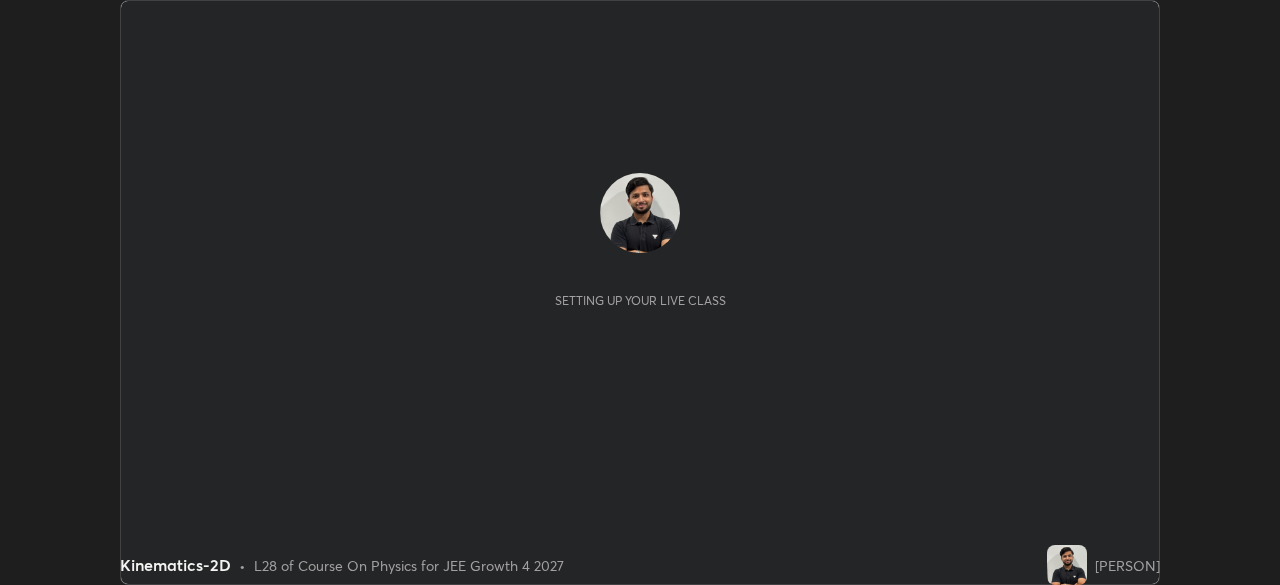 scroll, scrollTop: 0, scrollLeft: 0, axis: both 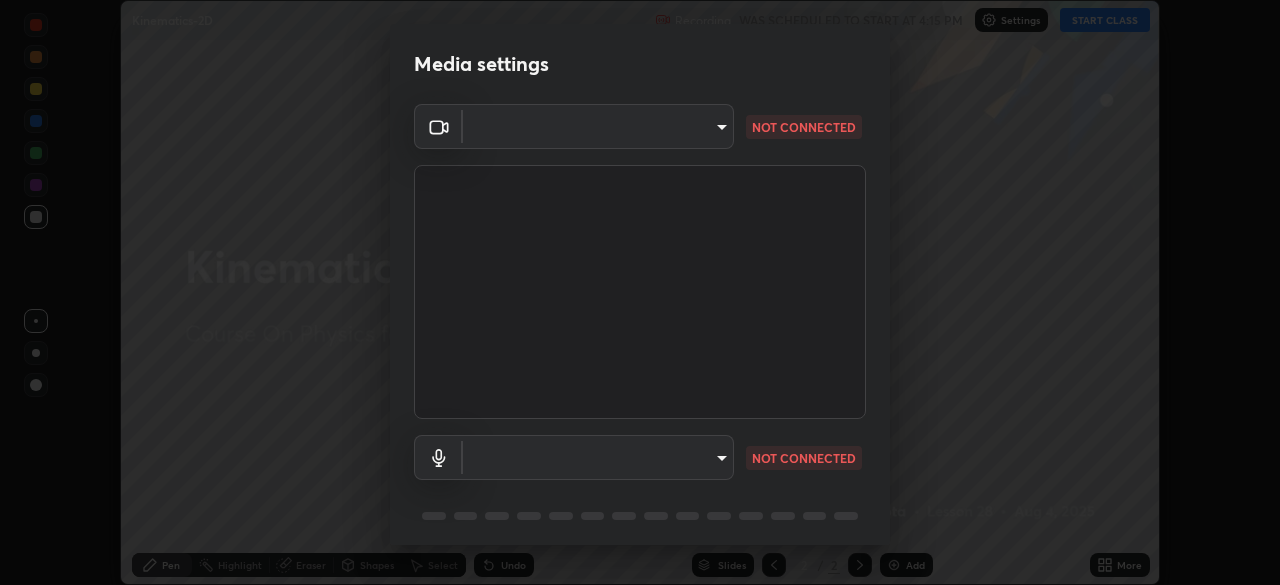 type on "7c0fbee520007ce8cb288d1ee827530c35c59e124cef56c3368f914323853268" 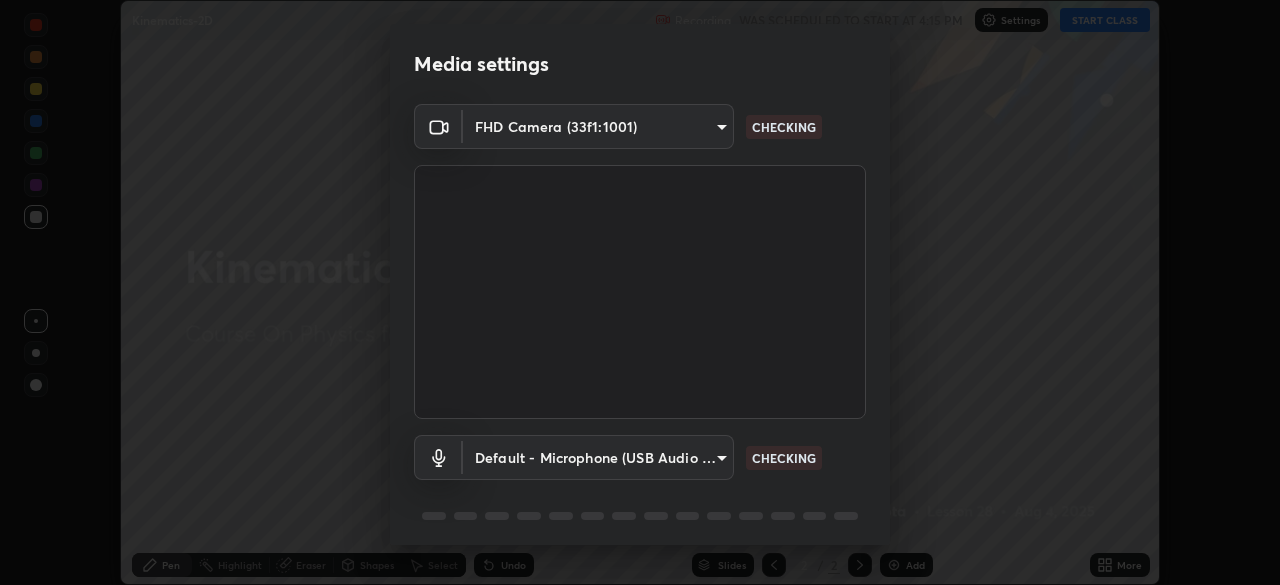 click on "Erase all Kinematics-2D Recording WAS SCHEDULED TO START AT  4:15 PM Settings START CLASS Setting up your live class Kinematics-2D • L28 of Course On Physics for JEE Growth 4 2027 [PERSON] Pen Highlight Eraser Shapes Select Undo Slides 2 / 2 Add More No doubts shared Encourage your learners to ask a doubt for better clarity Report an issue Reason for reporting Buffering Chat not working Audio - Video sync issue Educator video quality low ​ Attach an image Report Media settings FHD Camera (33f1:1001) 7c0fbee520007ce8cb288d1ee827530c35c59e124cef56c3368f914323853268 CHECKING Default - Microphone (USB Audio Device) default CHECKING 1 / 5 Next" at bounding box center (640, 292) 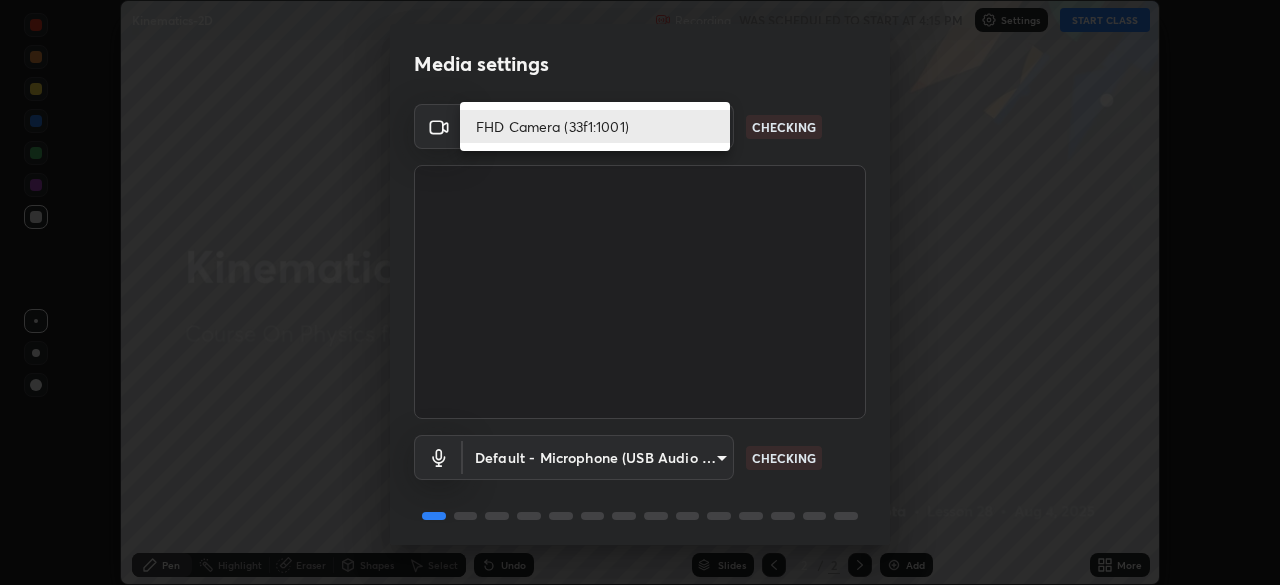 click at bounding box center (640, 292) 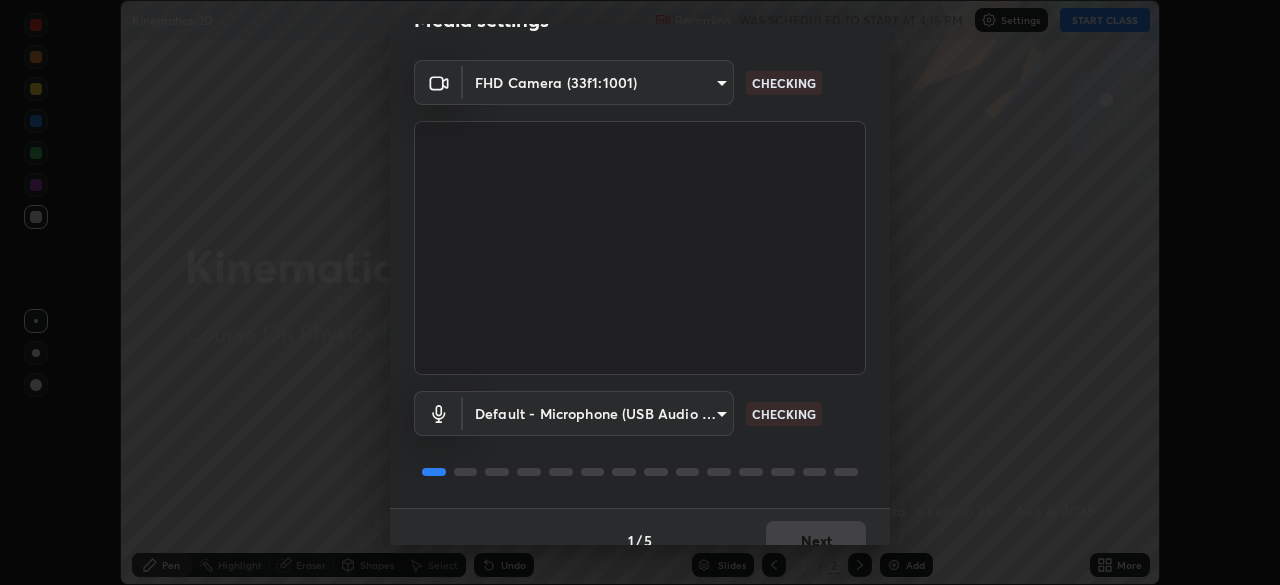 scroll, scrollTop: 71, scrollLeft: 0, axis: vertical 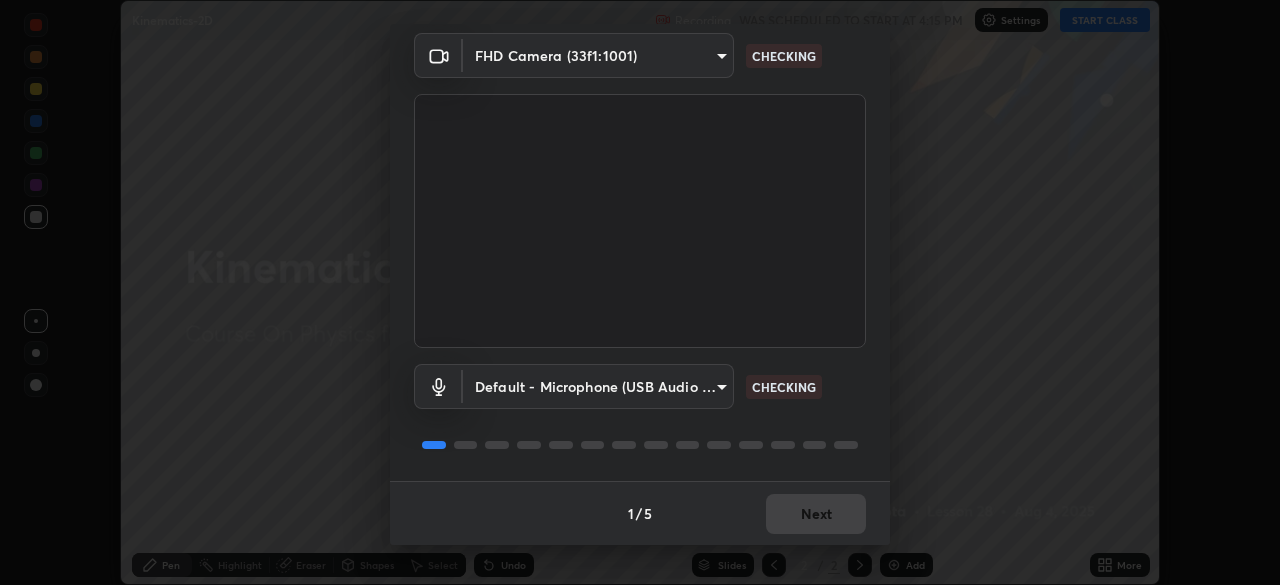 click on "Erase all Kinematics-2D Recording WAS SCHEDULED TO START AT  4:15 PM Settings START CLASS Setting up your live class Kinematics-2D • L28 of Course On Physics for JEE Growth 4 2027 [PERSON] Pen Highlight Eraser Shapes Select Undo Slides 2 / 2 Add More No doubts shared Encourage your learners to ask a doubt for better clarity Report an issue Reason for reporting Buffering Chat not working Audio - Video sync issue Educator video quality low ​ Attach an image Report Media settings FHD Camera (33f1:1001) 7c0fbee520007ce8cb288d1ee827530c35c59e124cef56c3368f914323853268 CHECKING Default - Microphone (USB Audio Device) default CHECKING 1 / 5 Next" at bounding box center [640, 292] 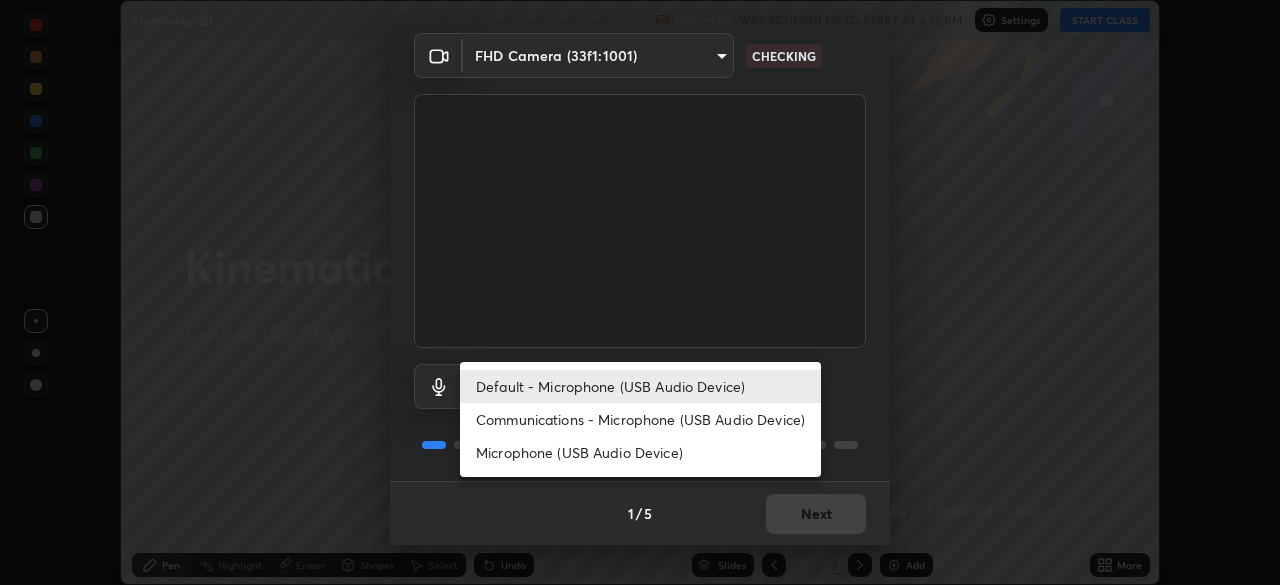 click on "Communications - Microphone (USB Audio Device)" at bounding box center [640, 419] 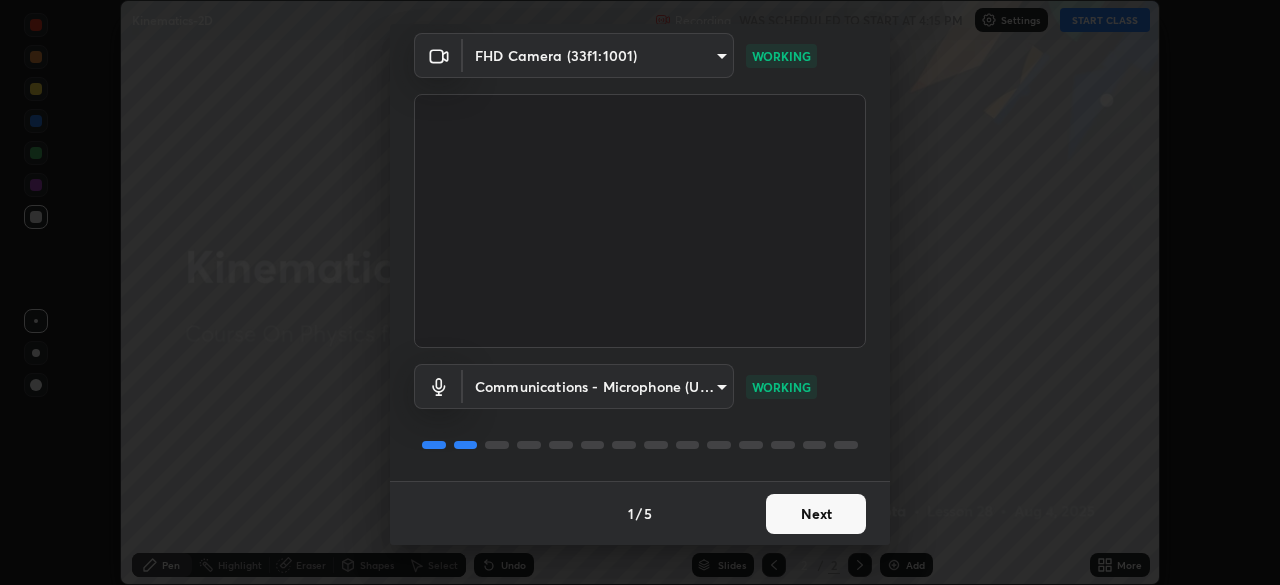 click on "Next" at bounding box center (816, 514) 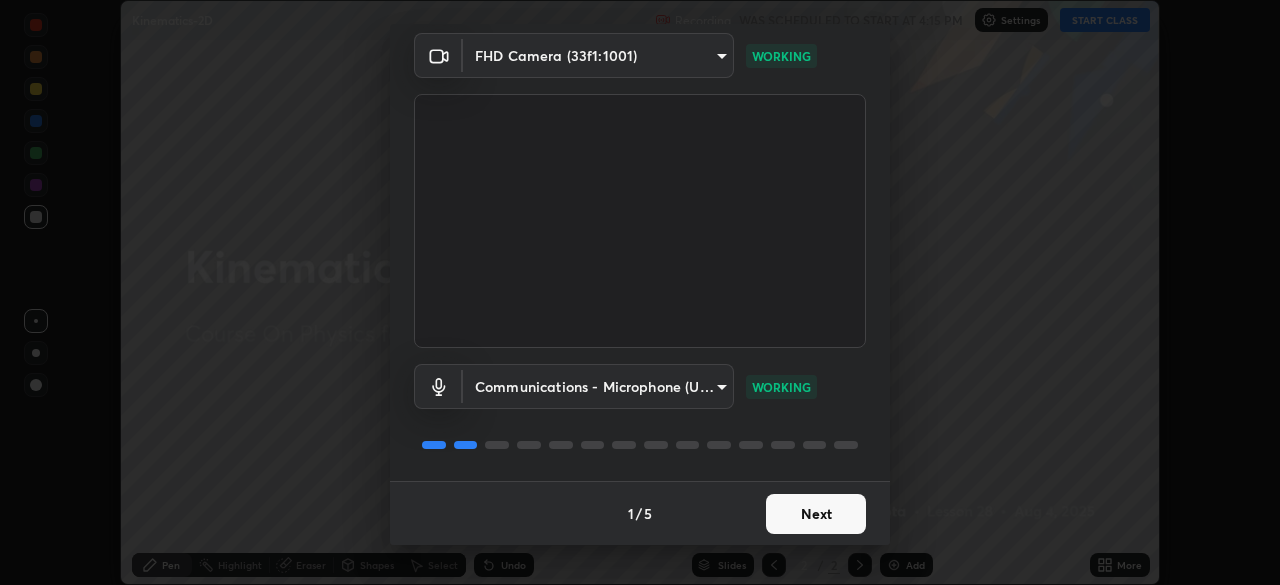 scroll, scrollTop: 0, scrollLeft: 0, axis: both 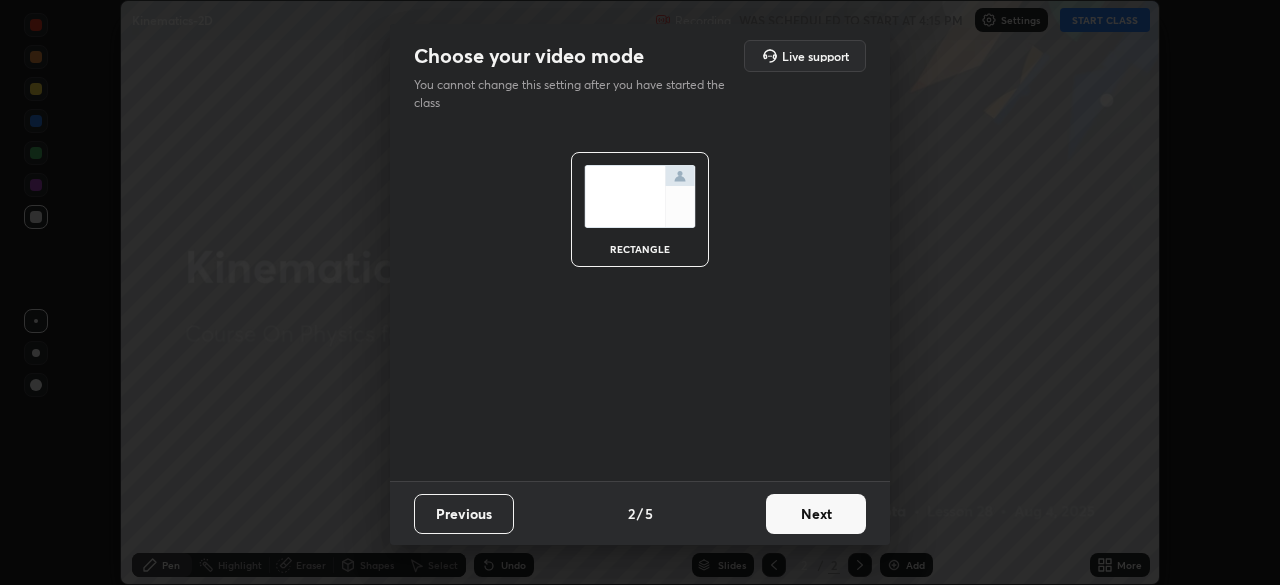click on "Next" at bounding box center [816, 514] 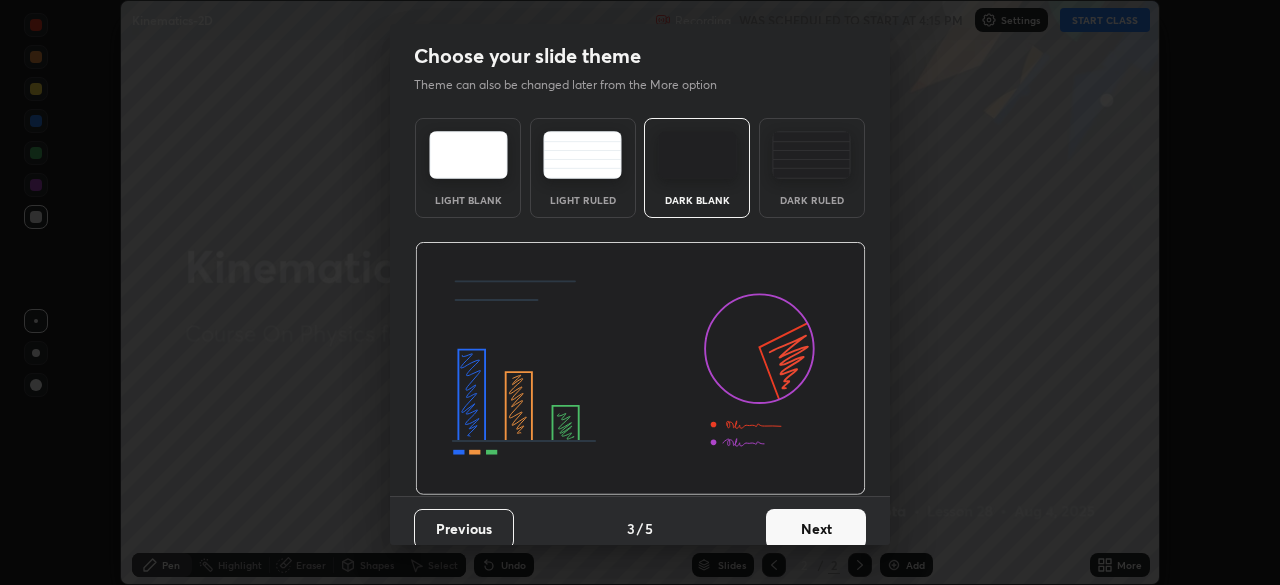 click on "Next" at bounding box center (816, 529) 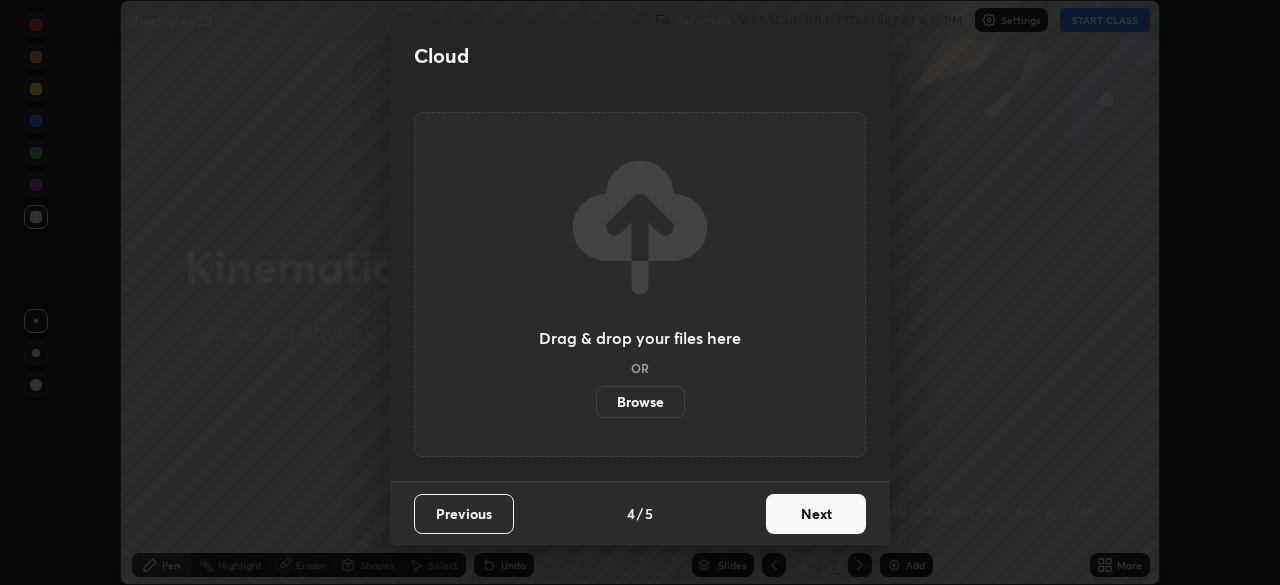 click on "Next" at bounding box center (816, 514) 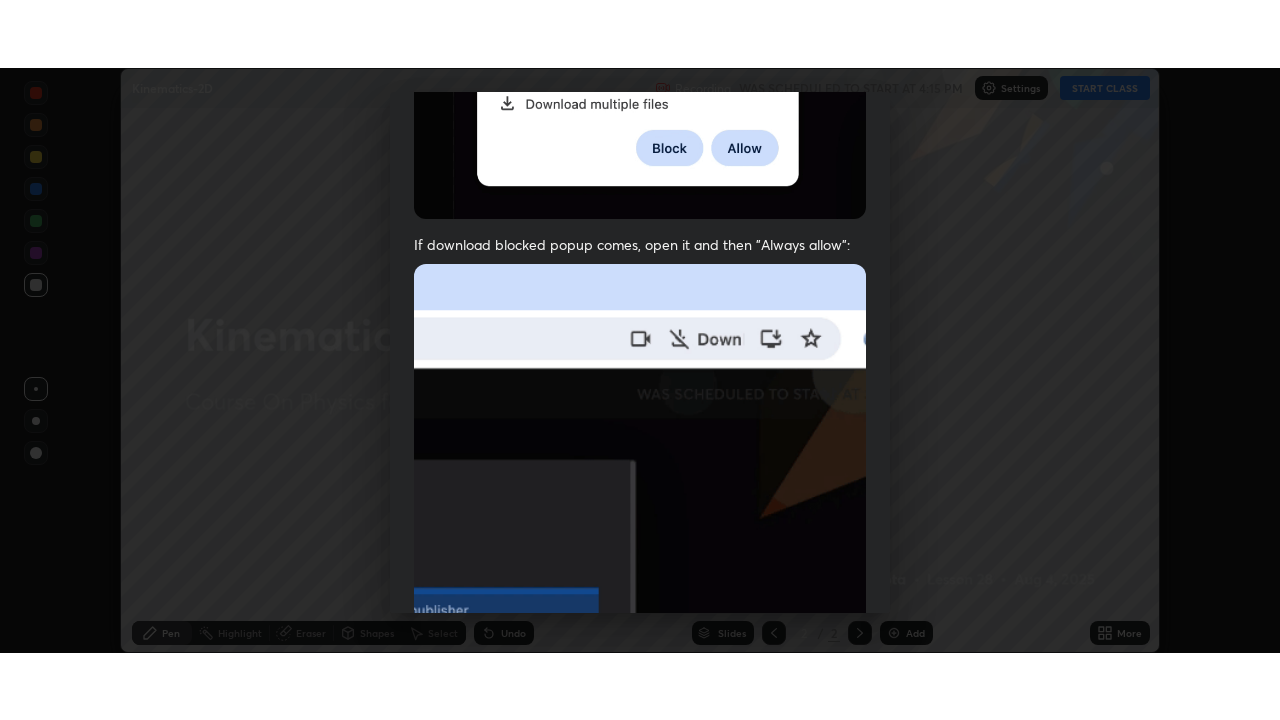 scroll, scrollTop: 479, scrollLeft: 0, axis: vertical 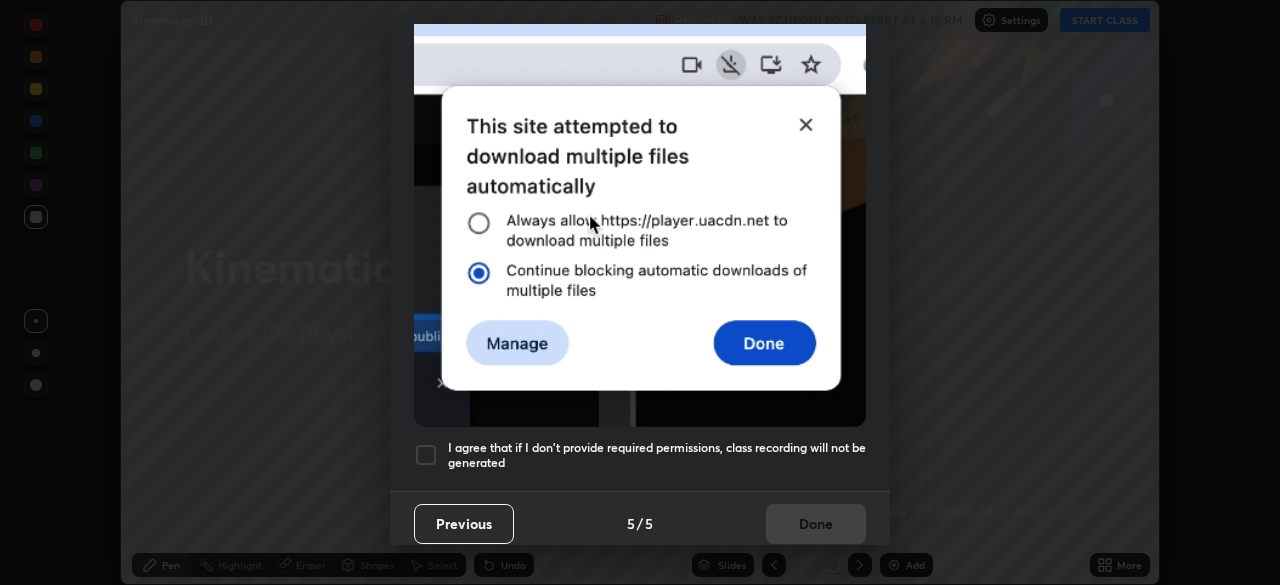 click on "I agree that if I don't provide required permissions, class recording will not be generated" at bounding box center (657, 455) 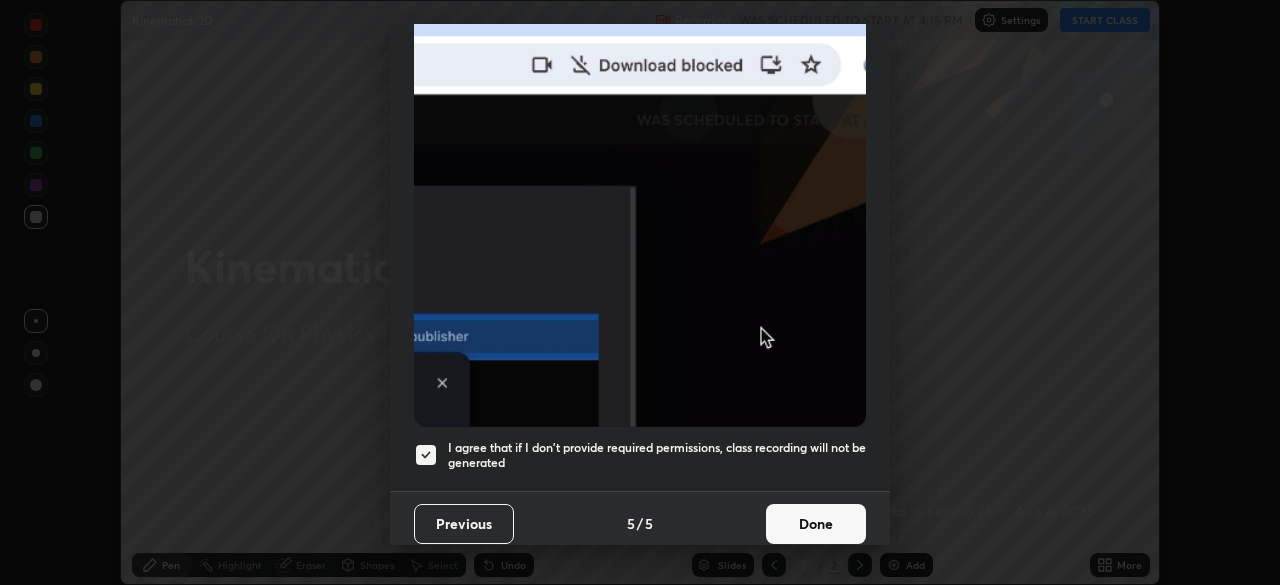 click on "Done" at bounding box center (816, 524) 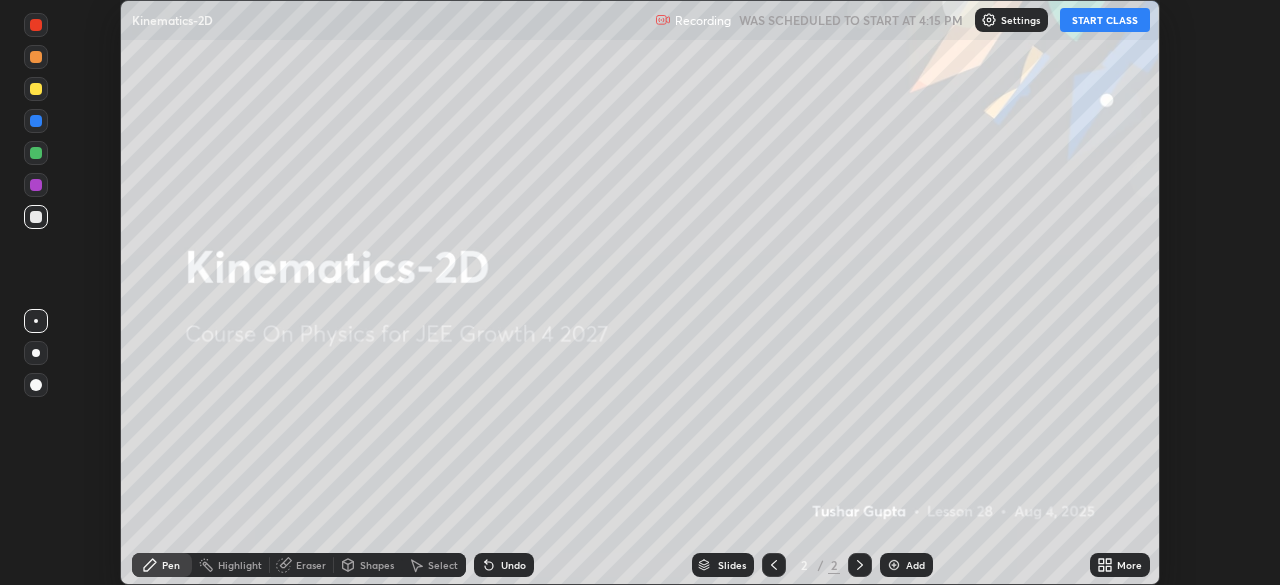 click on "START CLASS" at bounding box center (1105, 20) 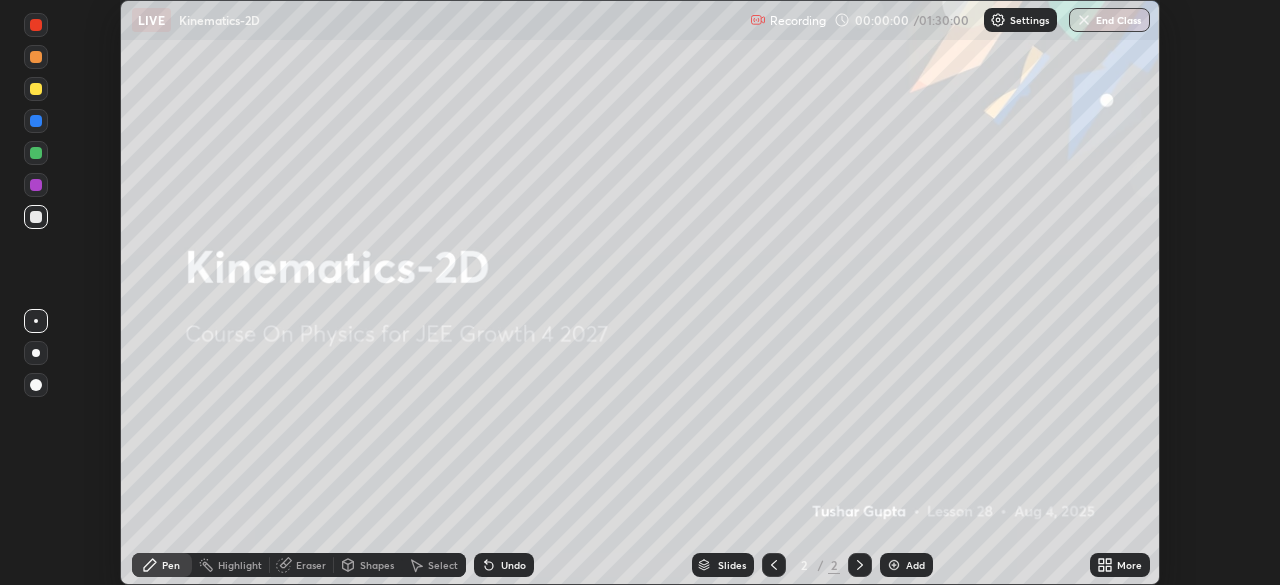 click on "More" at bounding box center [1129, 565] 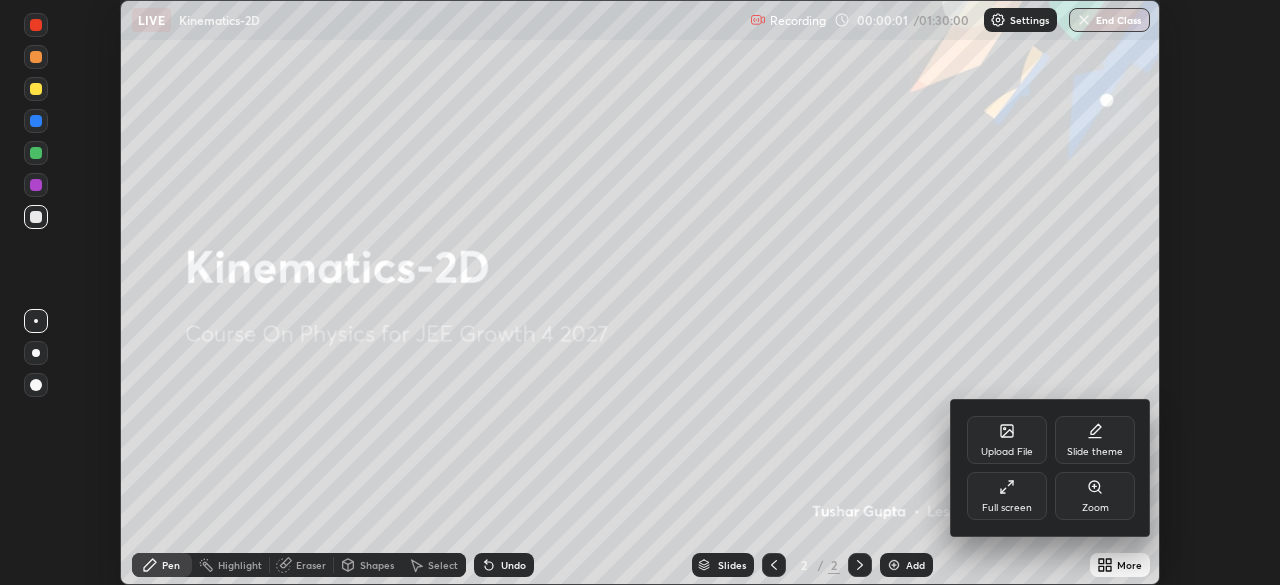 click on "Full screen" at bounding box center (1007, 508) 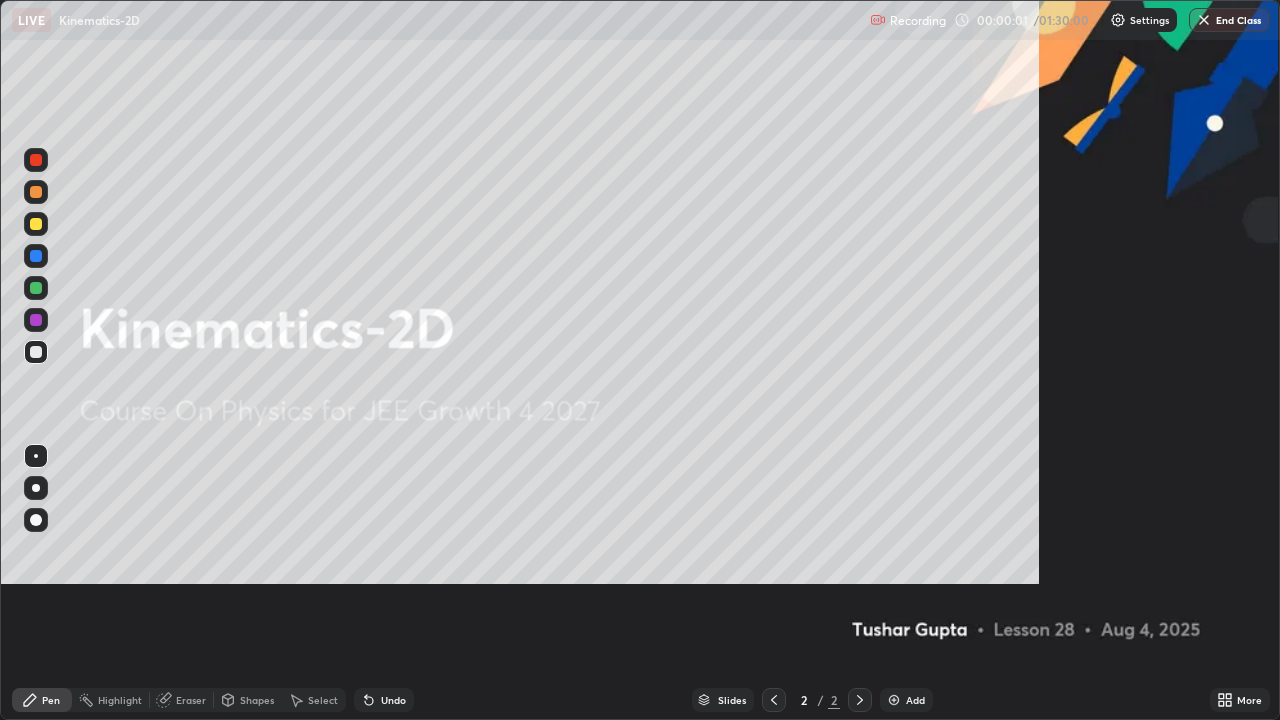 scroll, scrollTop: 99280, scrollLeft: 98720, axis: both 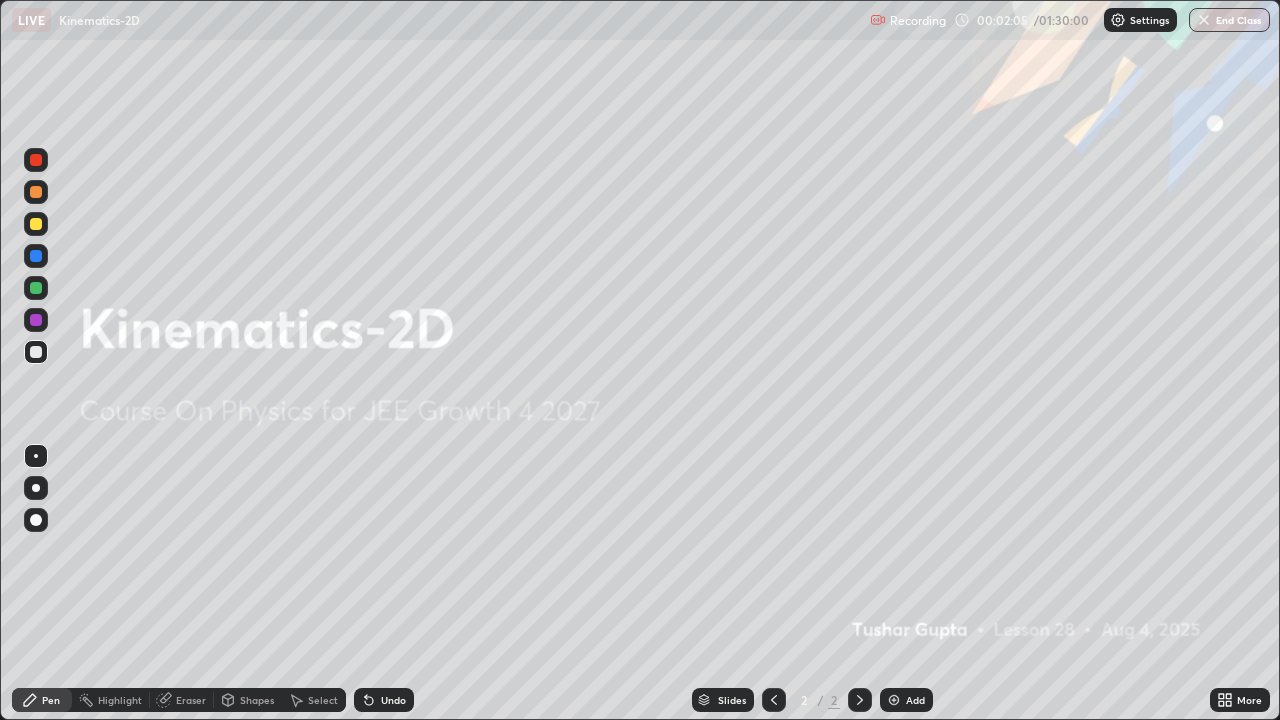 click on "Undo" at bounding box center (393, 700) 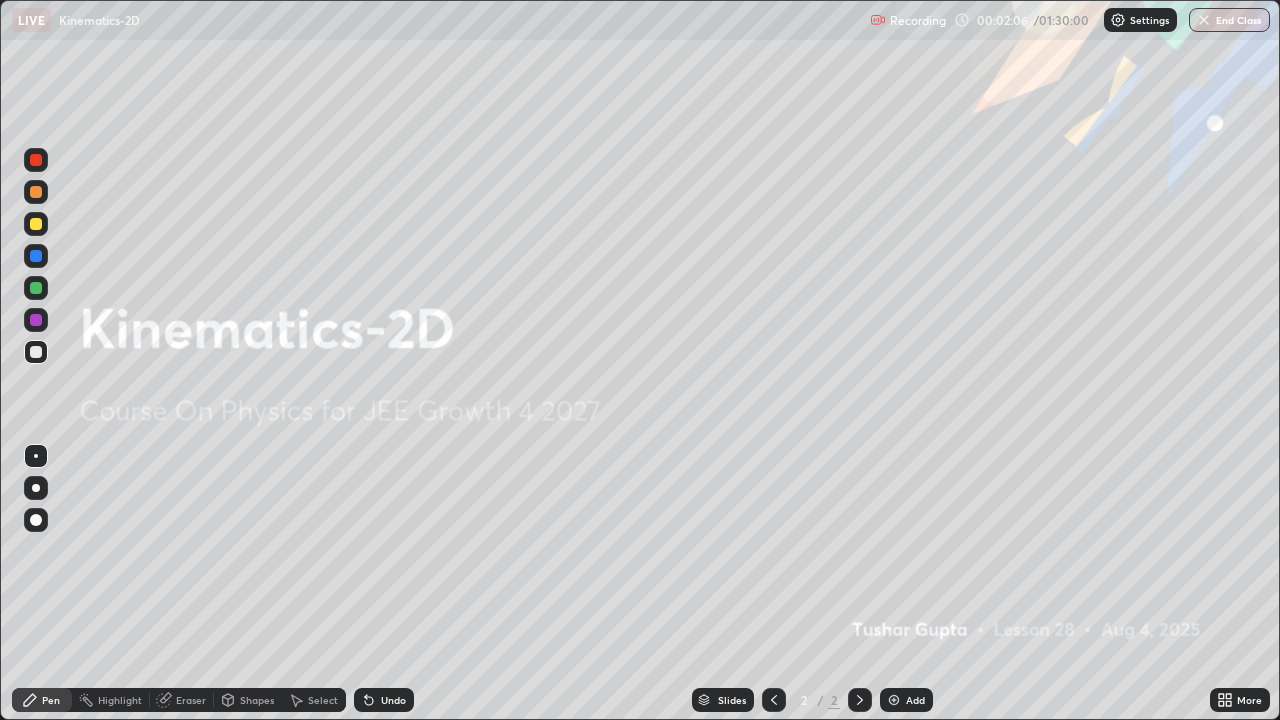 click on "Add" at bounding box center [915, 700] 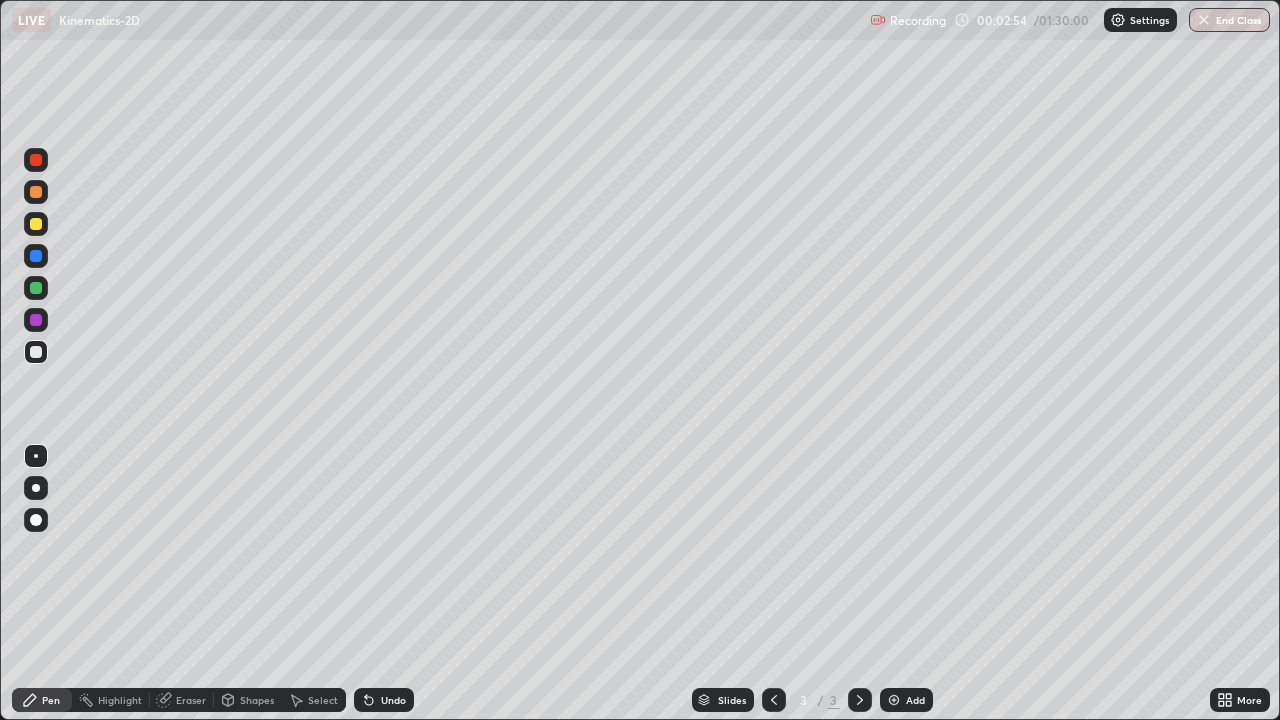 click at bounding box center (774, 700) 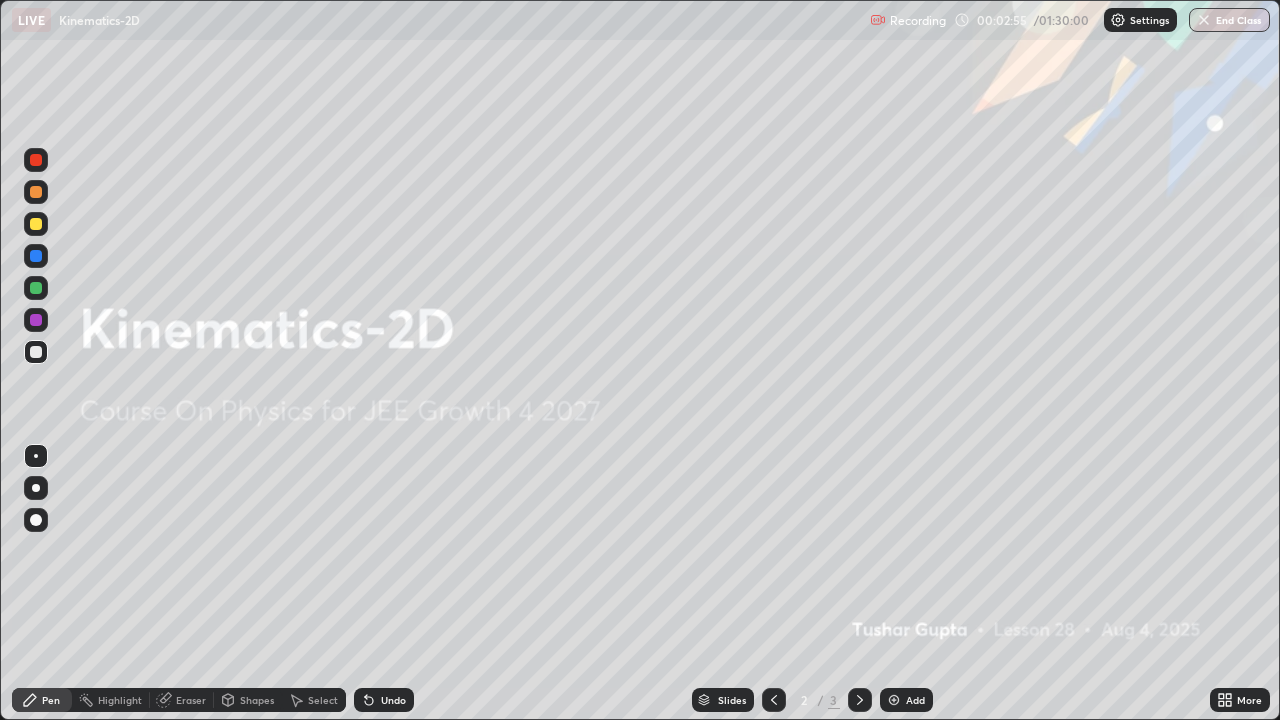 click on "Add" at bounding box center (906, 700) 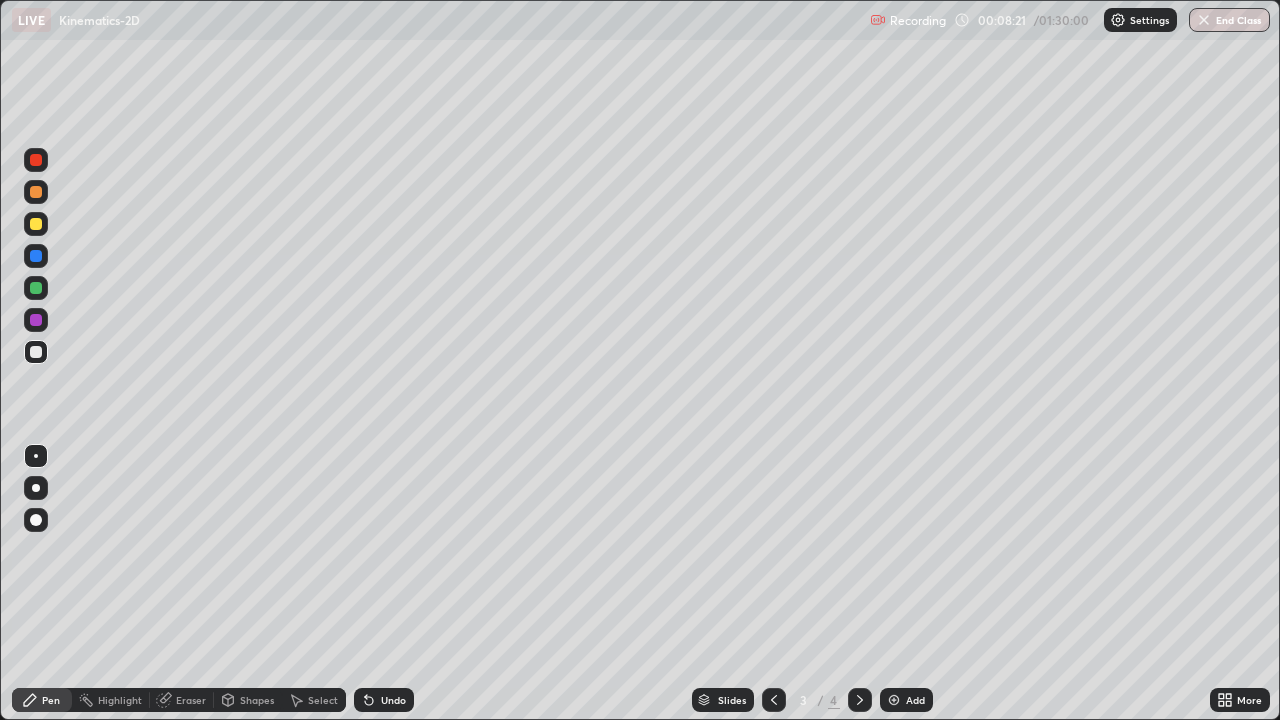 click 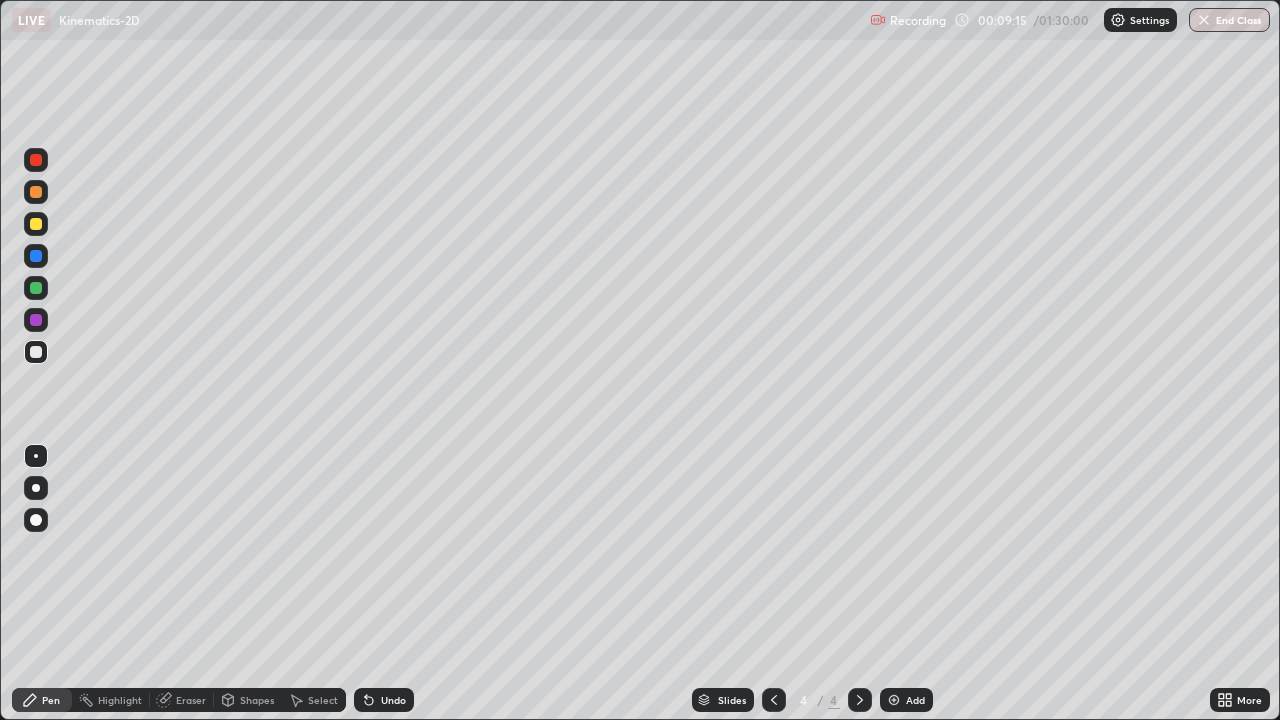 click on "Shapes" at bounding box center [248, 700] 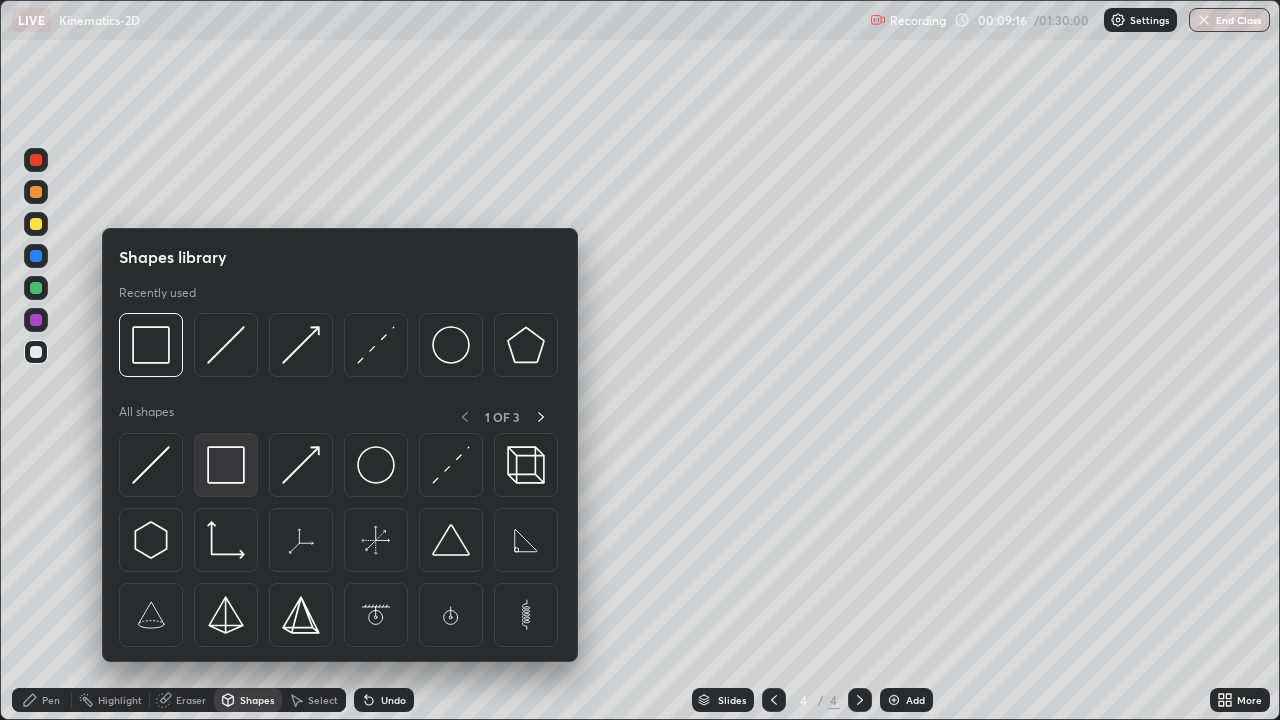 click at bounding box center (226, 465) 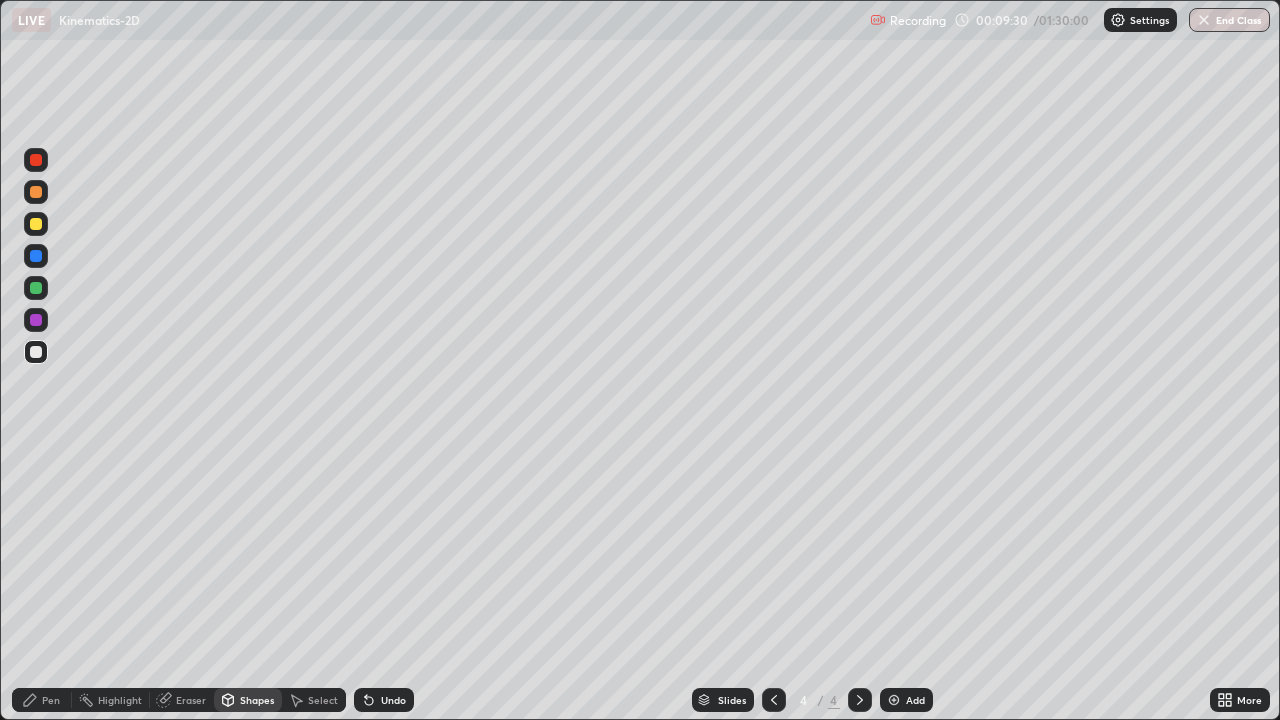 click on "Pen" at bounding box center [51, 700] 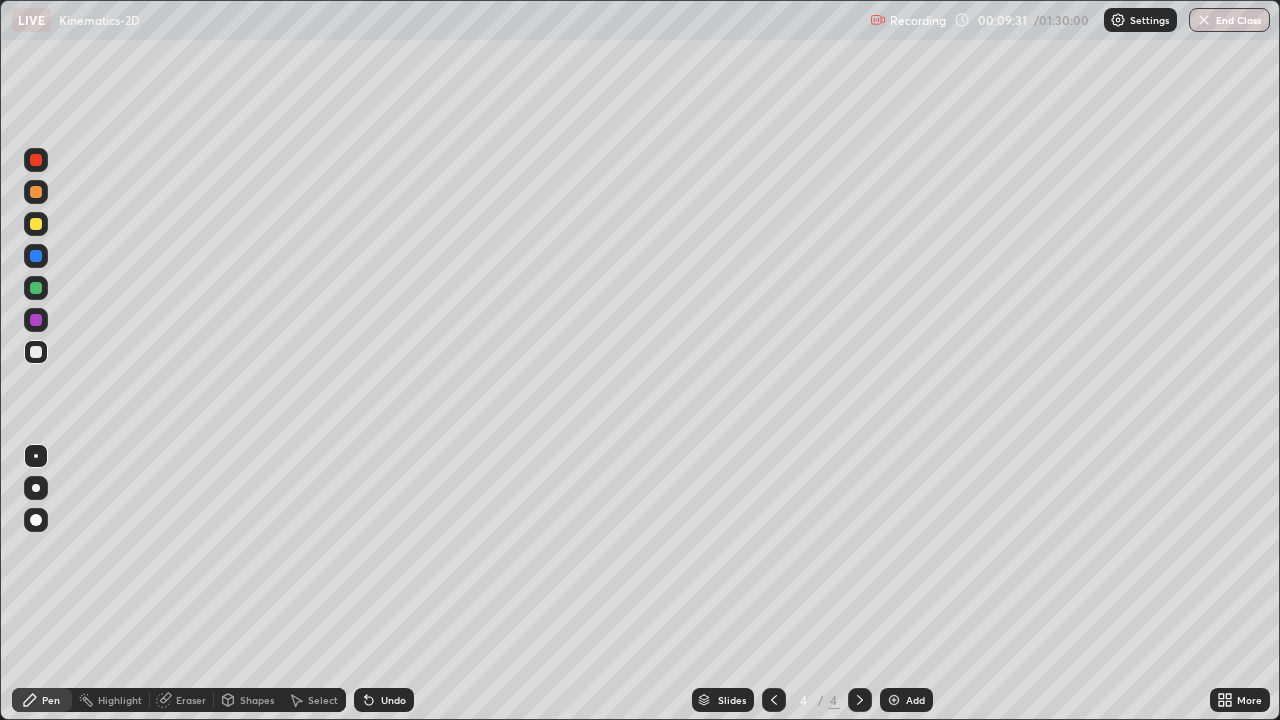 click at bounding box center (36, 256) 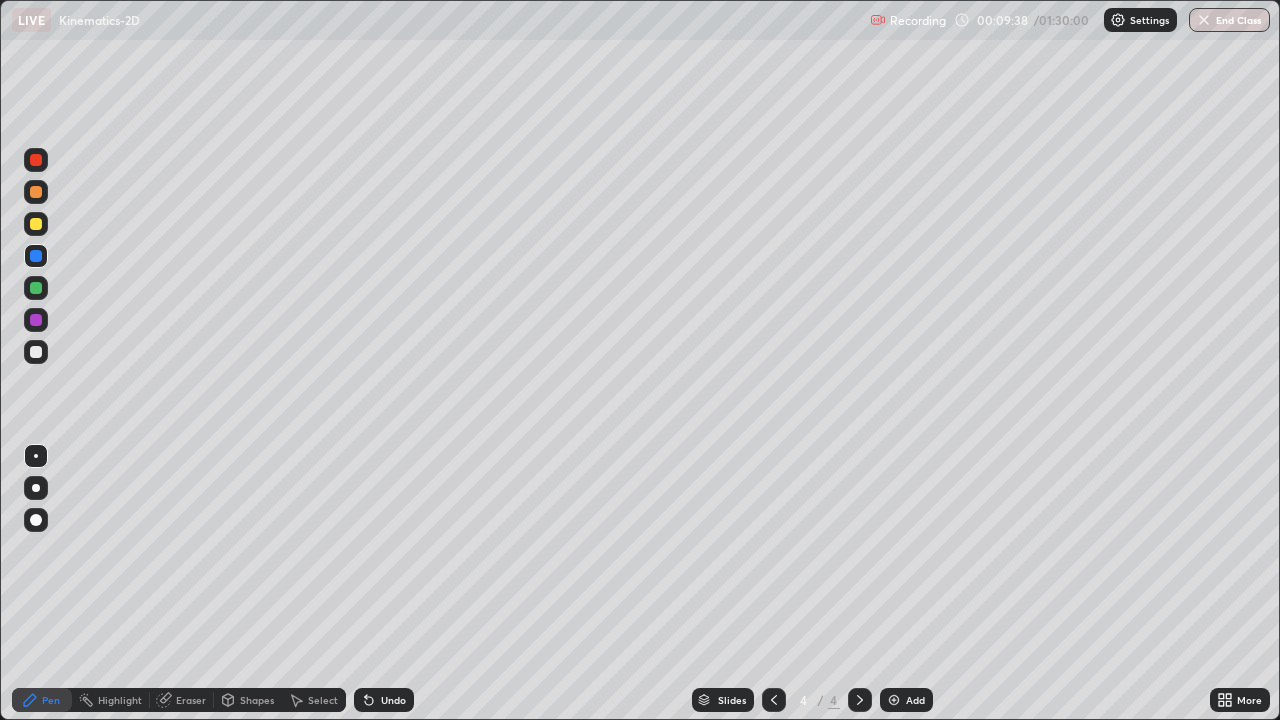click on "Undo" at bounding box center [384, 700] 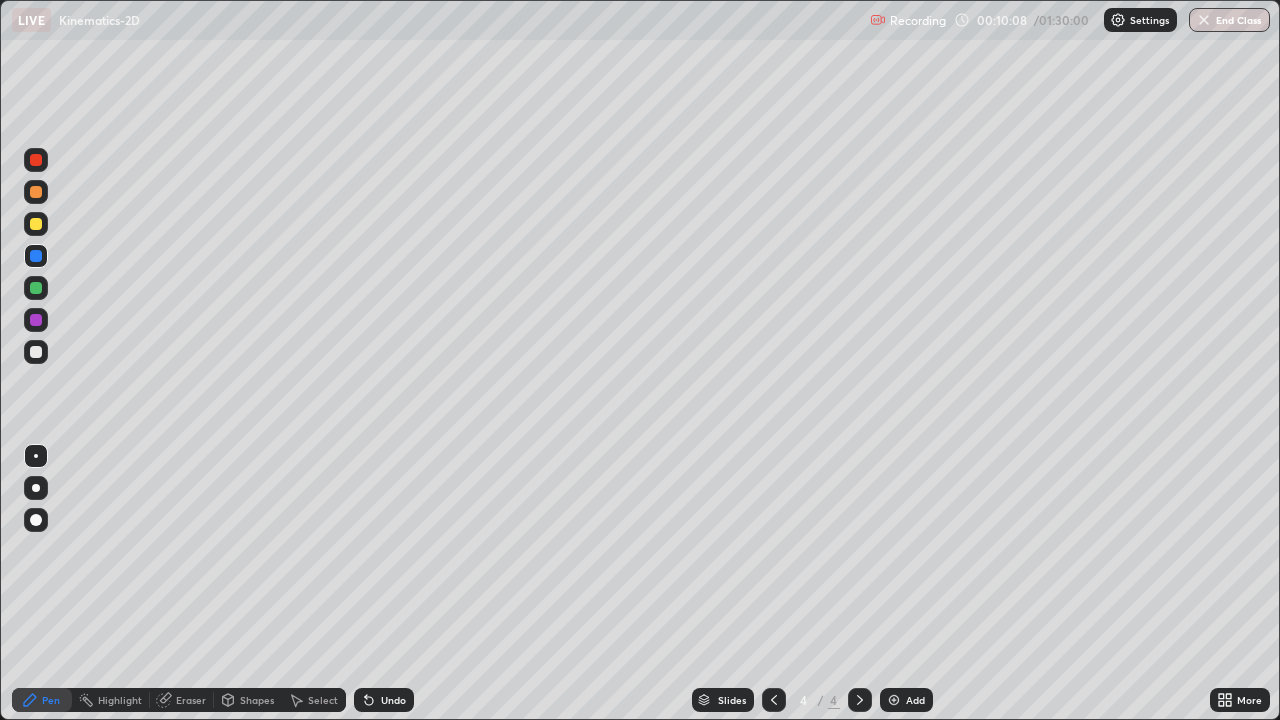 click on "Undo" at bounding box center [384, 700] 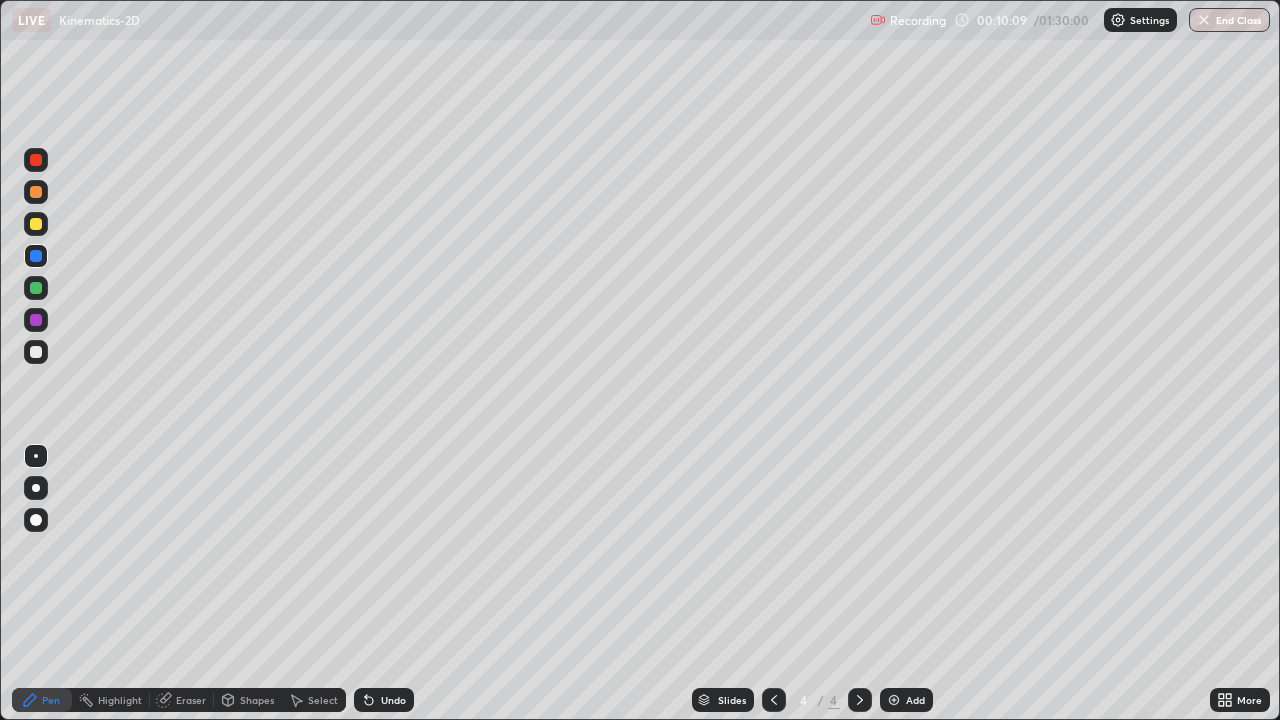 click on "Undo" at bounding box center (393, 700) 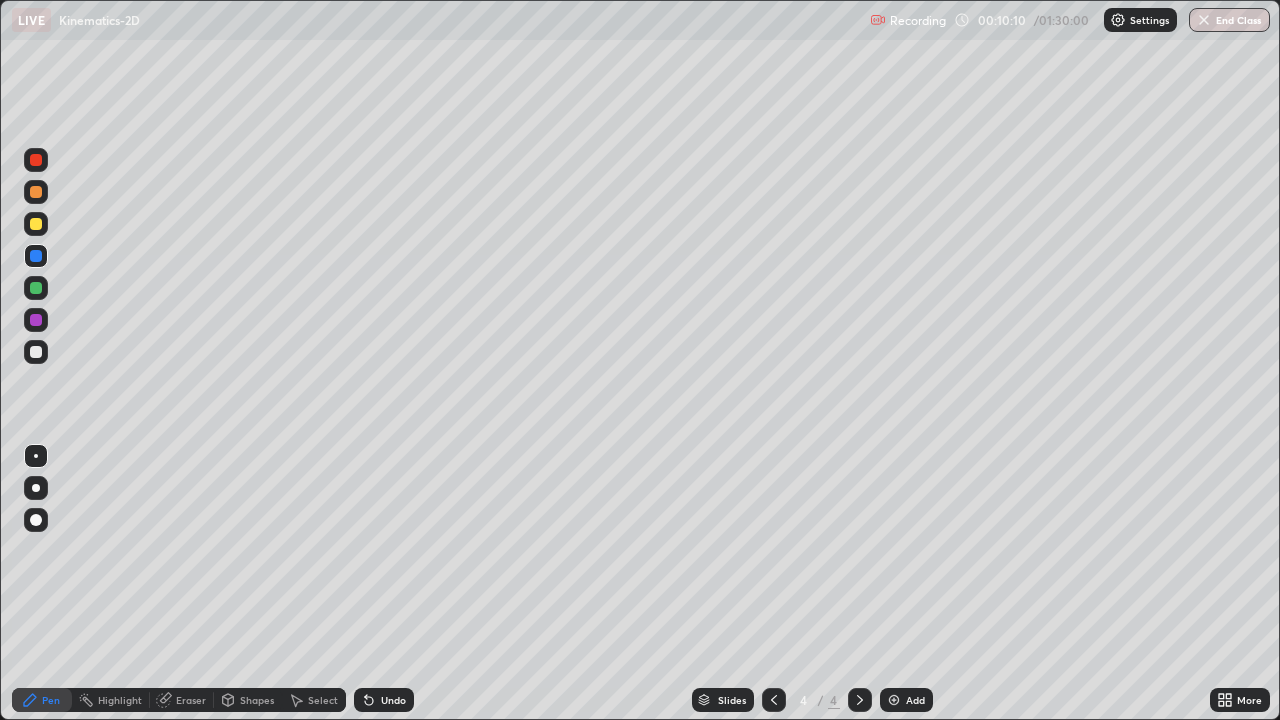 click on "Undo" at bounding box center [384, 700] 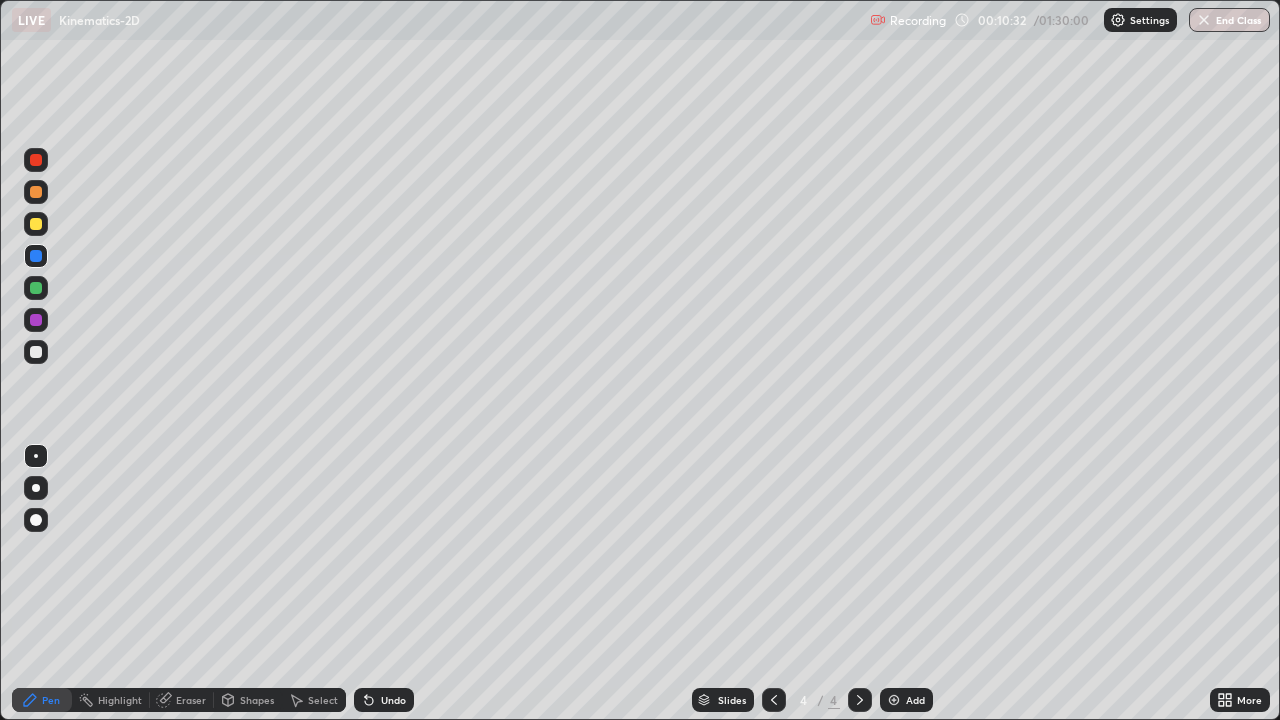 click on "Undo" at bounding box center (393, 700) 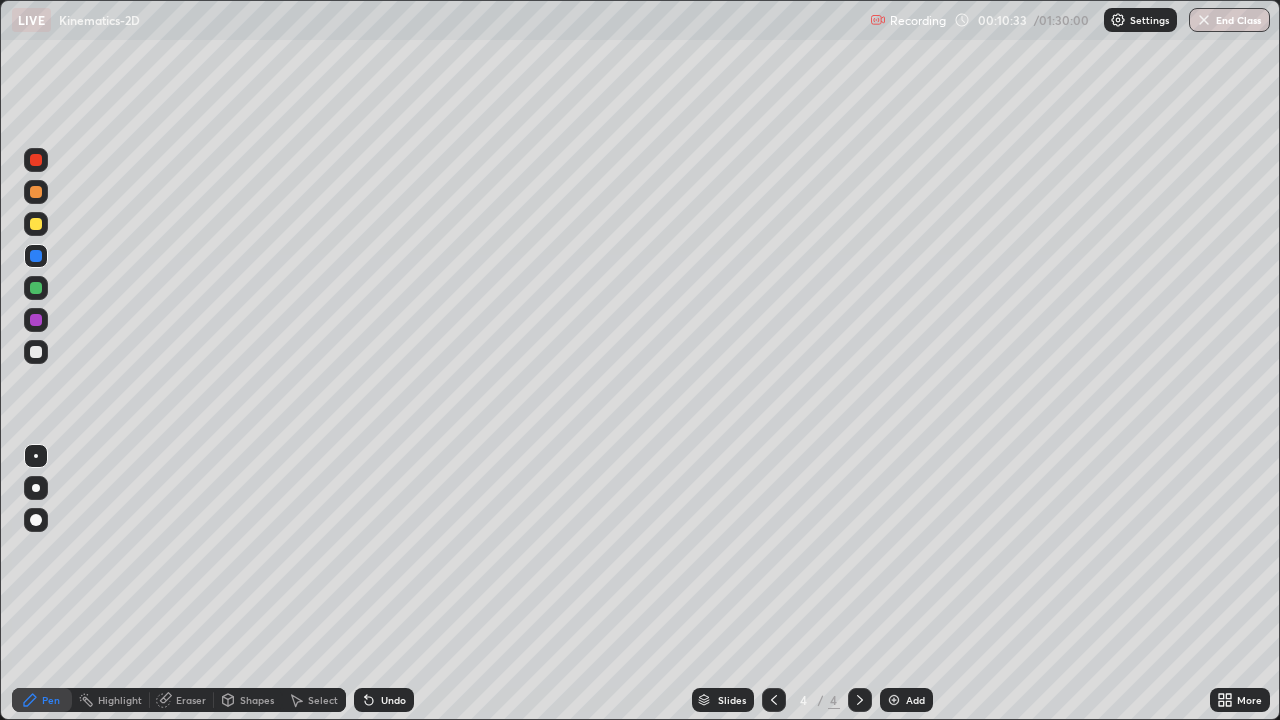 click on "Undo" at bounding box center [384, 700] 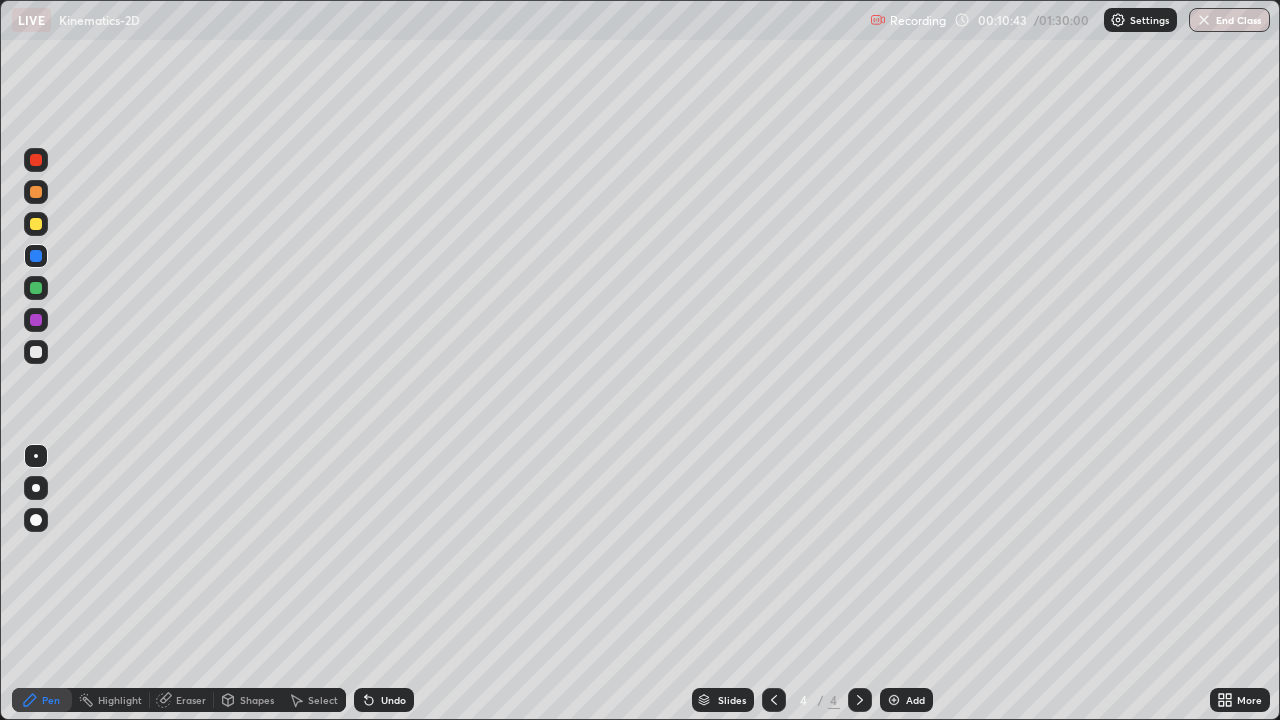click at bounding box center (36, 352) 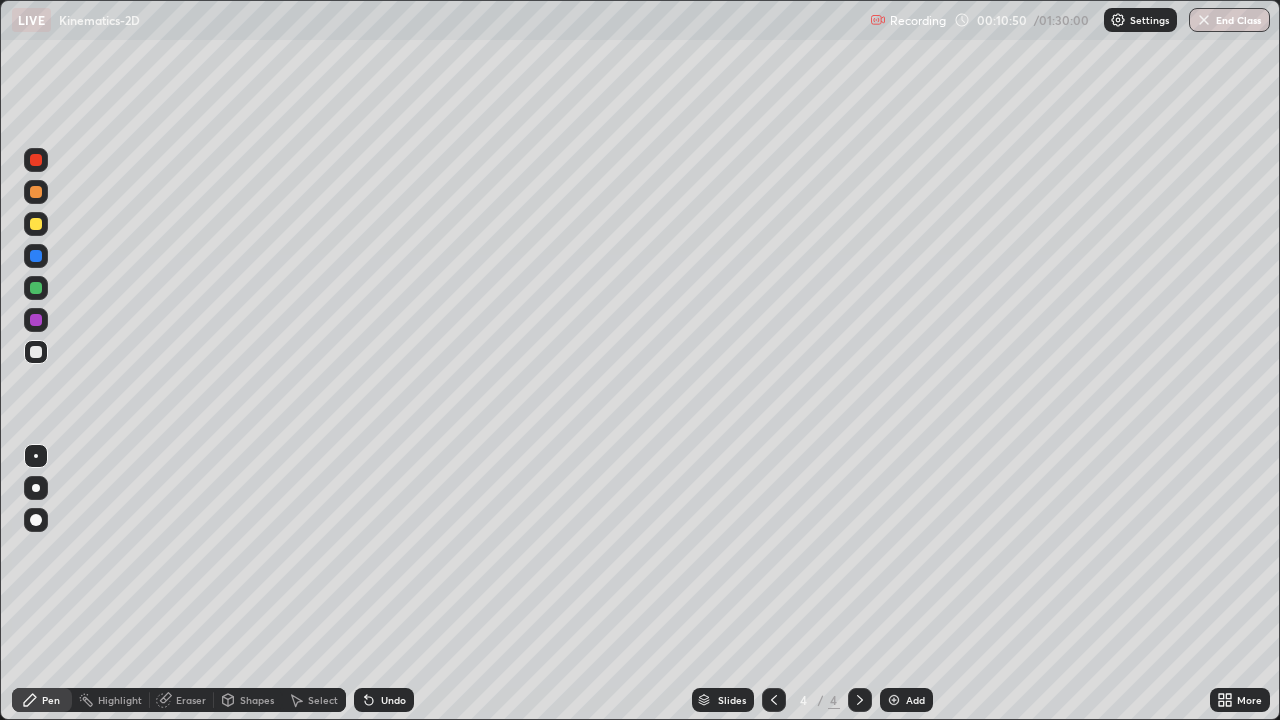click at bounding box center (36, 224) 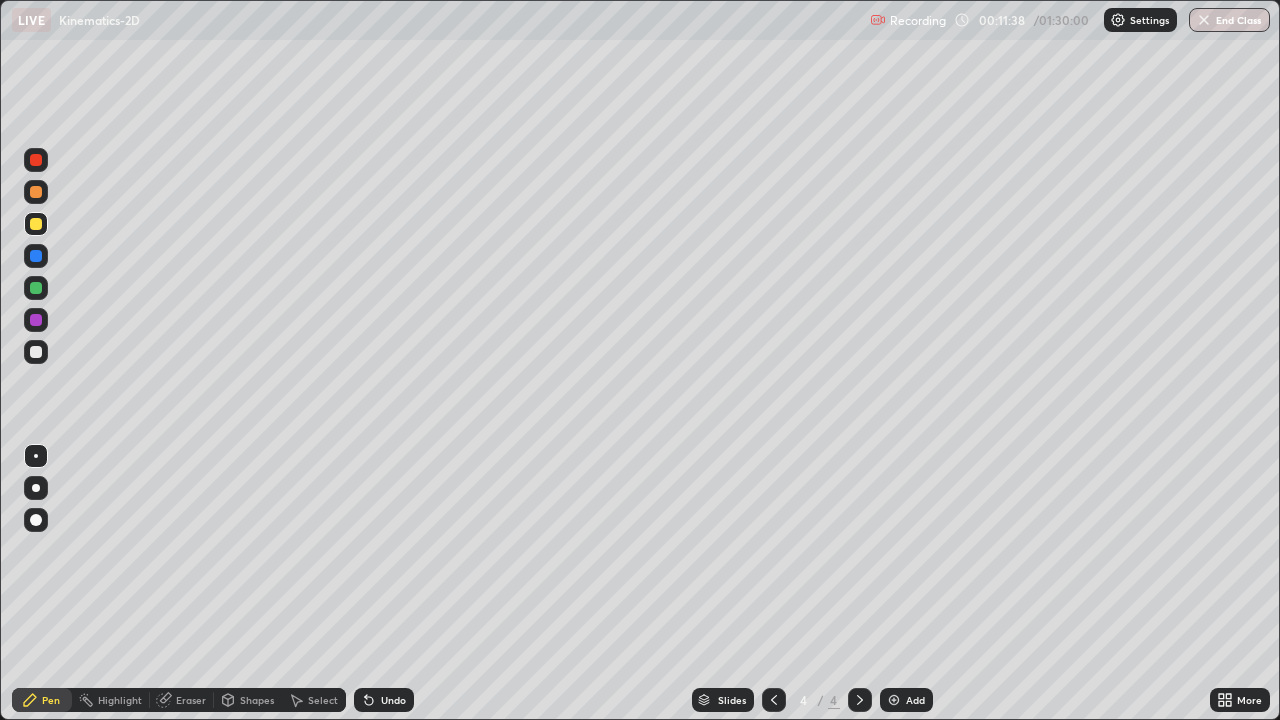 click 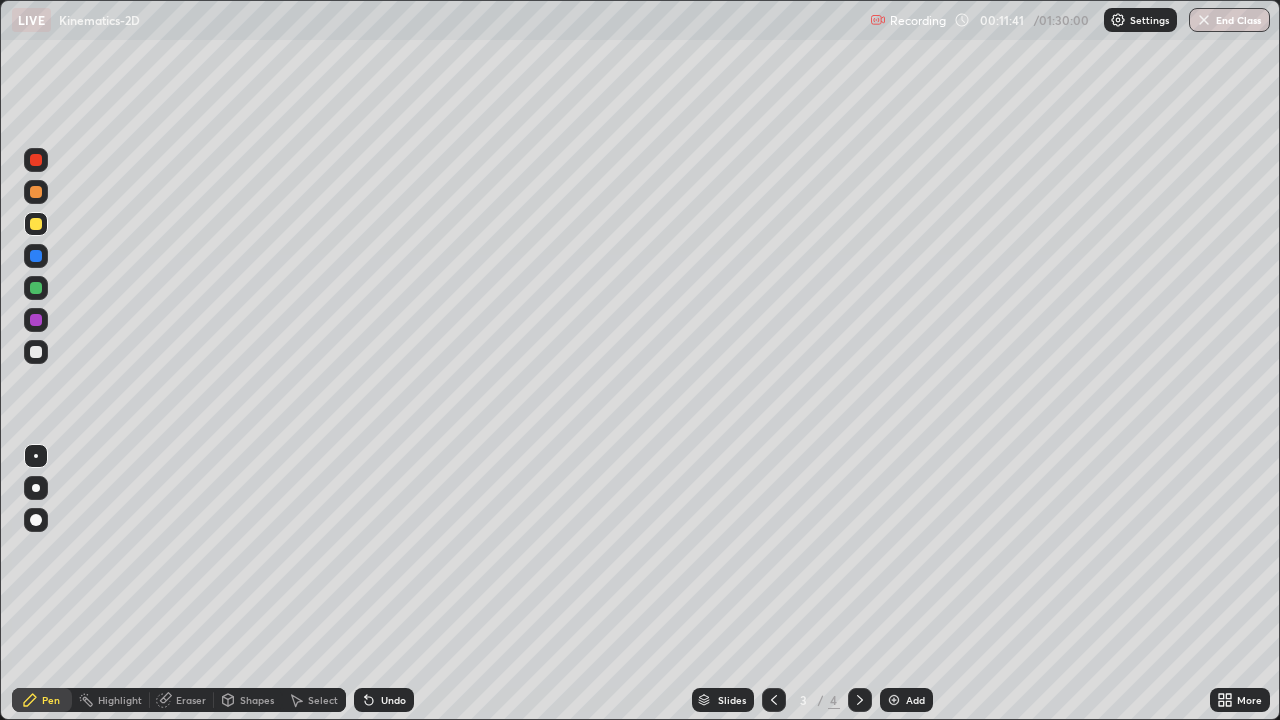 click 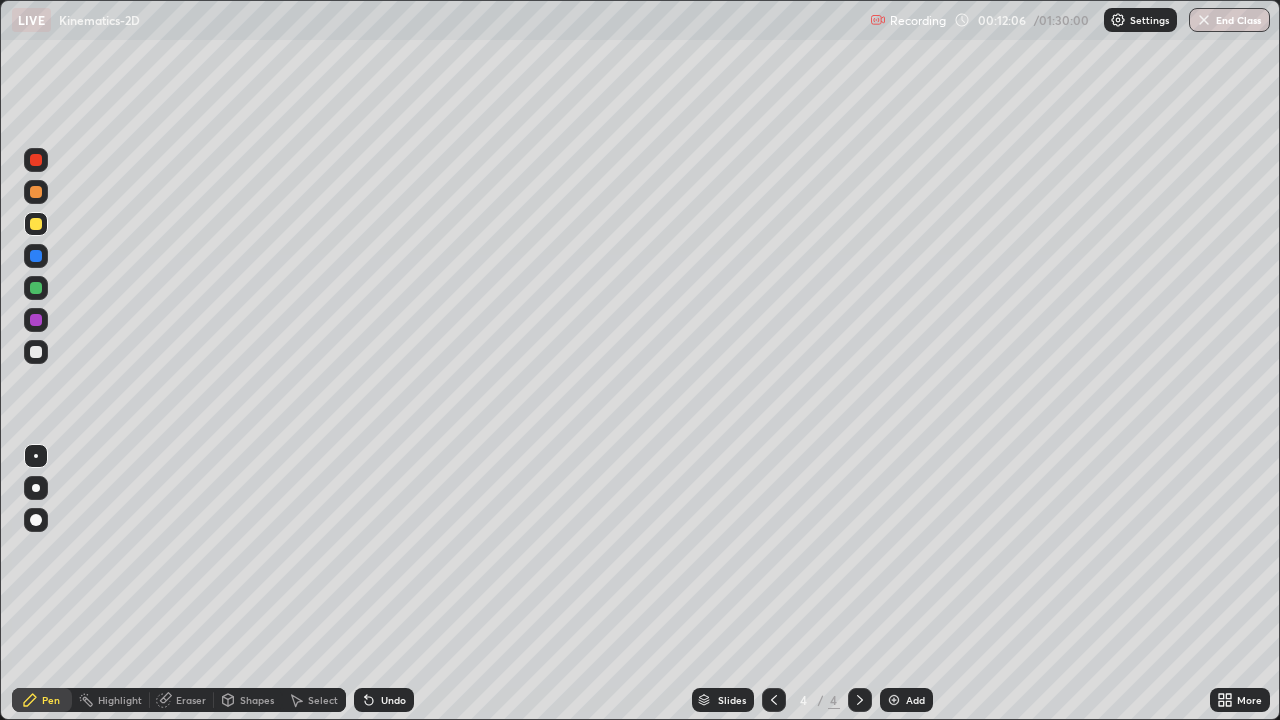 click on "Undo" at bounding box center [393, 700] 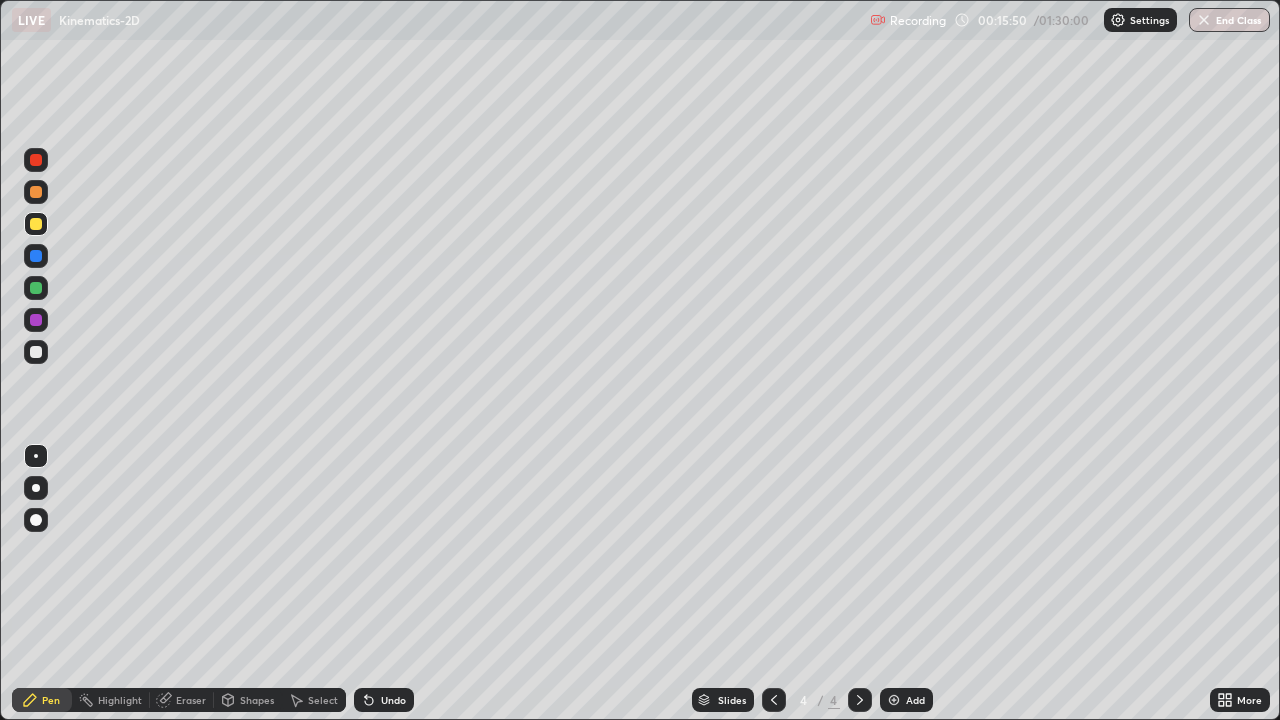 click on "Add" at bounding box center [915, 700] 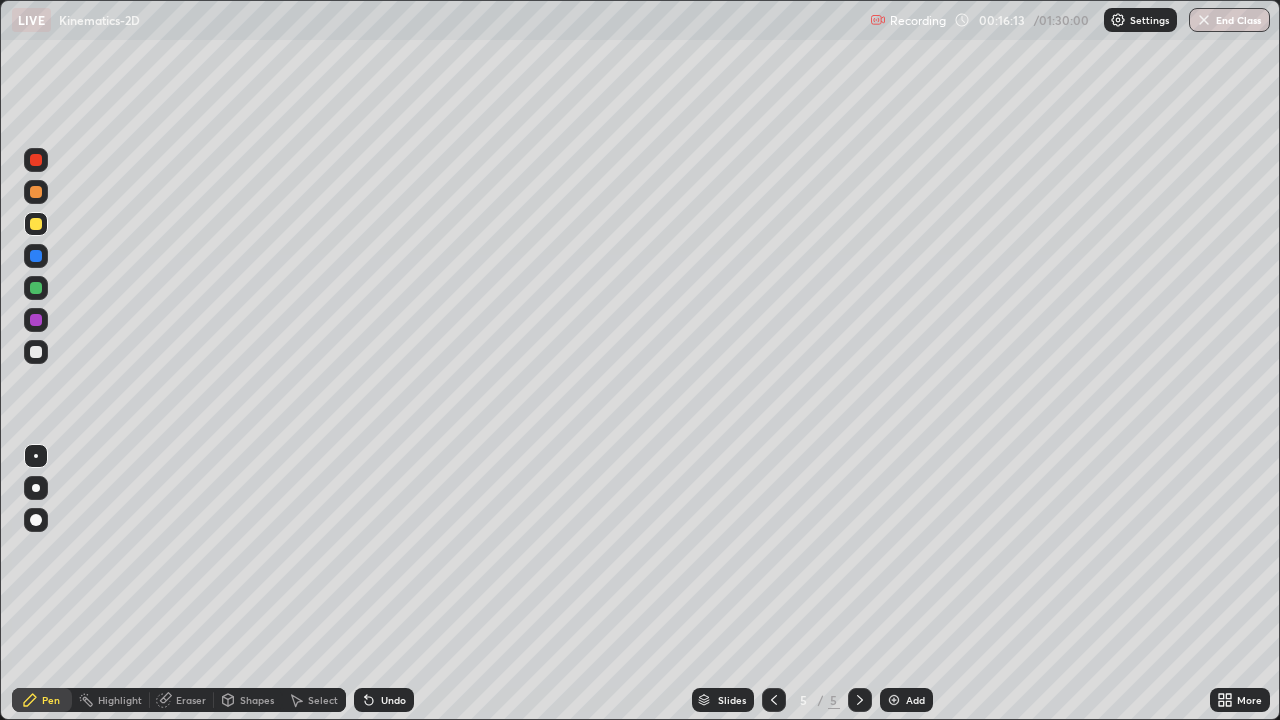 click 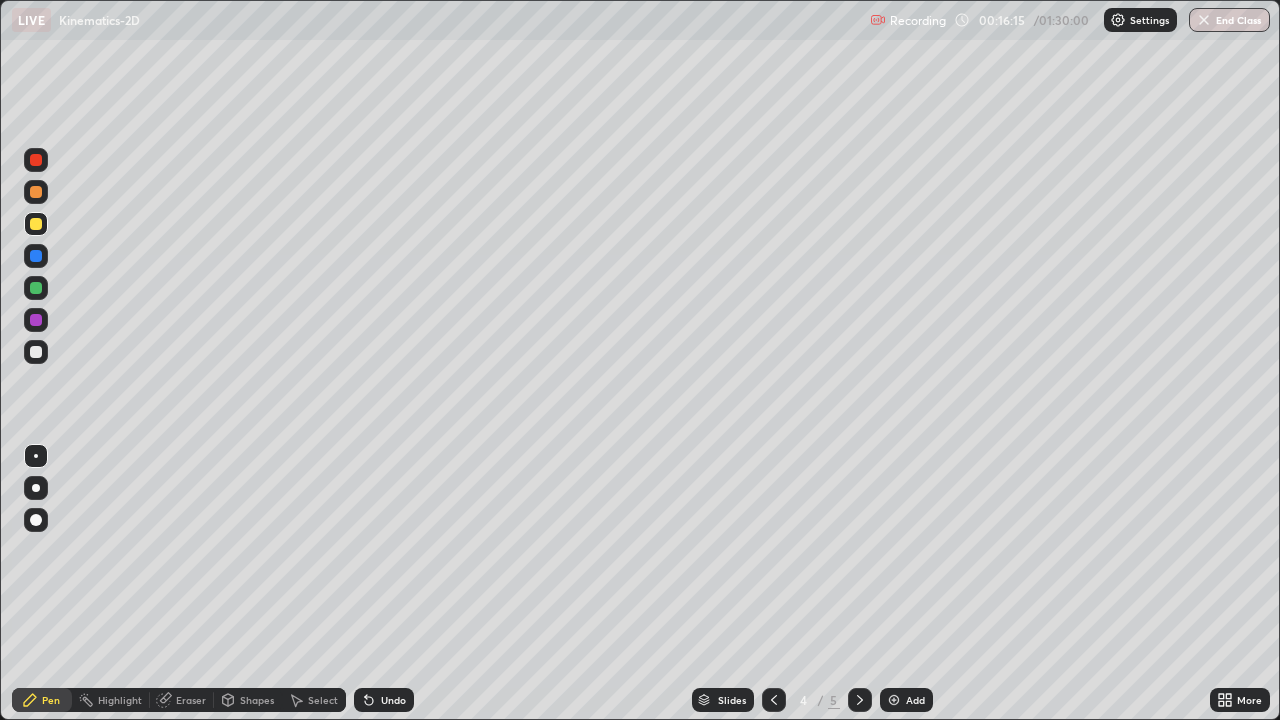 click 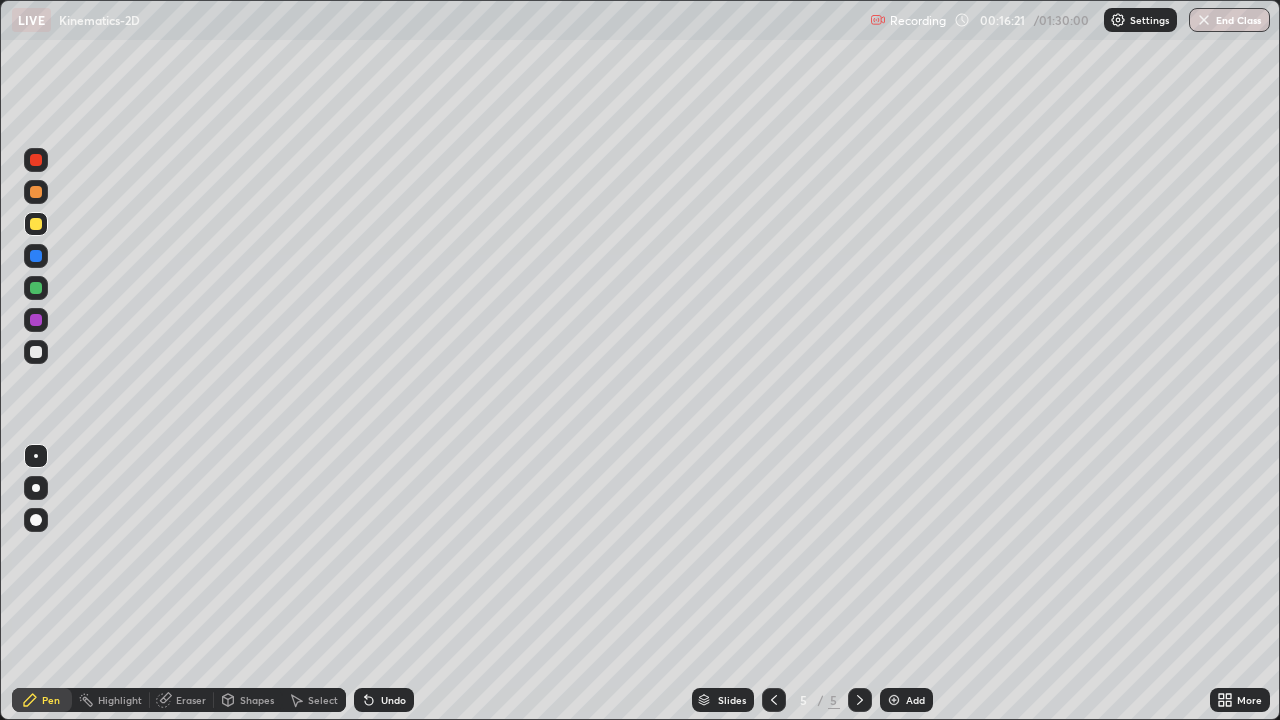 click 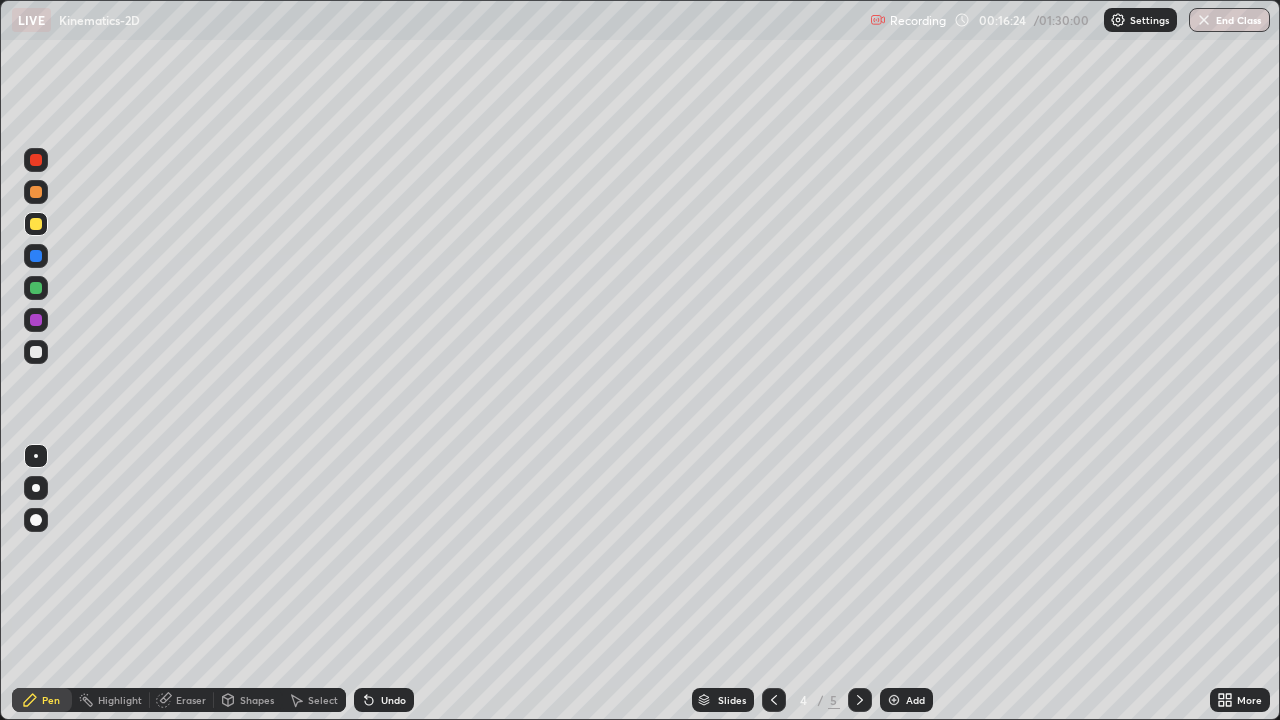 click 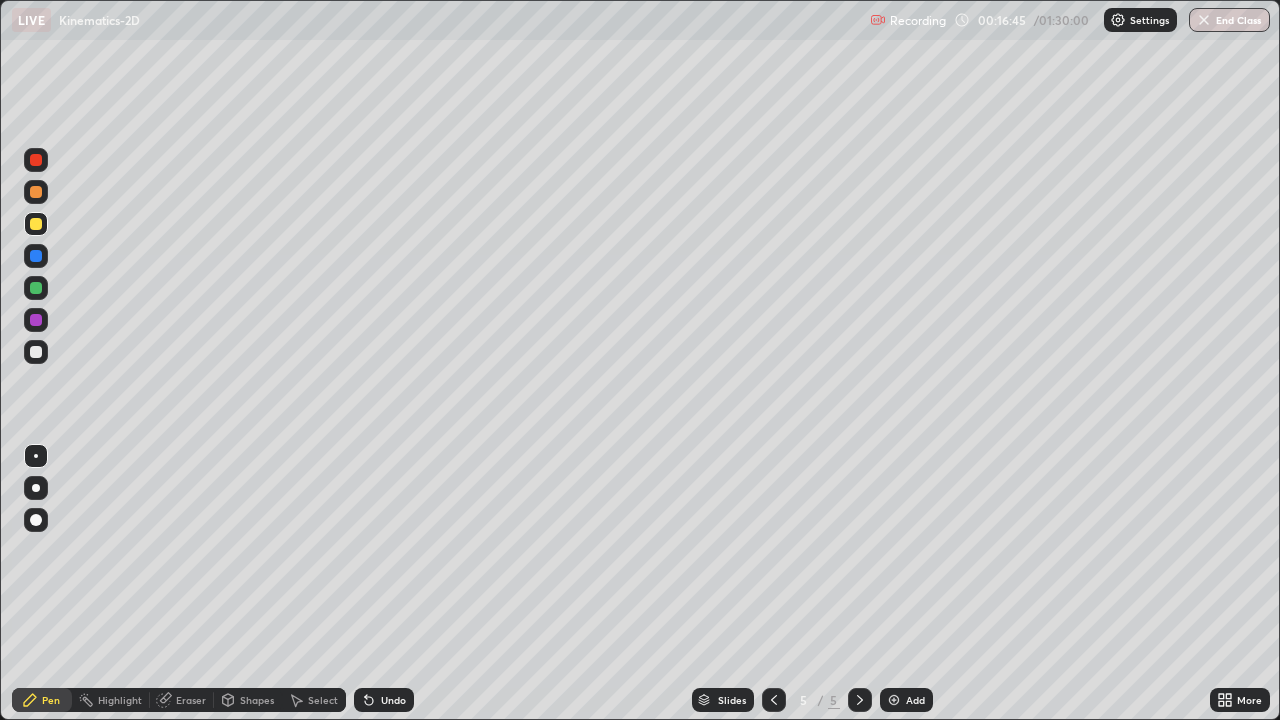 click on "Select" at bounding box center [323, 700] 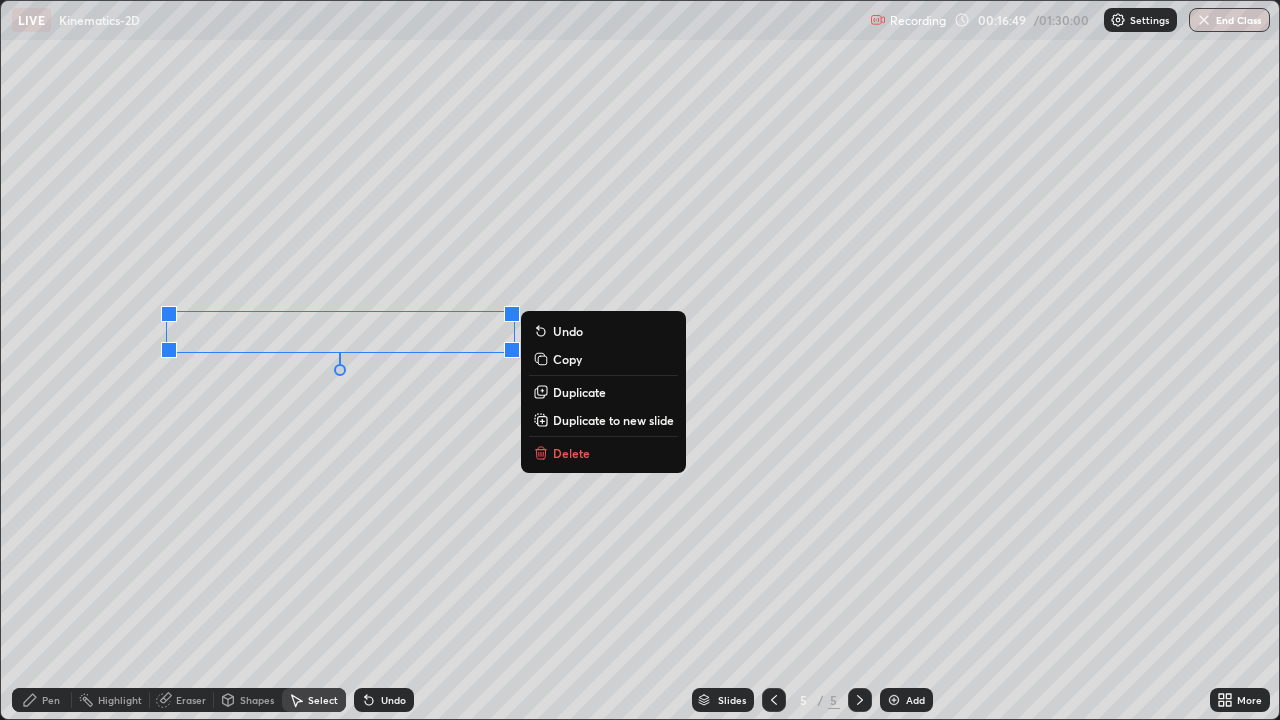click on "Pen" at bounding box center (42, 700) 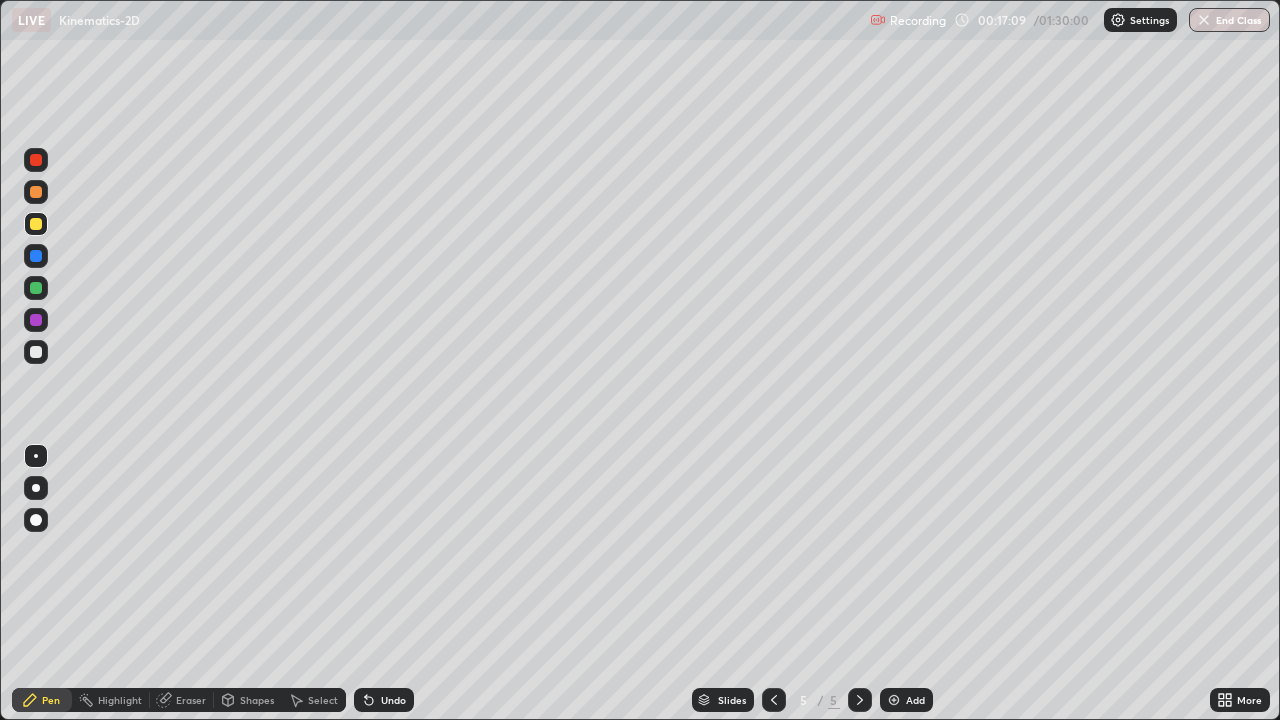 click at bounding box center (36, 352) 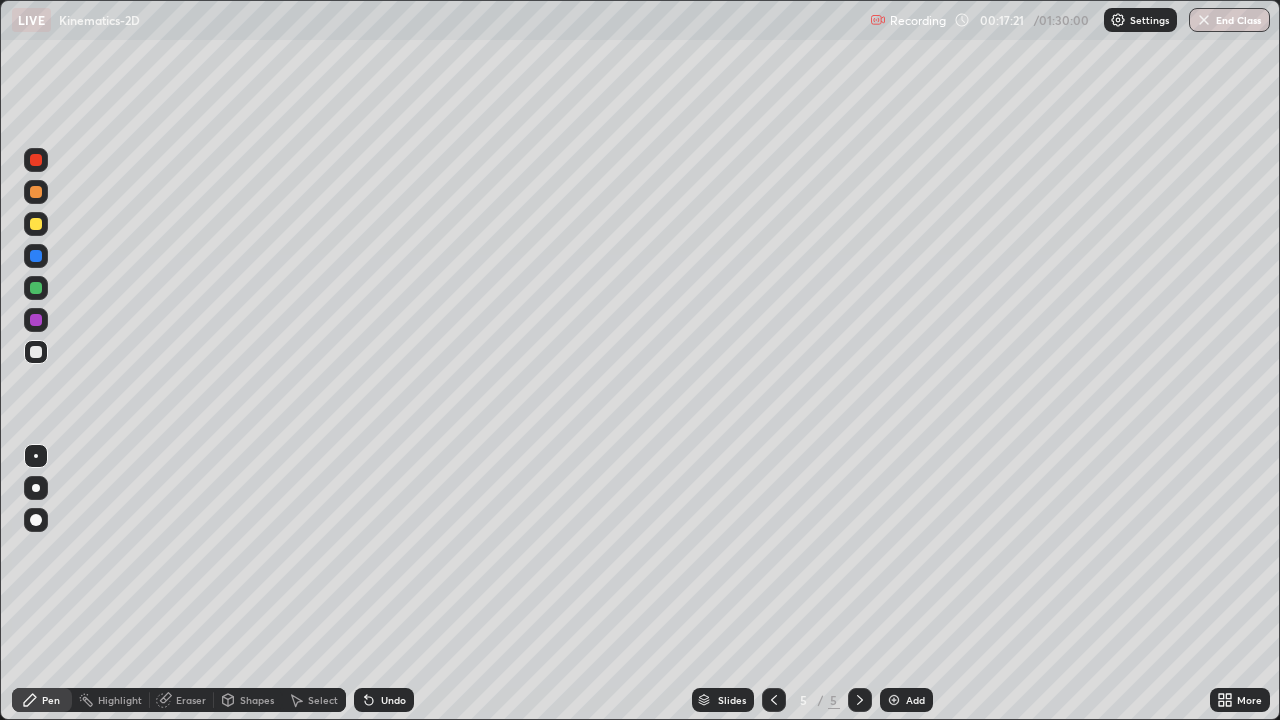 click on "Eraser" at bounding box center (191, 700) 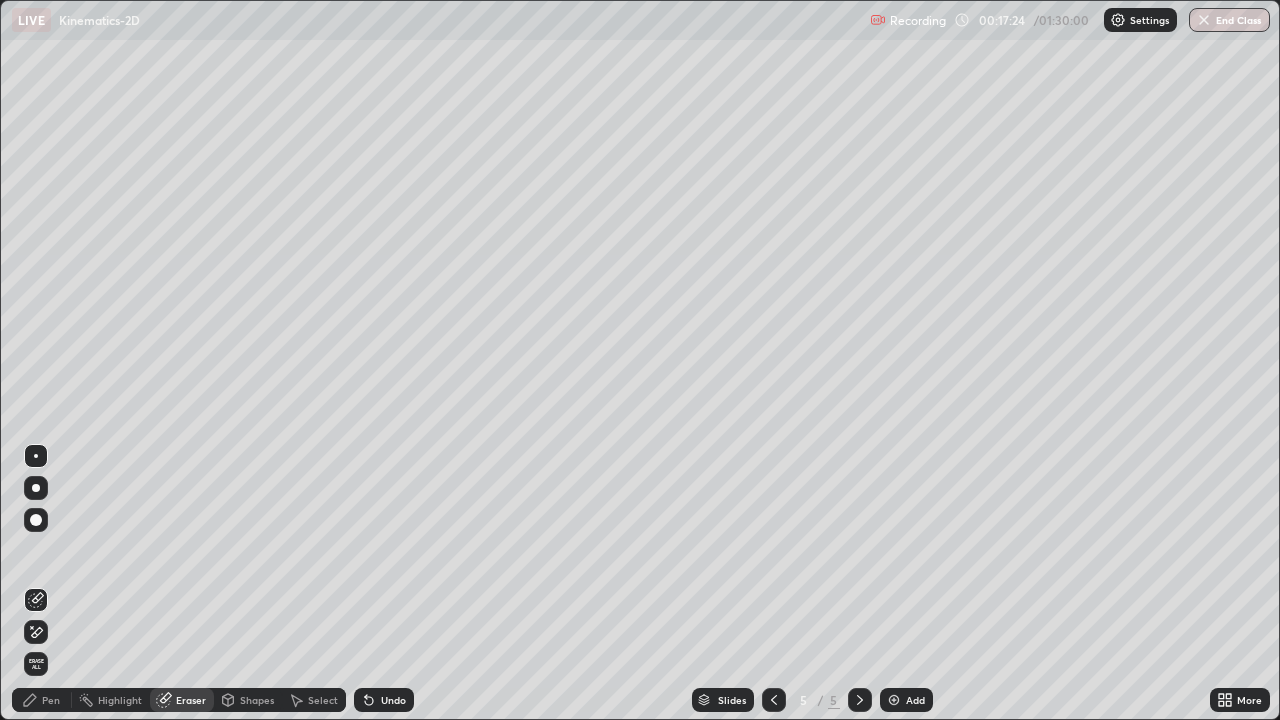 click on "Pen" at bounding box center [42, 700] 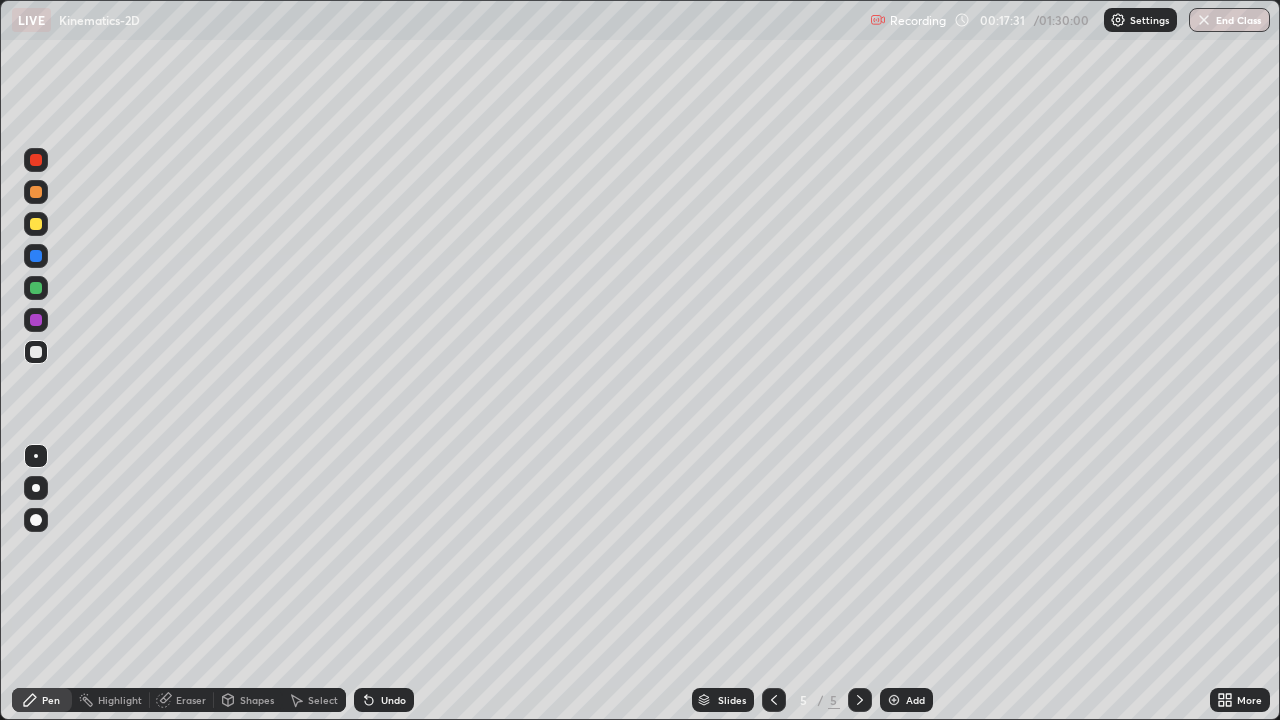 click on "Undo" at bounding box center (384, 700) 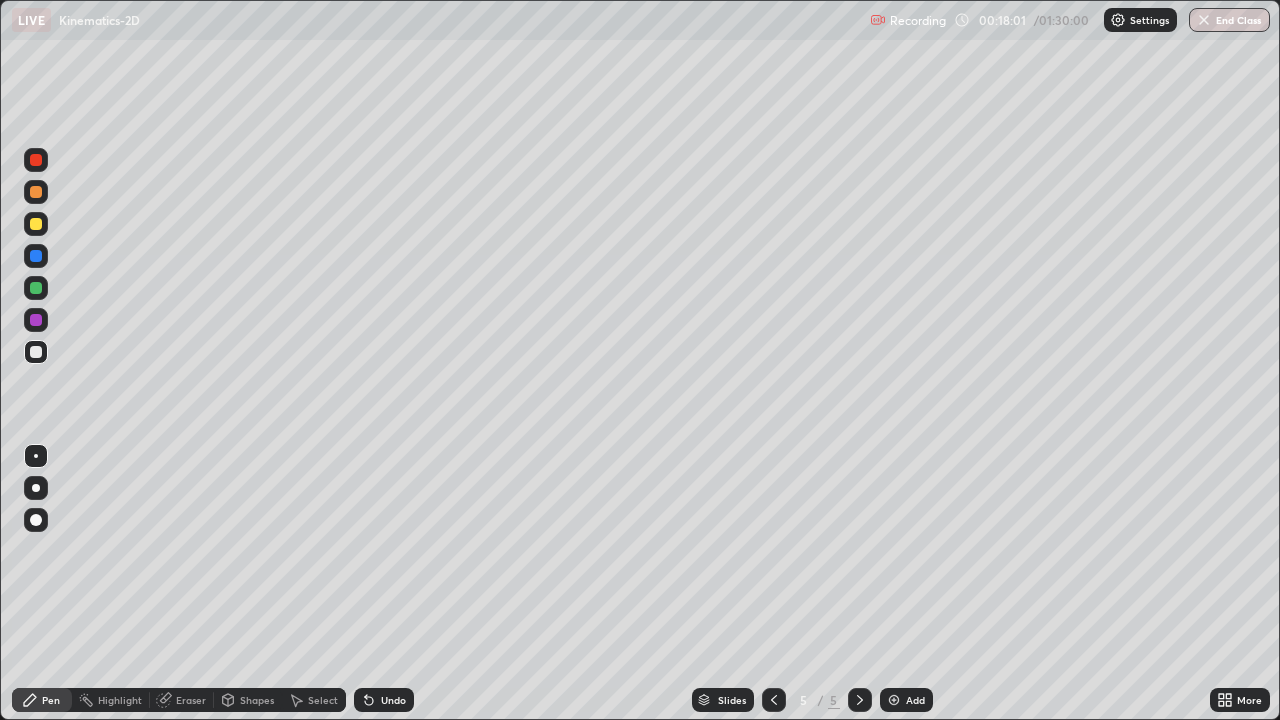 click at bounding box center [36, 320] 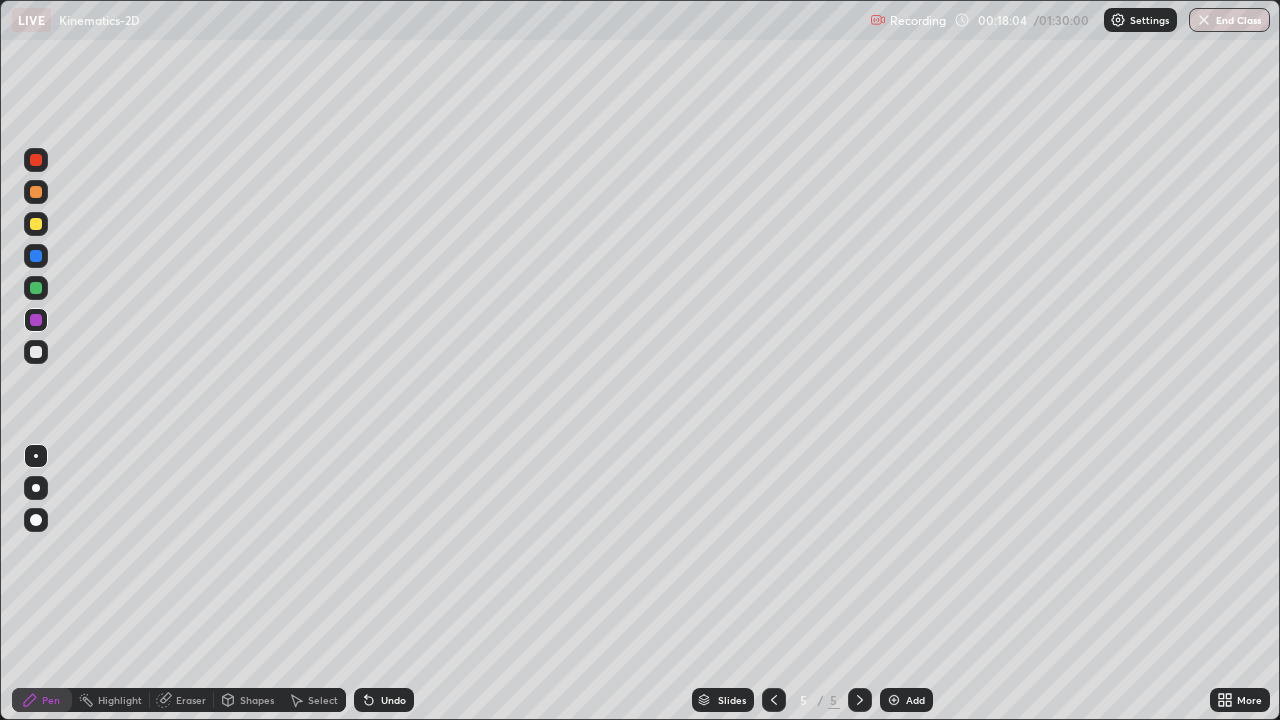 click 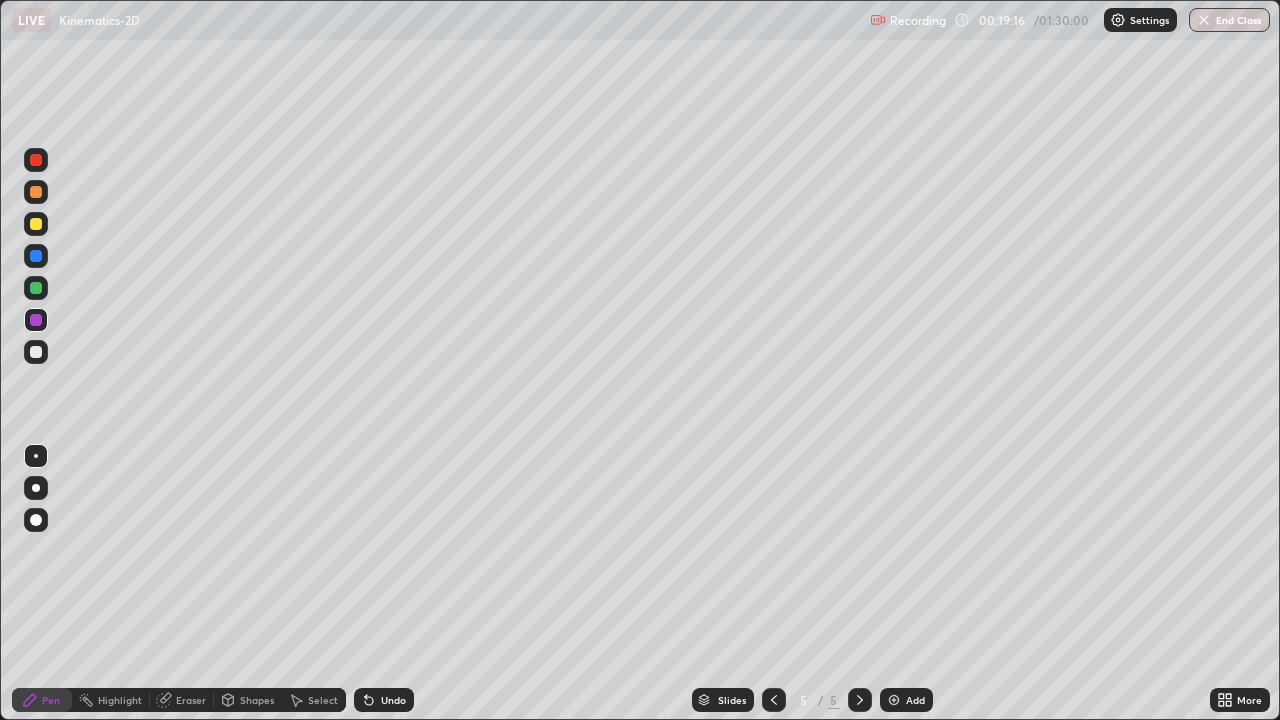 click on "Undo" at bounding box center (393, 700) 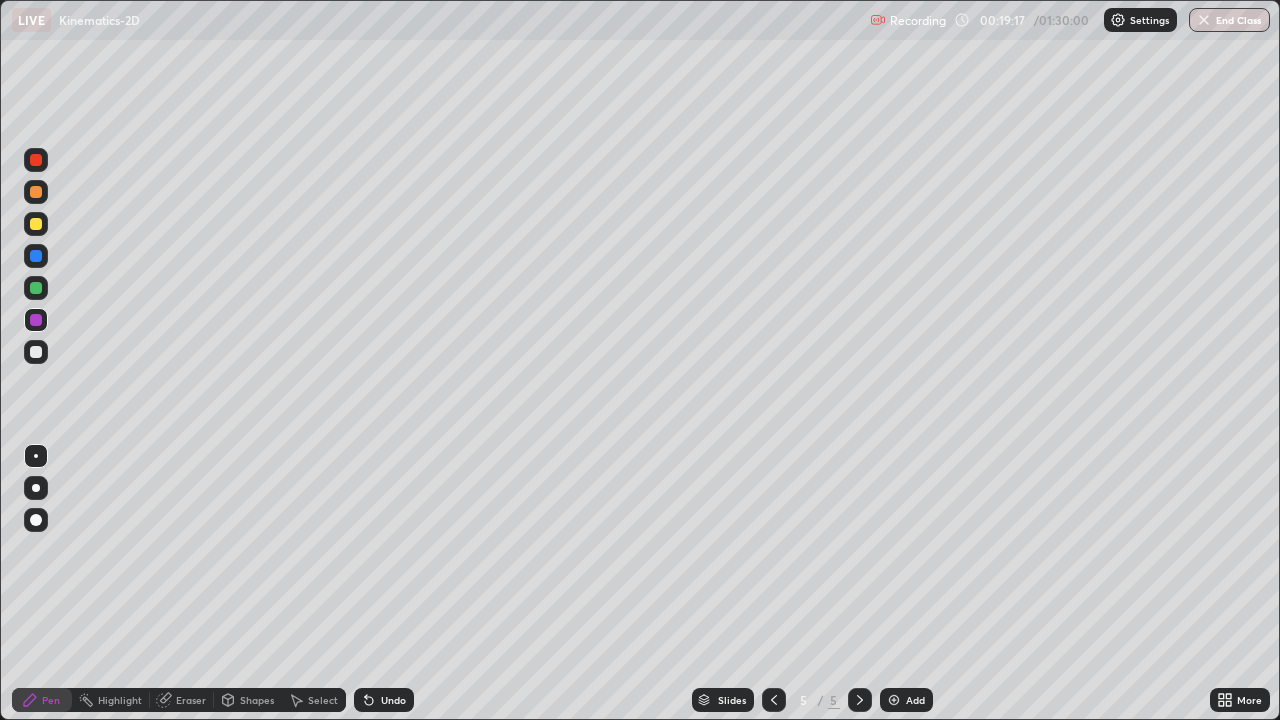 click on "Undo" at bounding box center (393, 700) 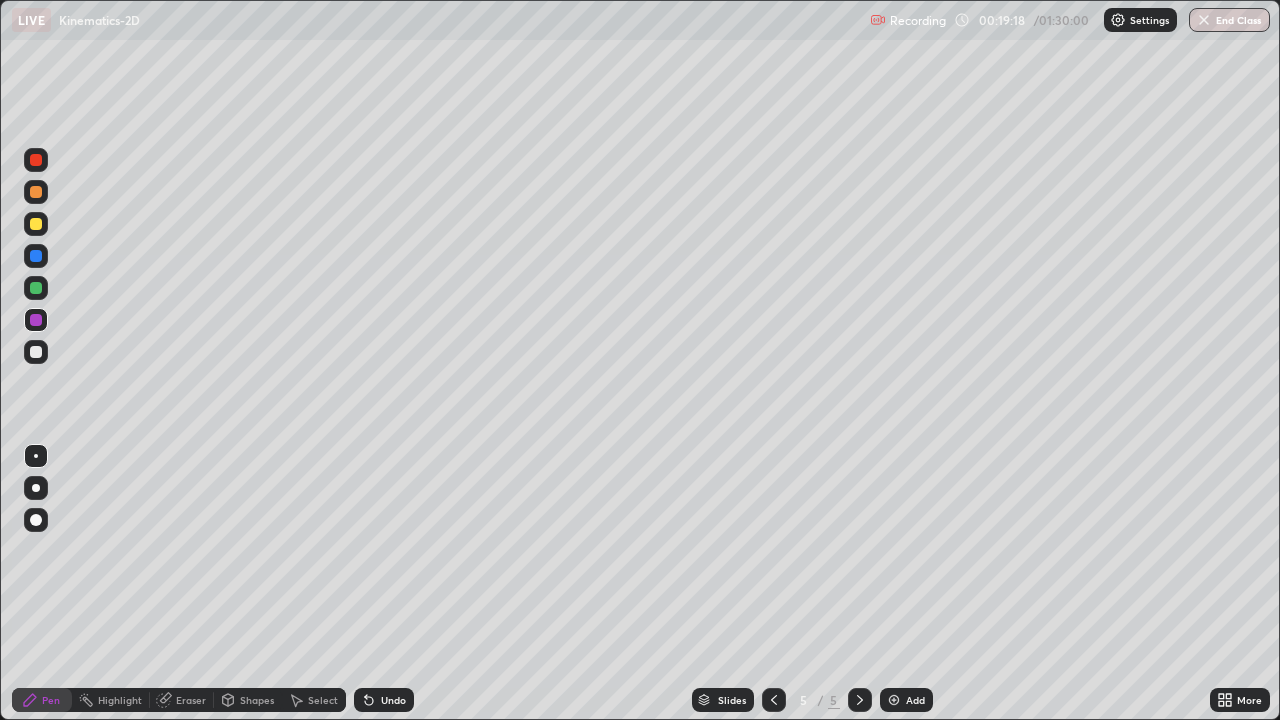 click on "Add" at bounding box center (906, 700) 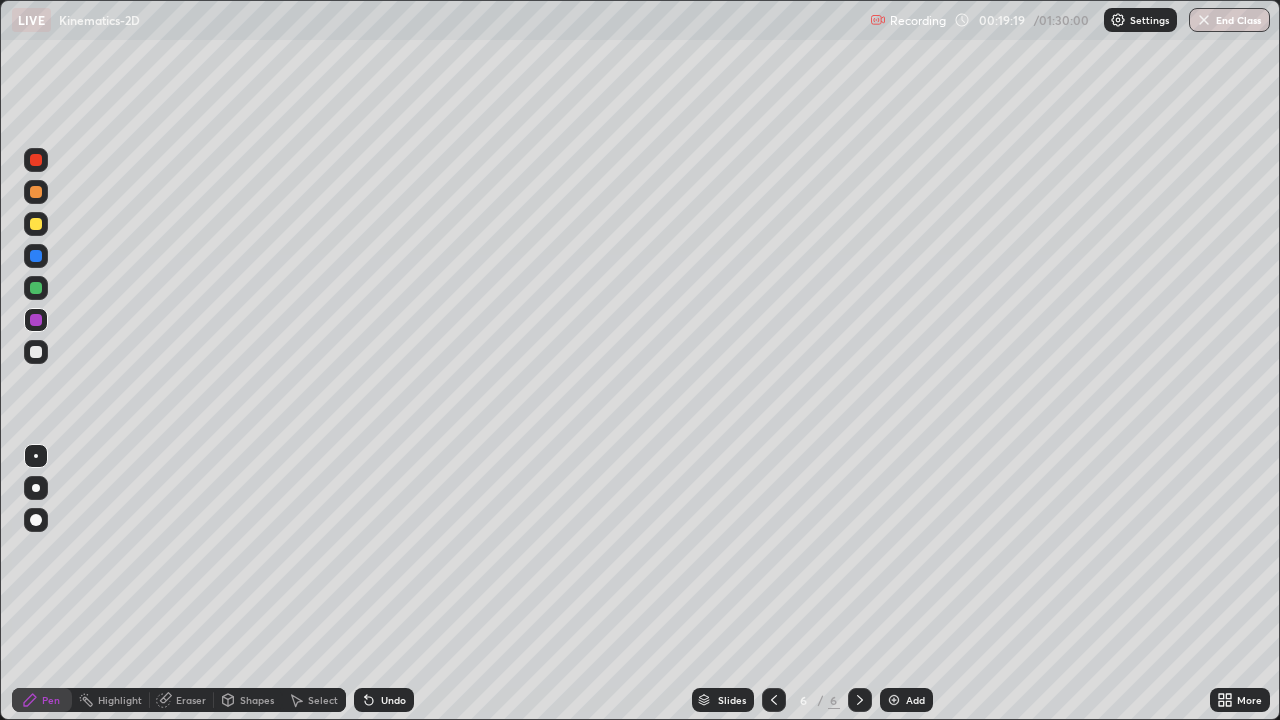 click at bounding box center [36, 352] 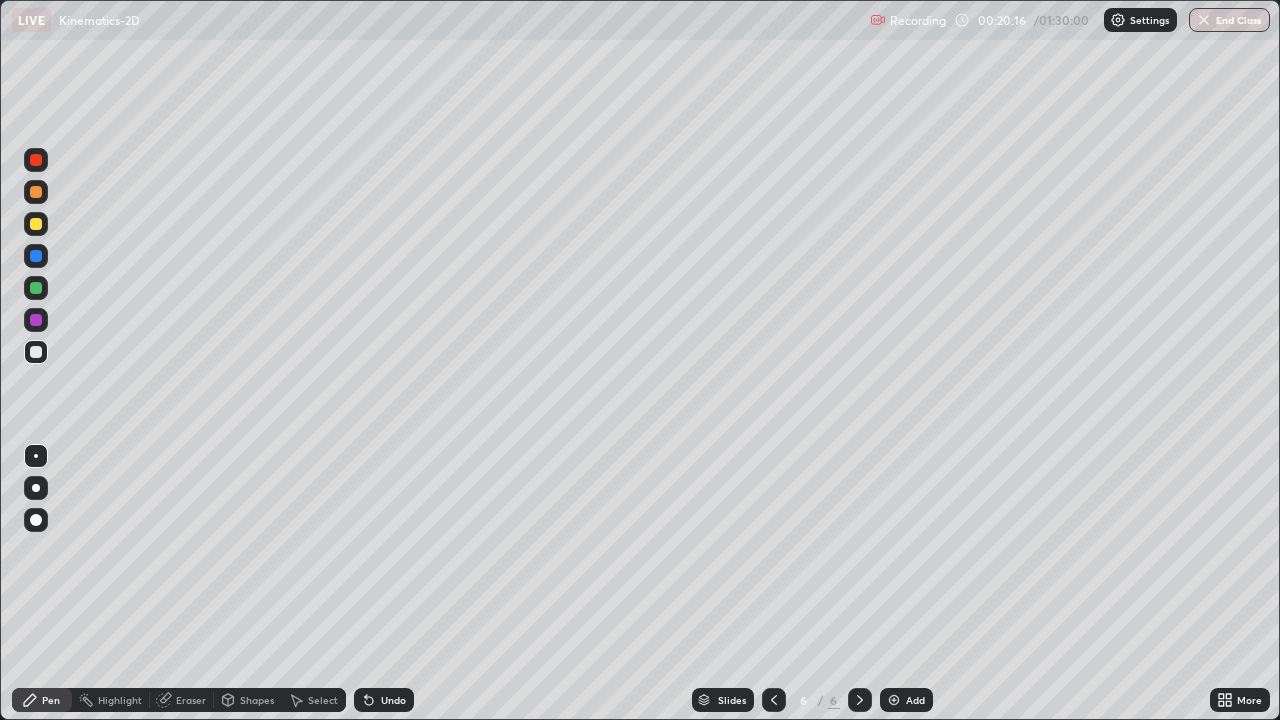click 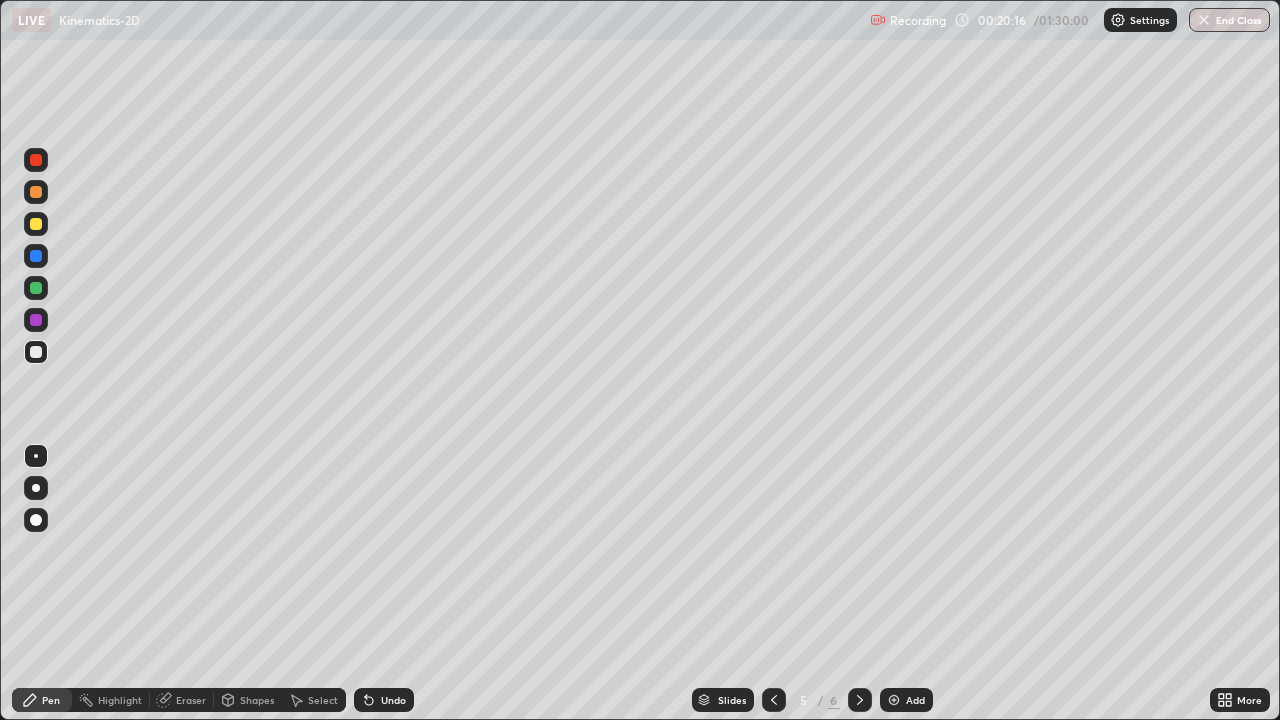 click at bounding box center [774, 700] 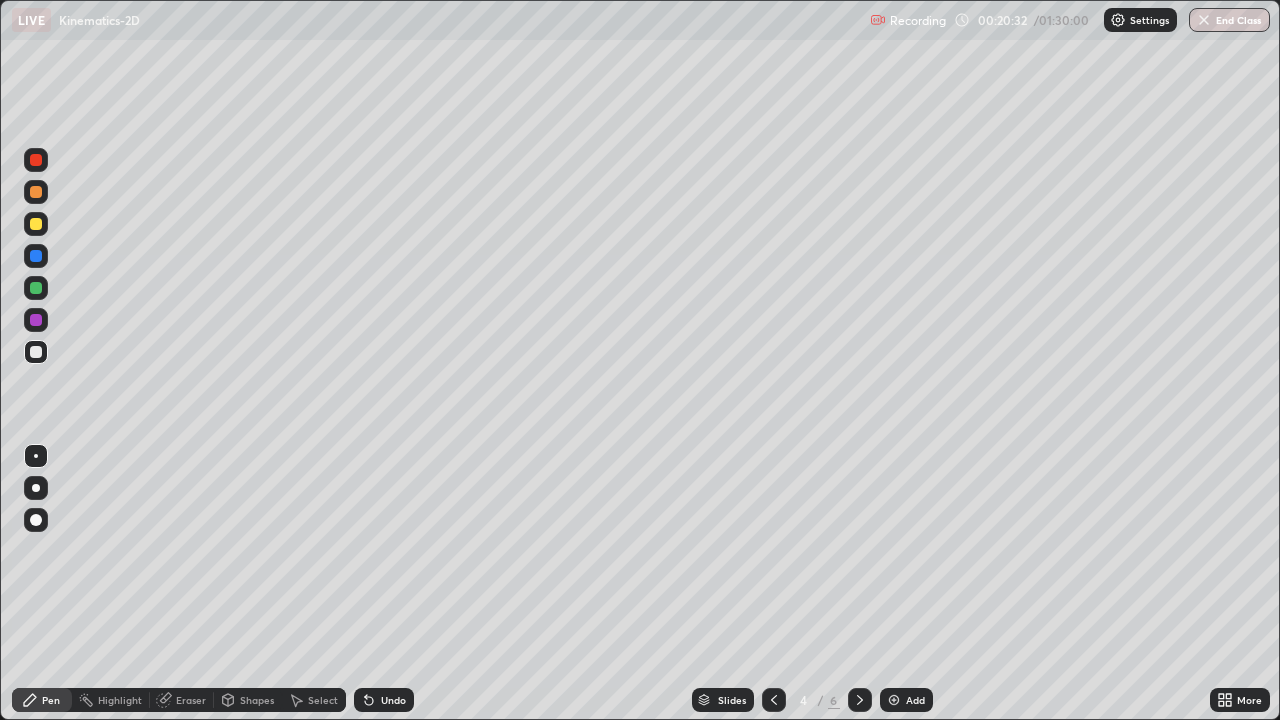 click 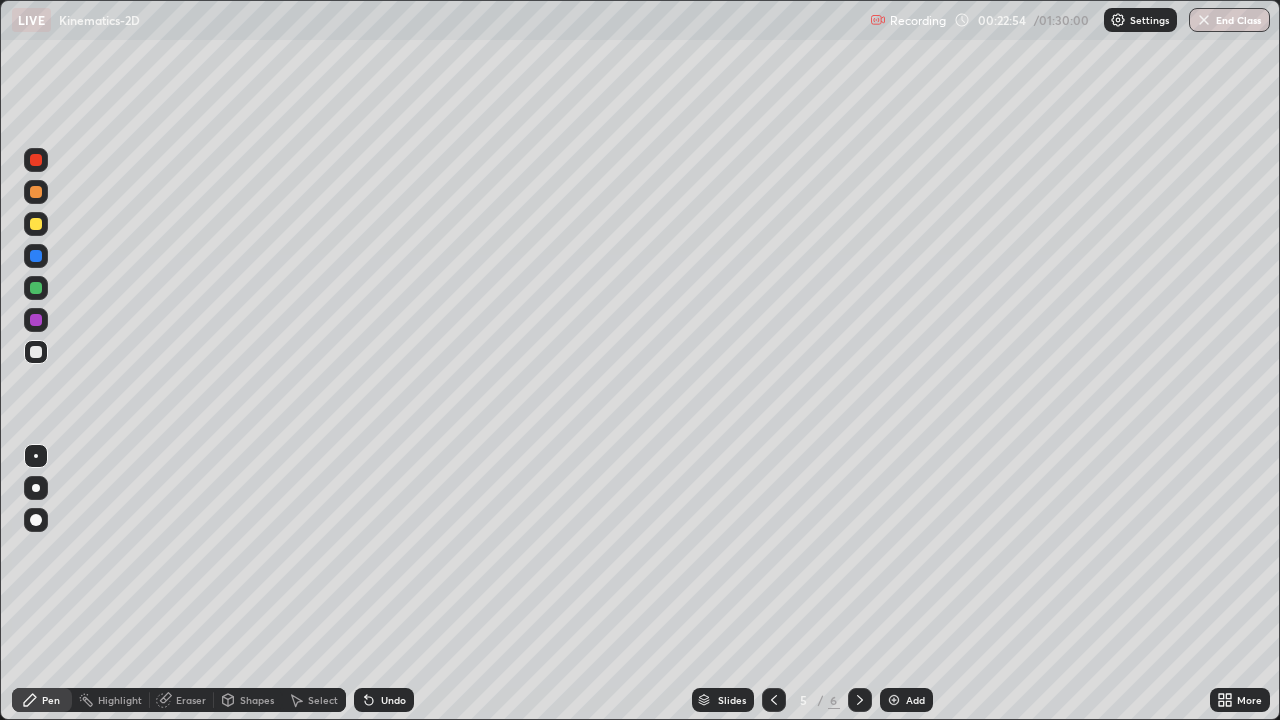 click 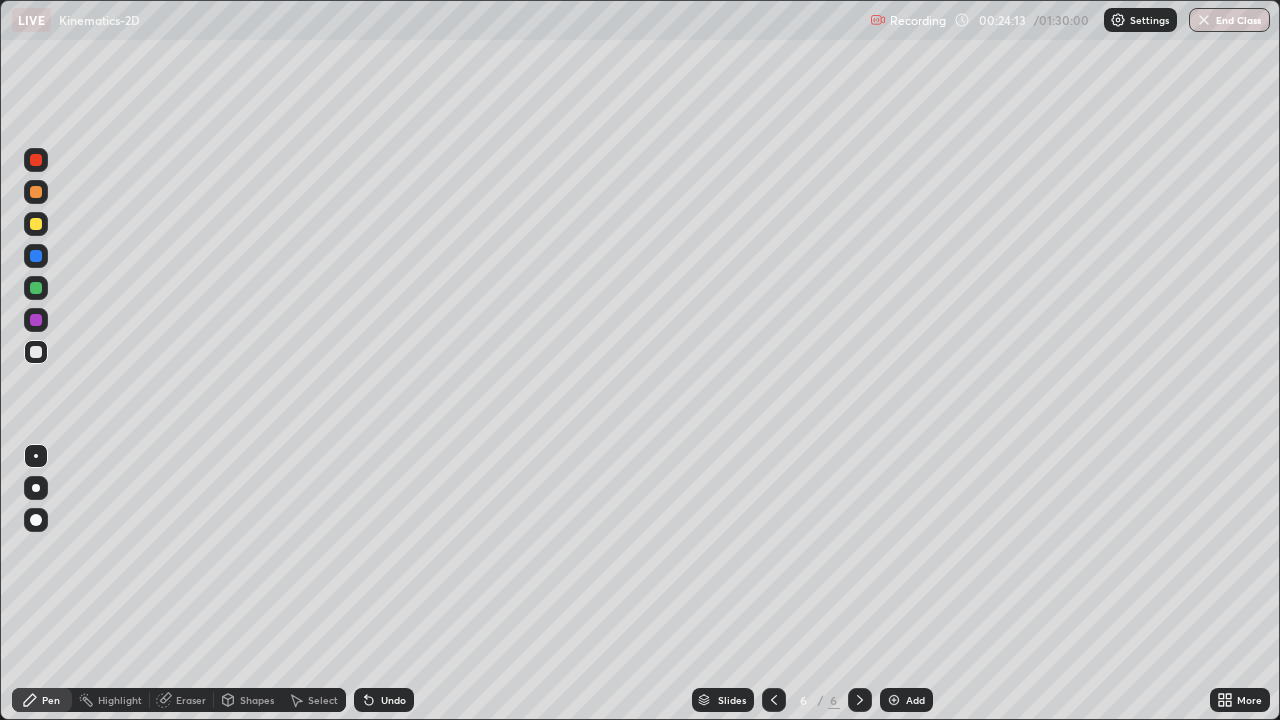 click at bounding box center [894, 700] 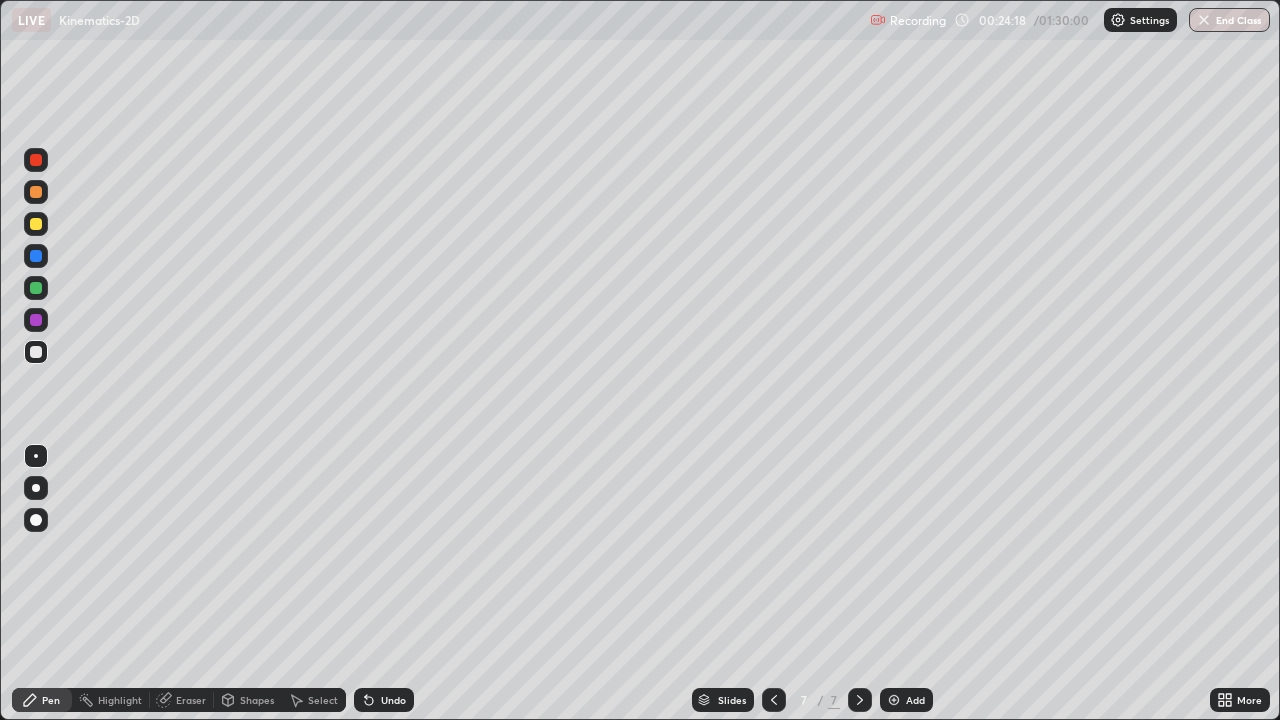 click 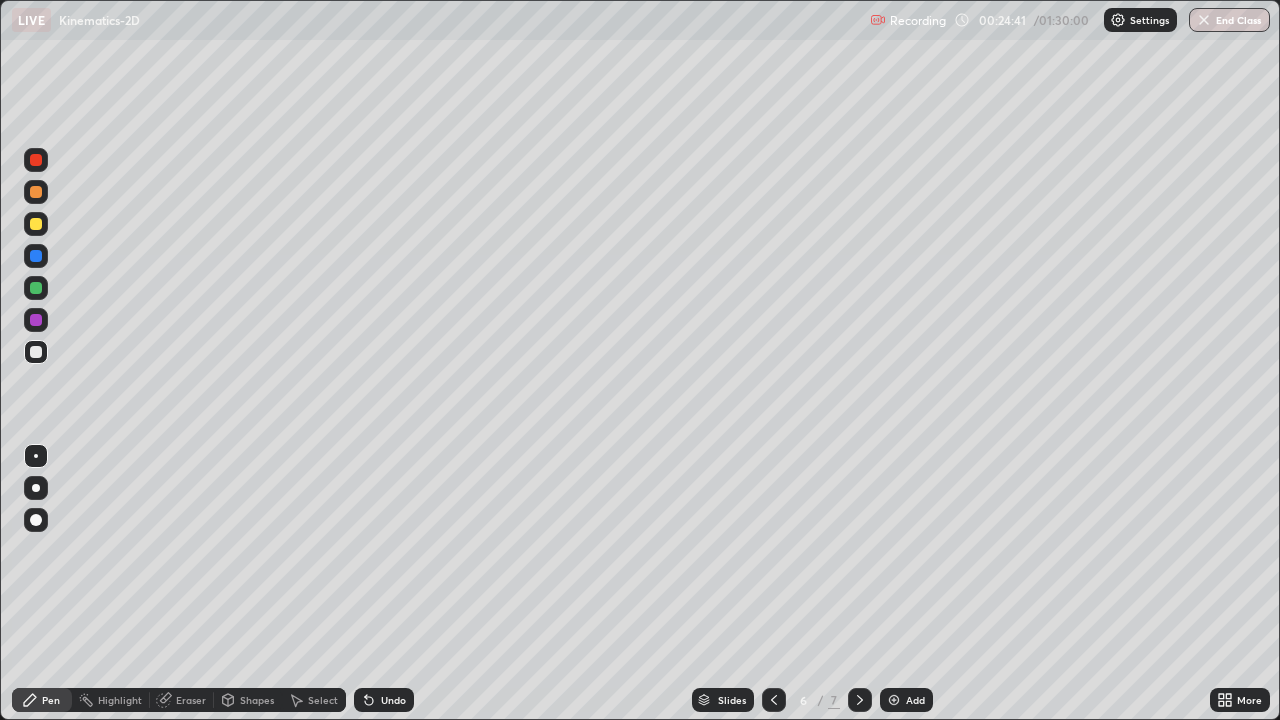 click 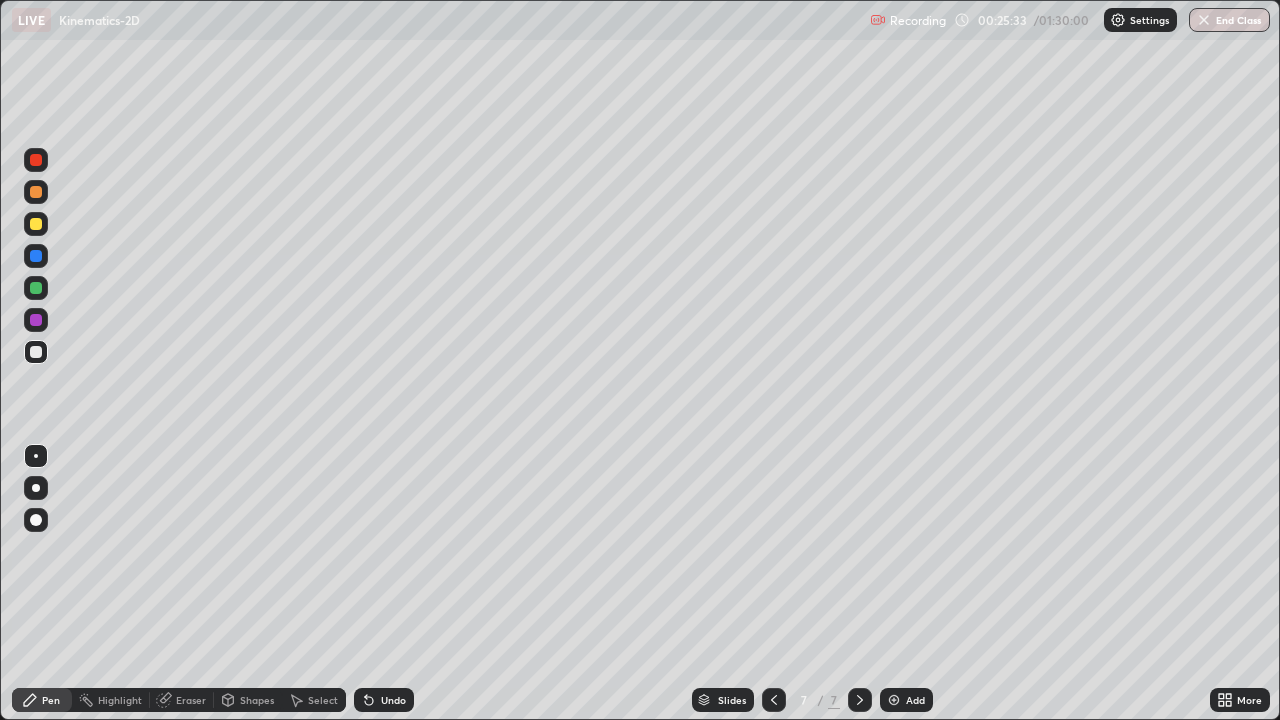 click at bounding box center (36, 352) 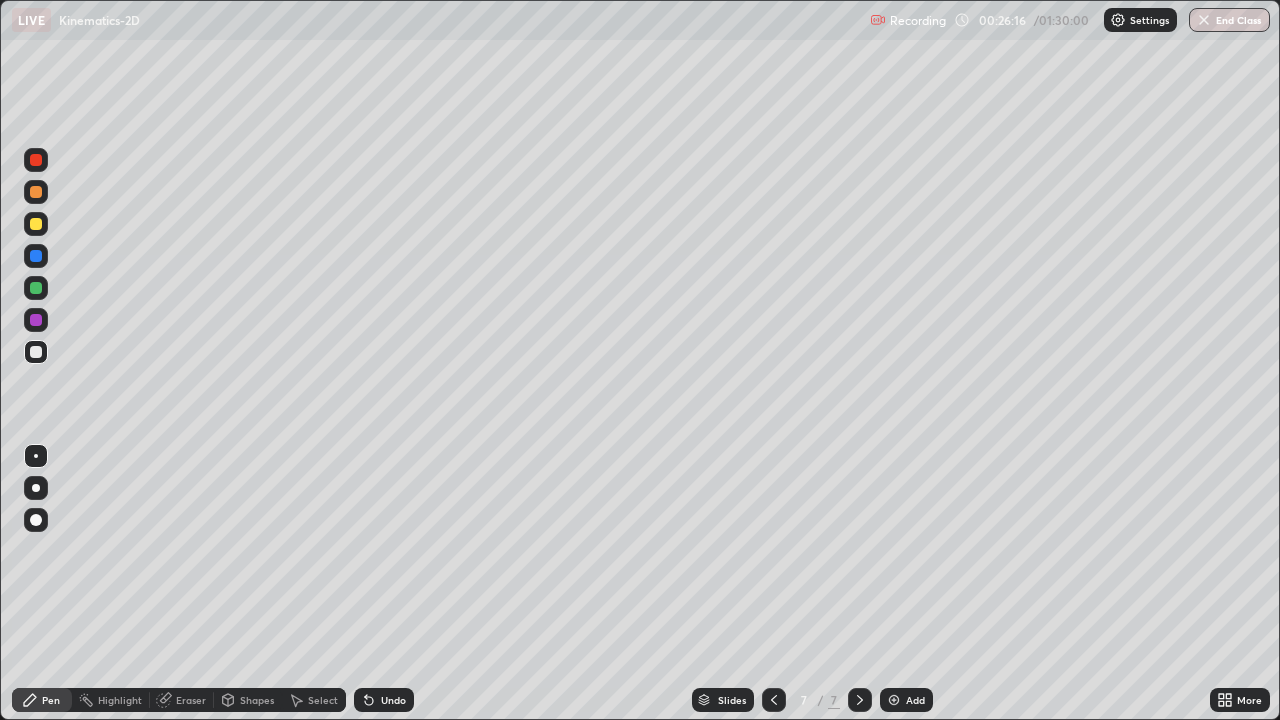 click at bounding box center [36, 352] 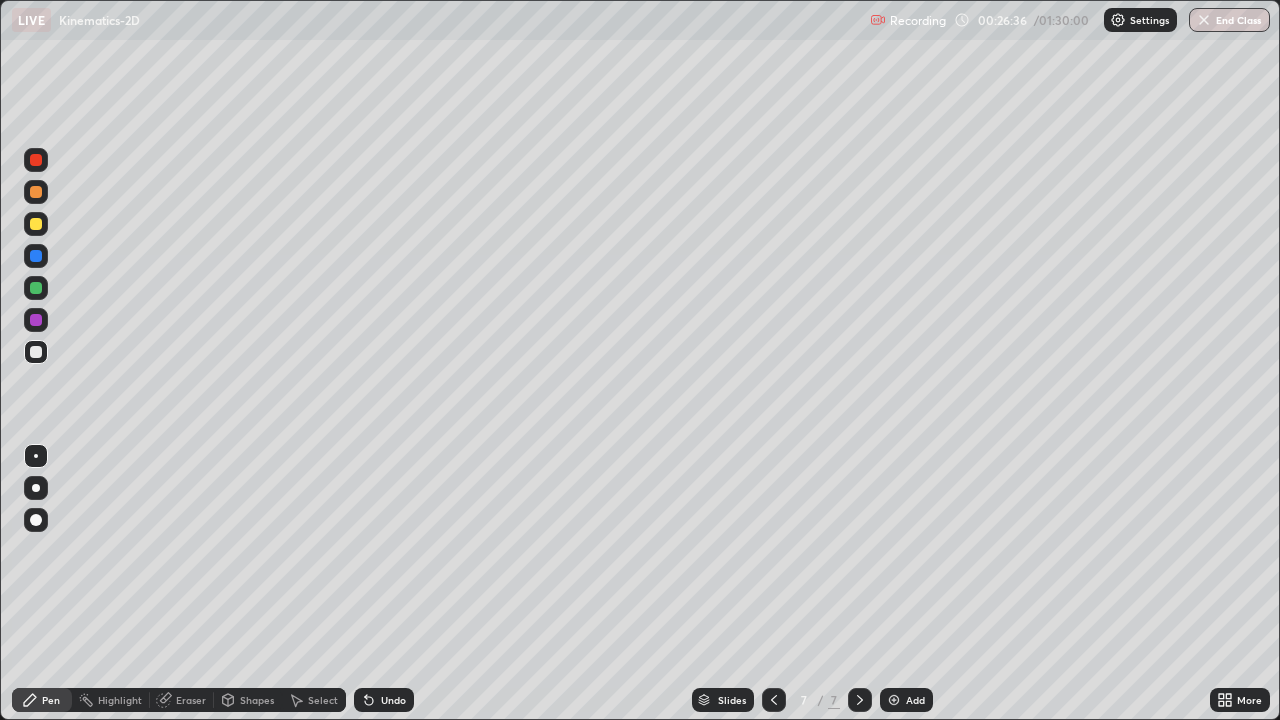 click at bounding box center (36, 352) 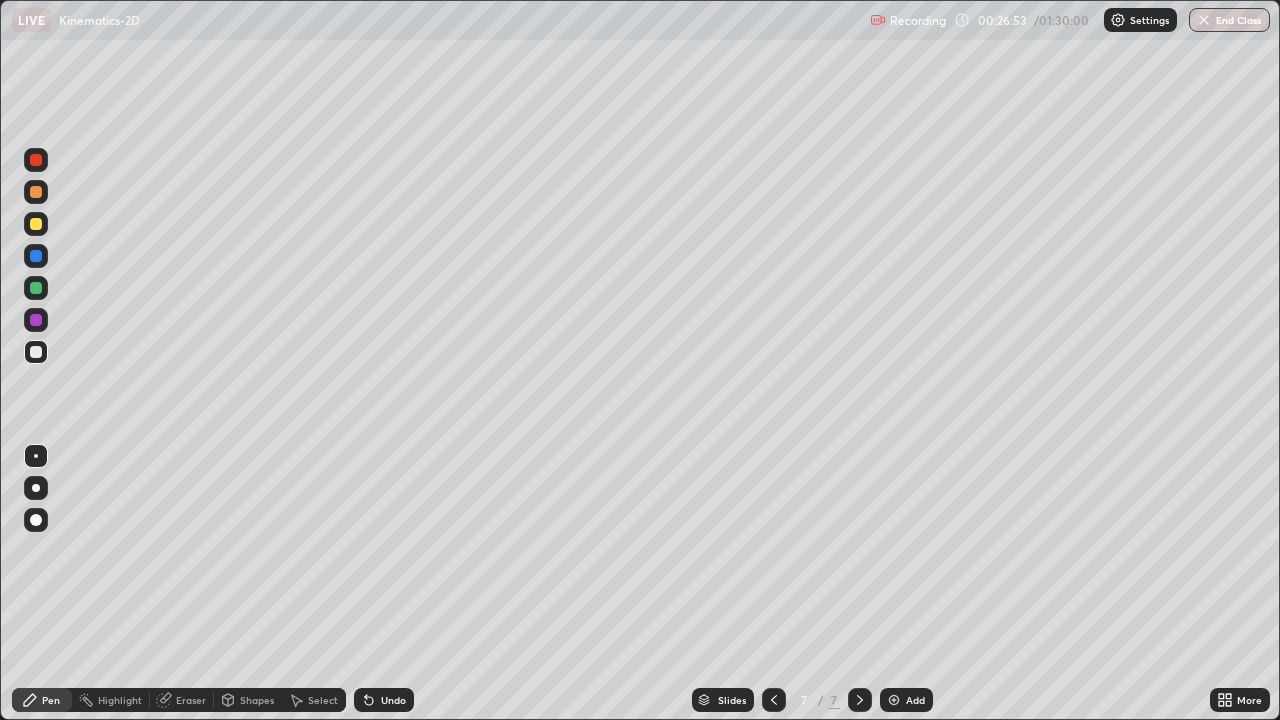click on "Undo" at bounding box center (384, 700) 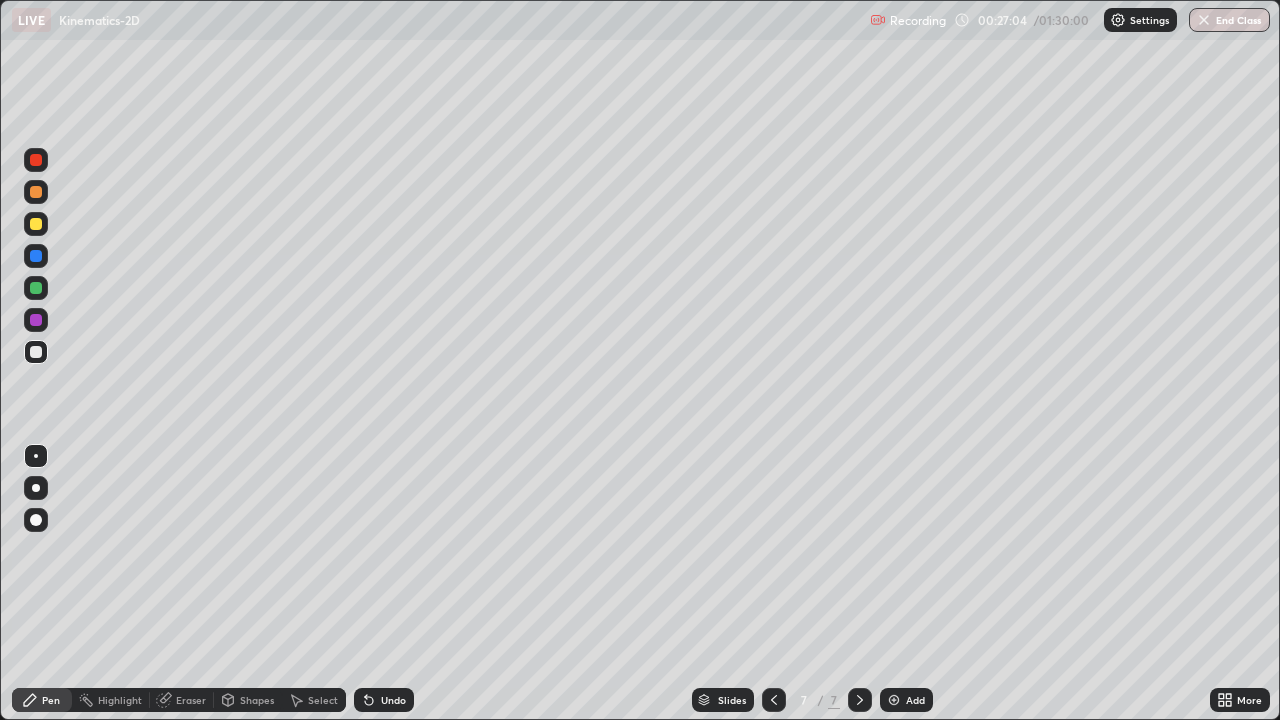 click on "Undo" at bounding box center [393, 700] 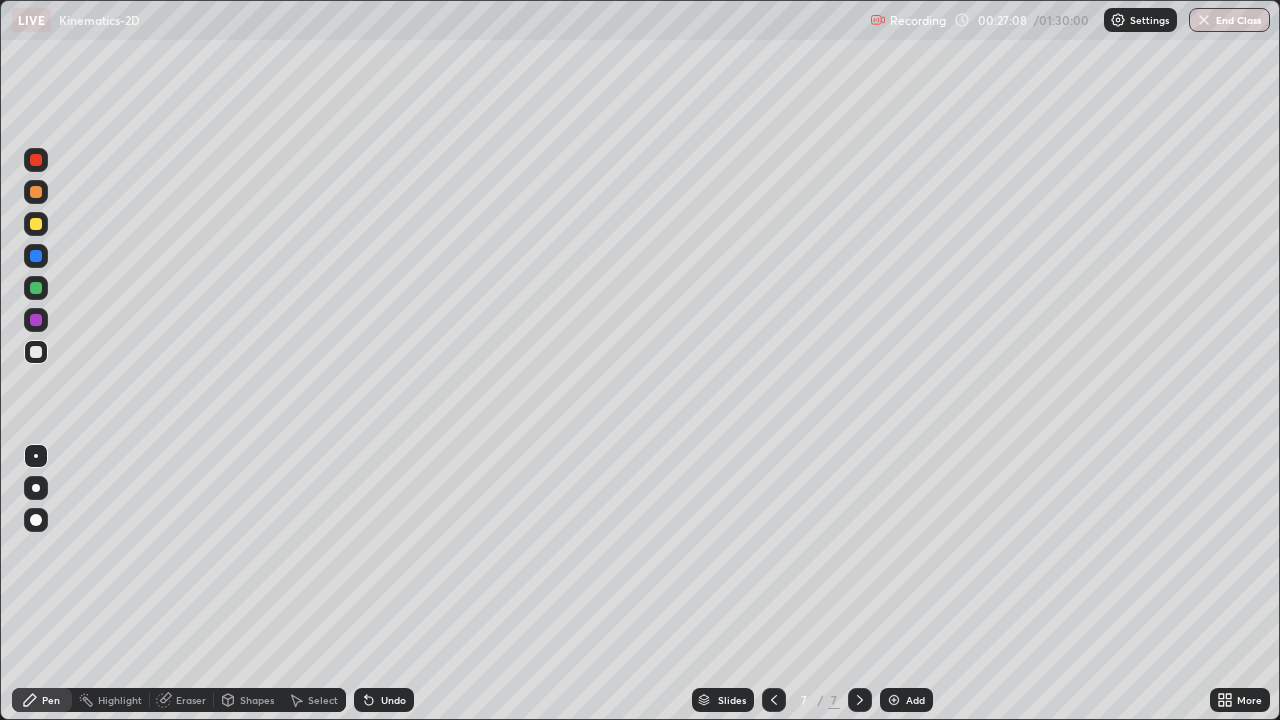 click on "Undo" at bounding box center (393, 700) 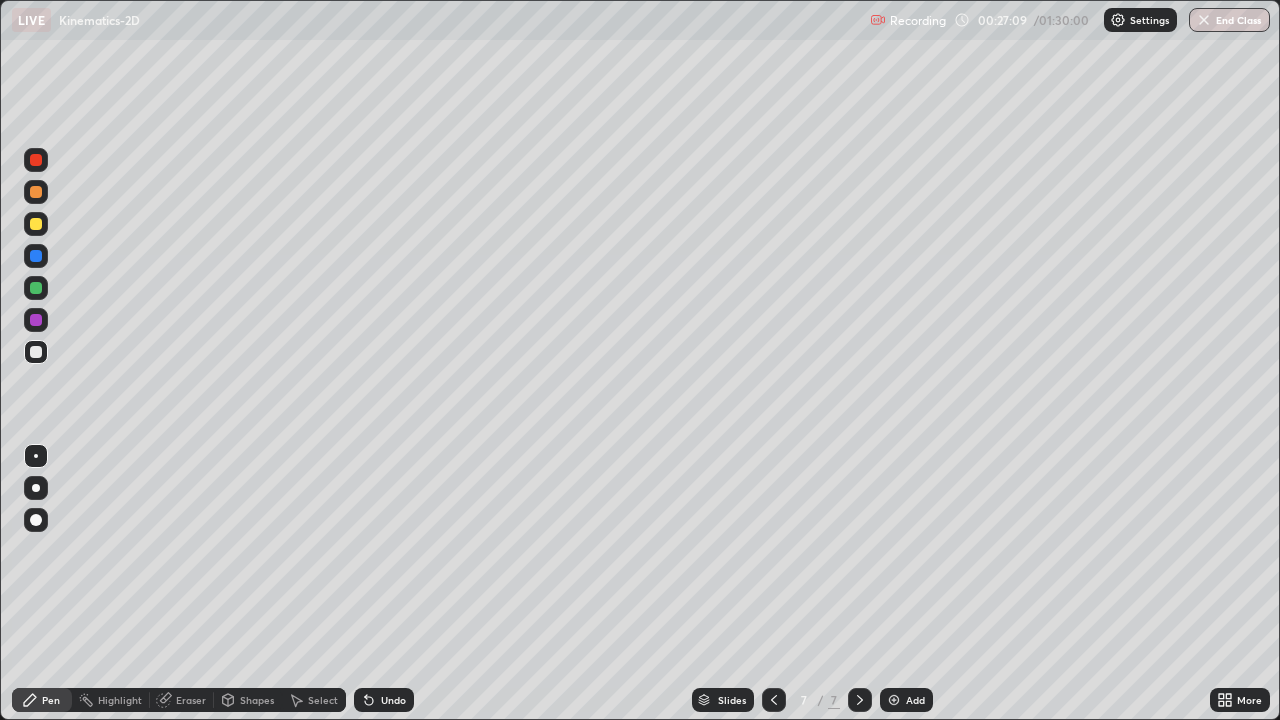click on "Undo" at bounding box center (384, 700) 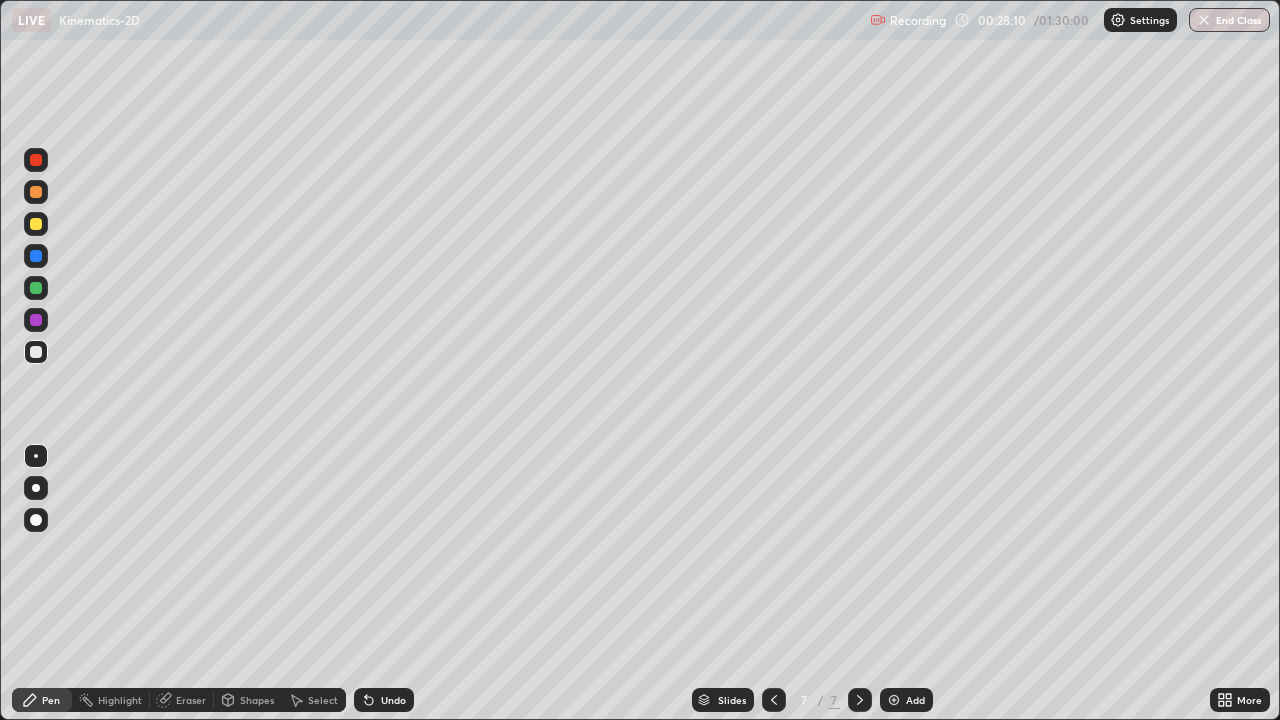 click on "Add" at bounding box center [915, 700] 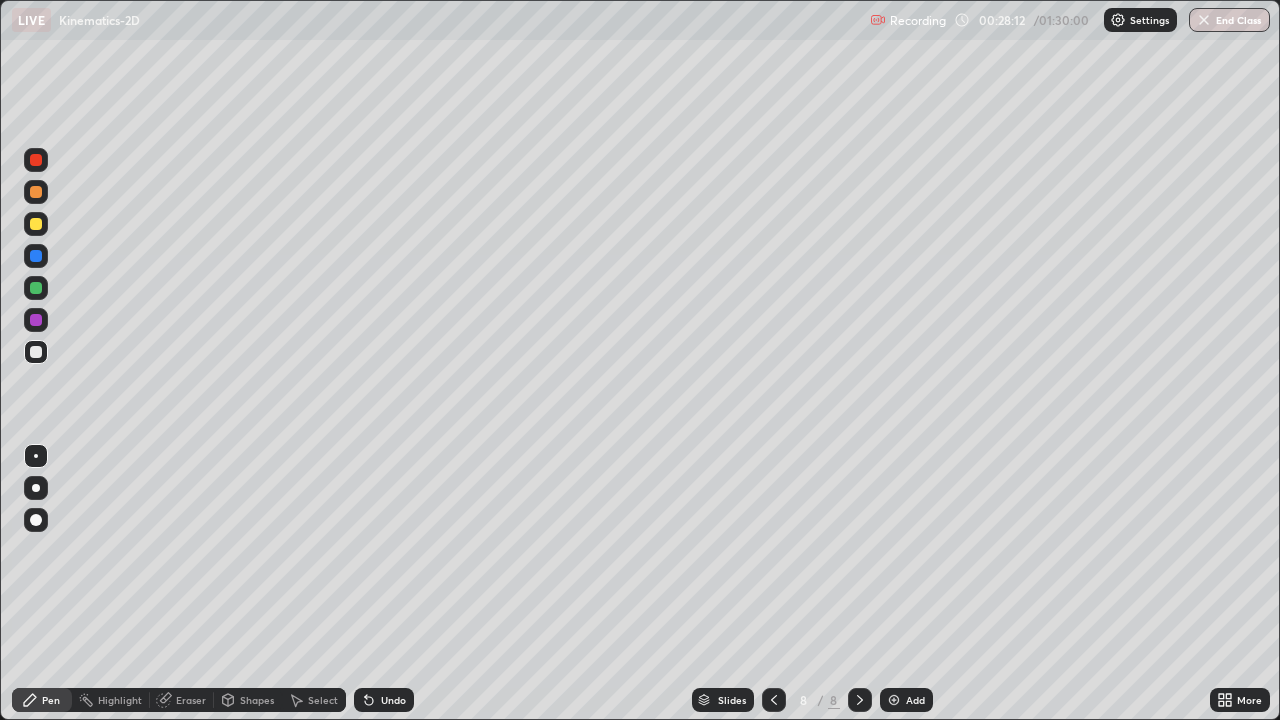 click 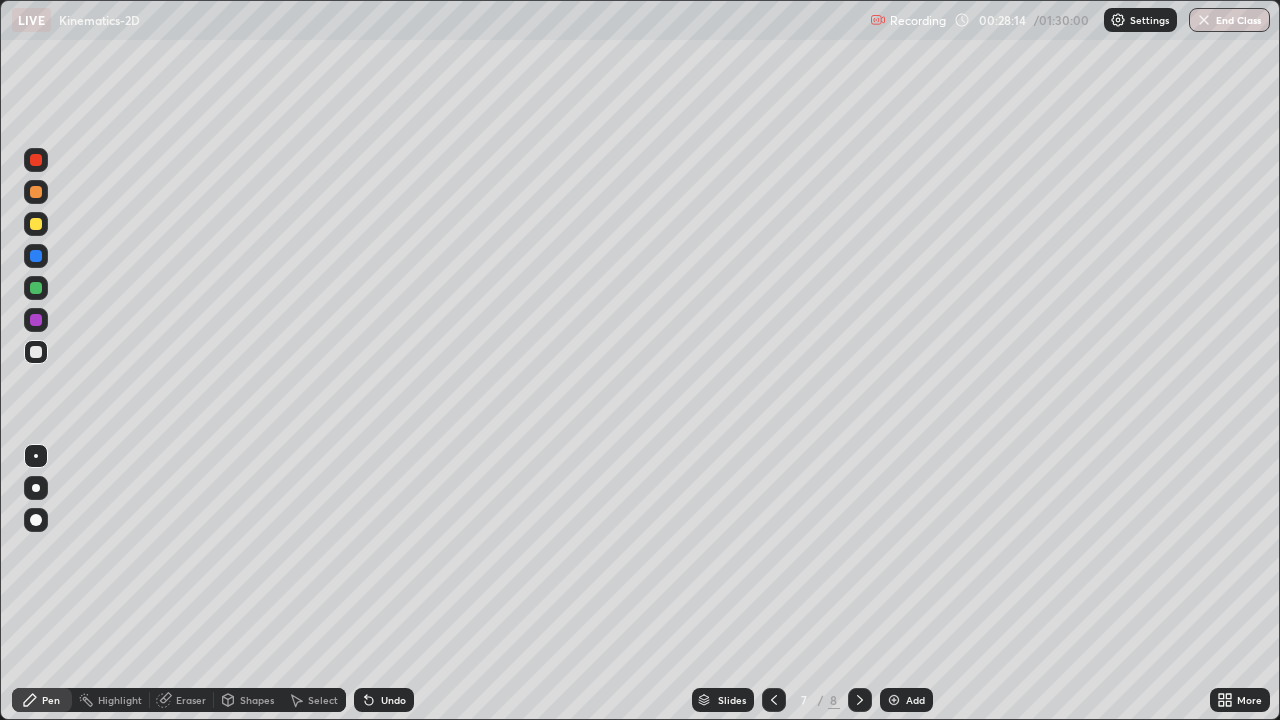 click 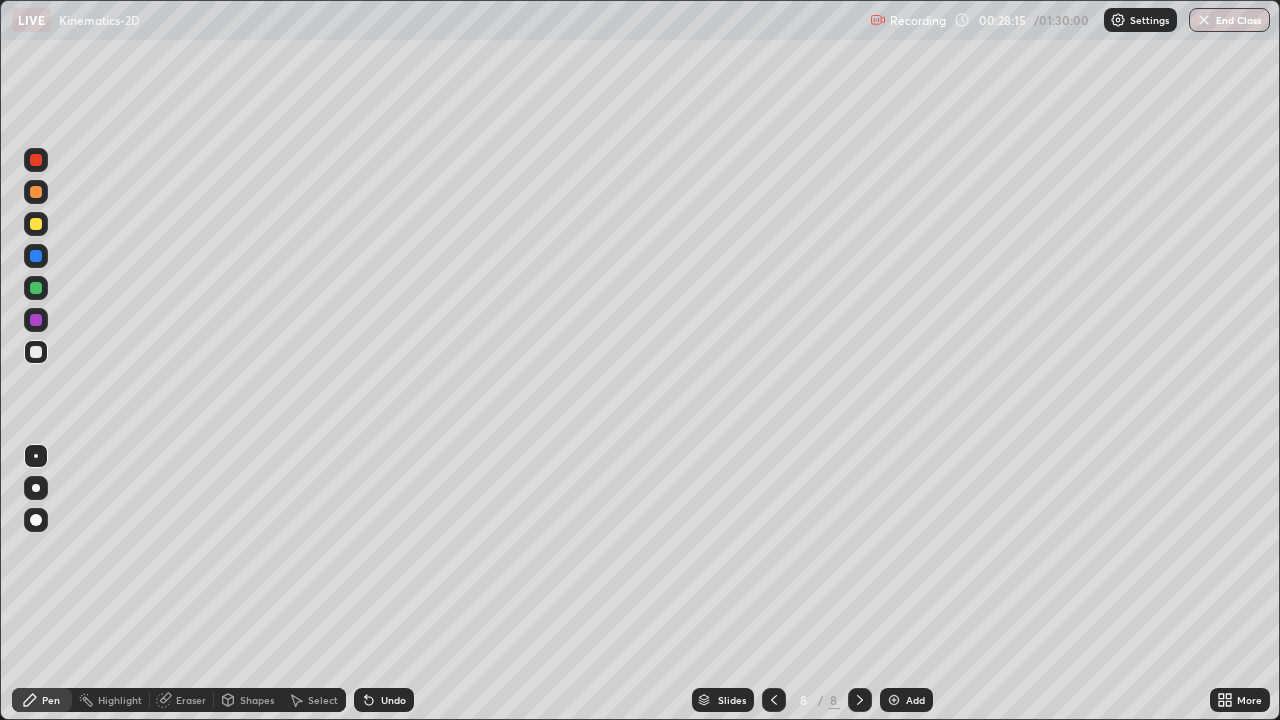 click 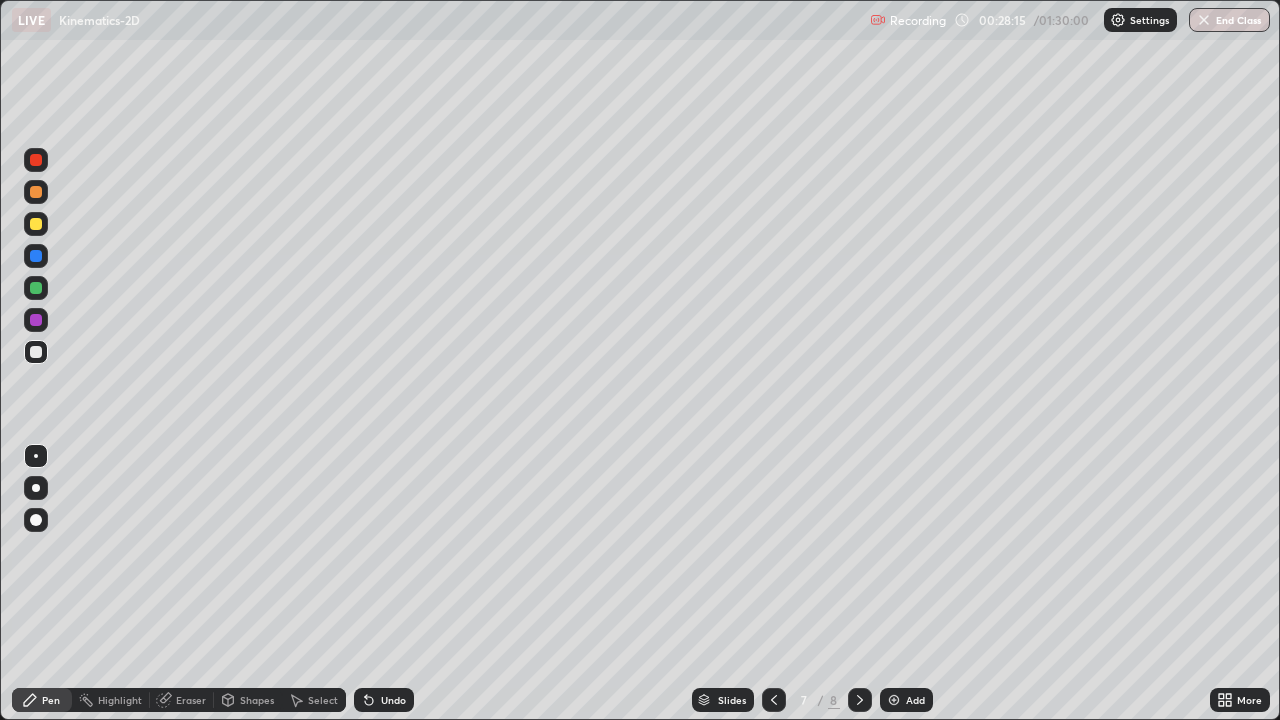 click on "Highlight" at bounding box center (120, 700) 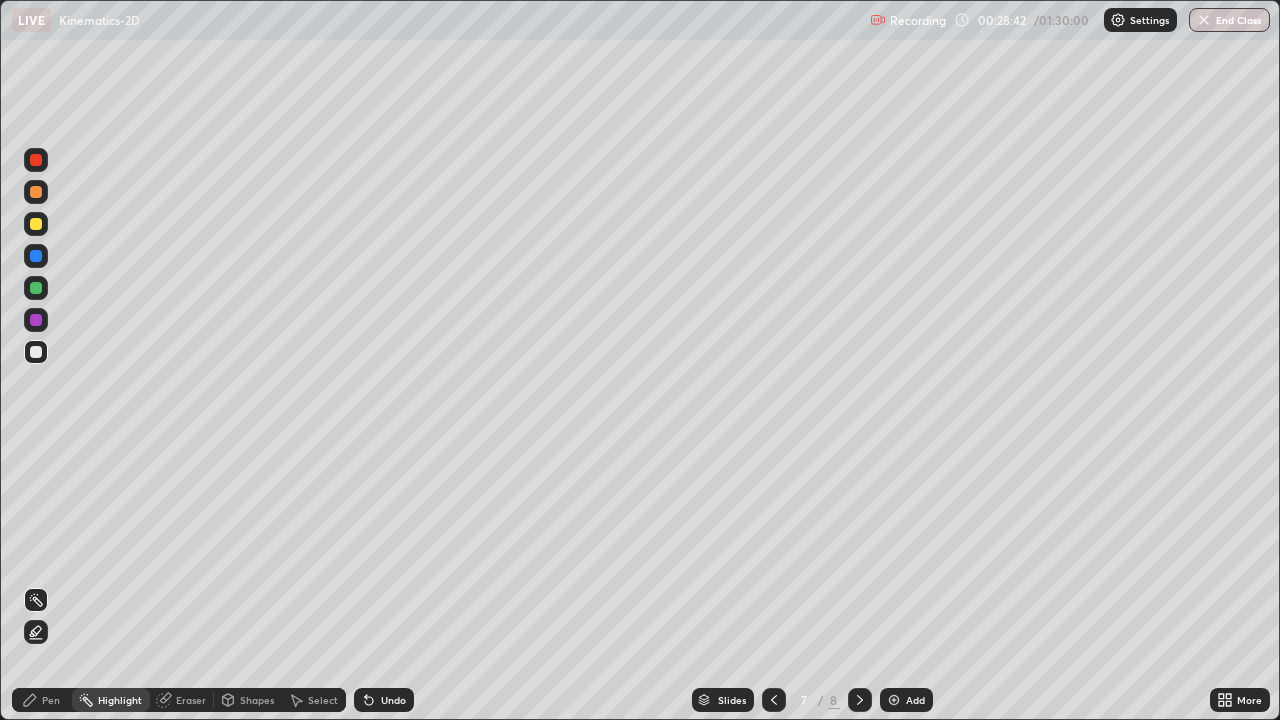 click on "Pen" at bounding box center [51, 700] 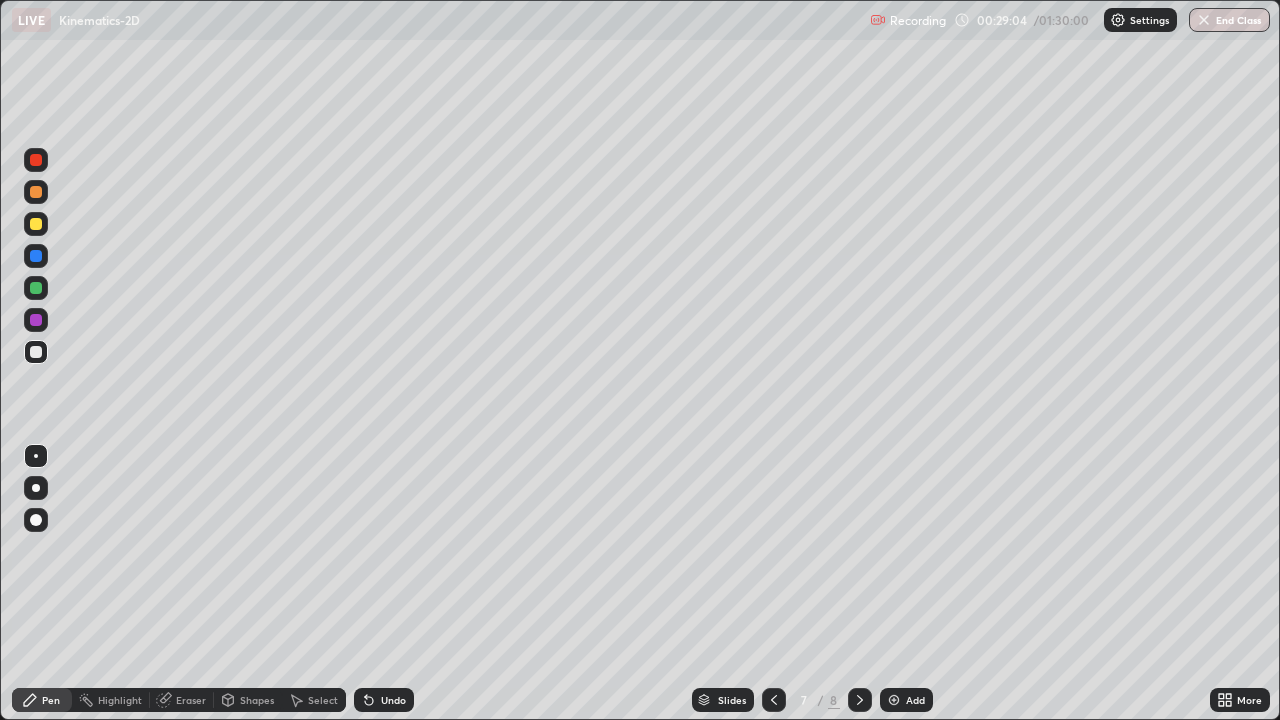 click 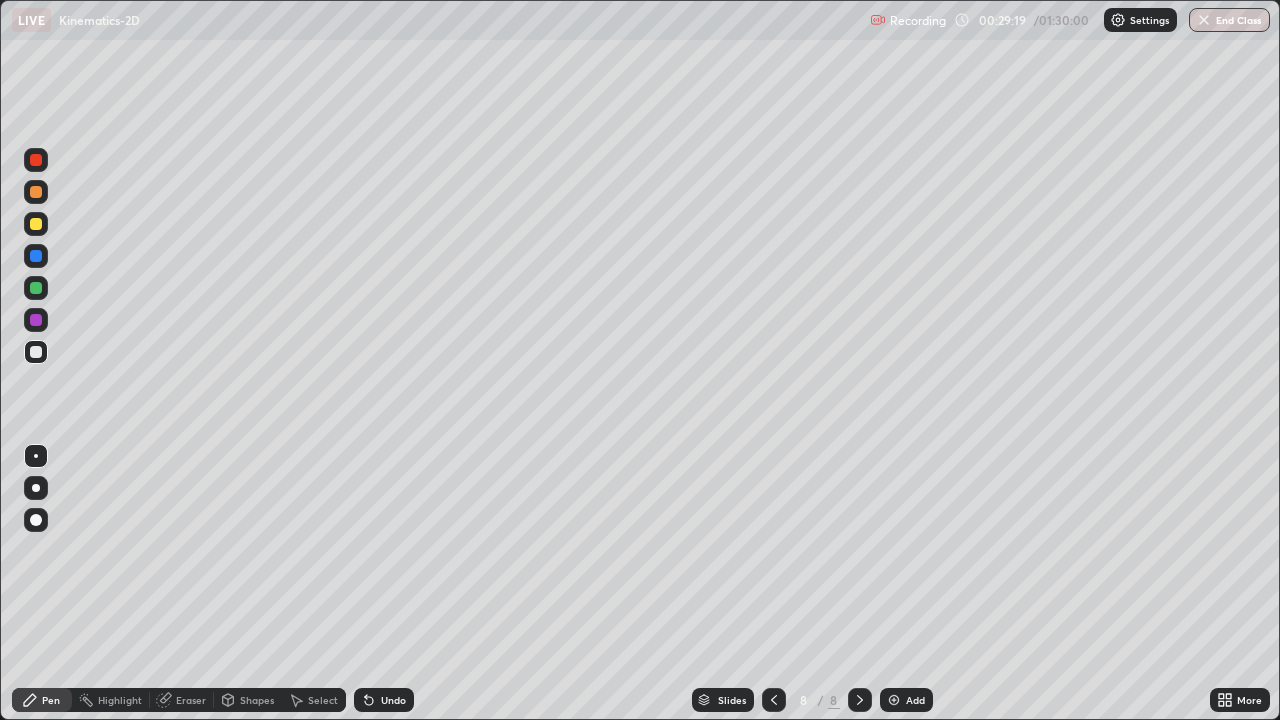 click 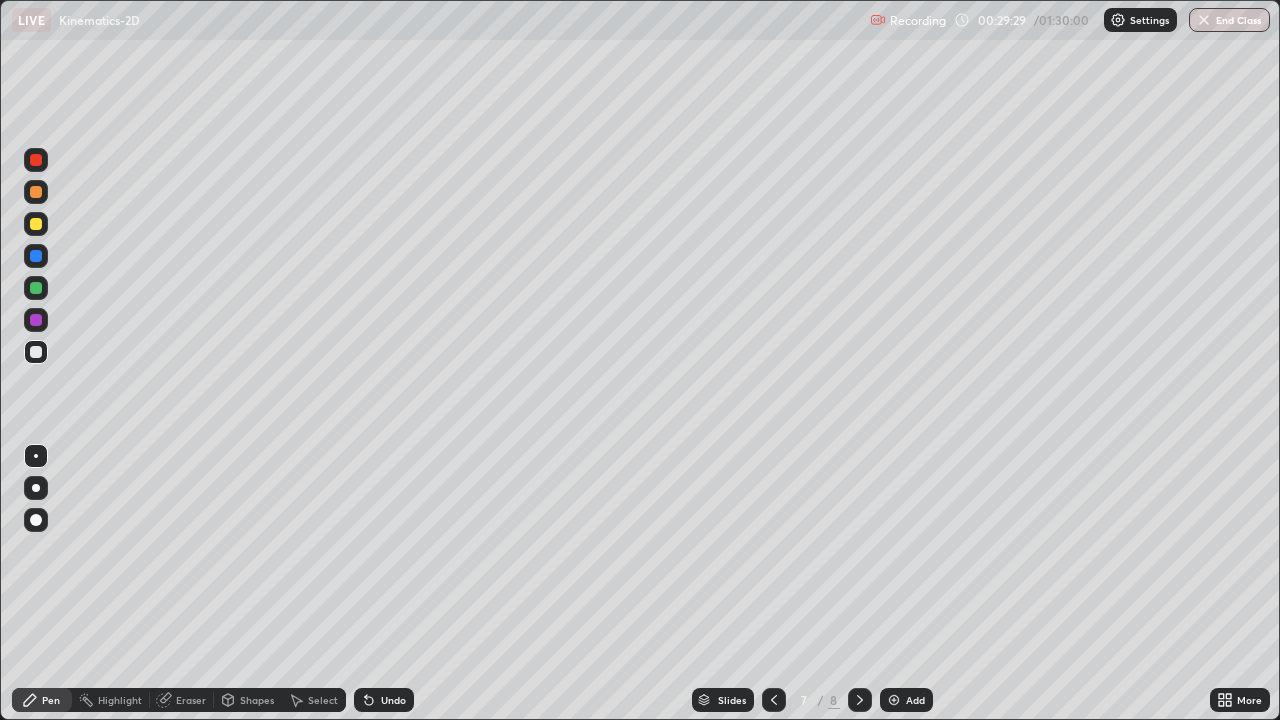 click 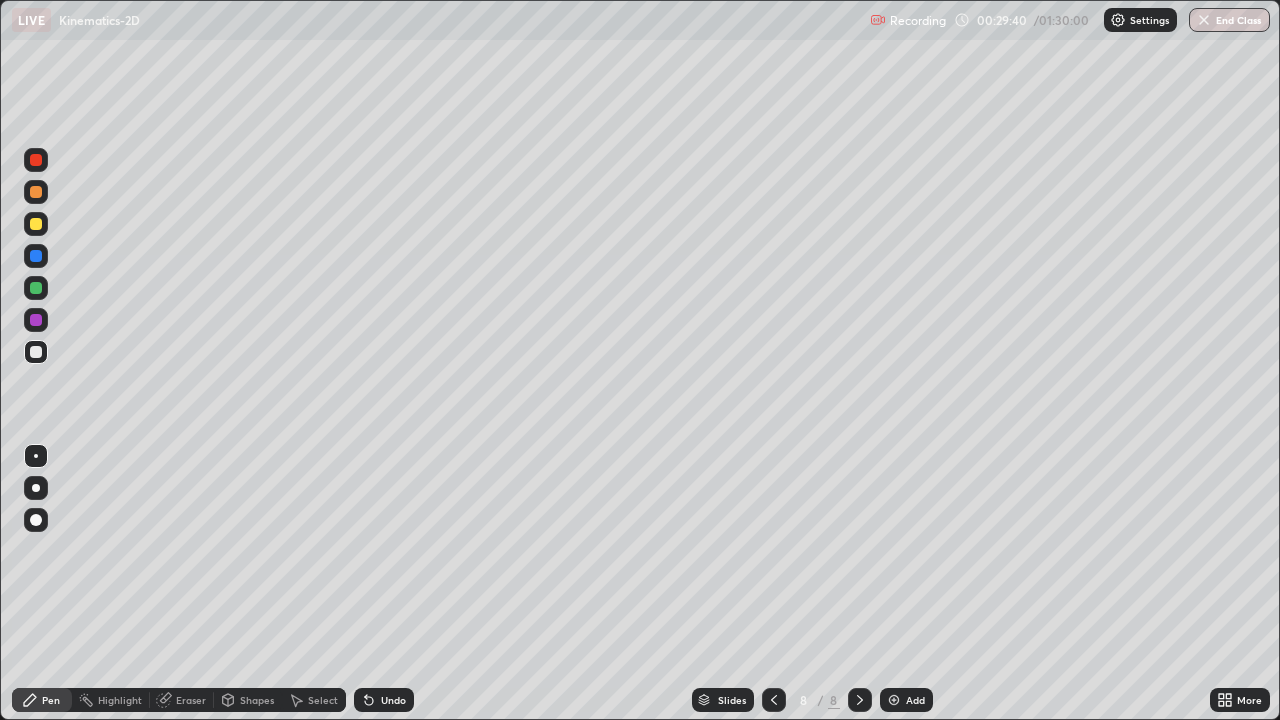 click 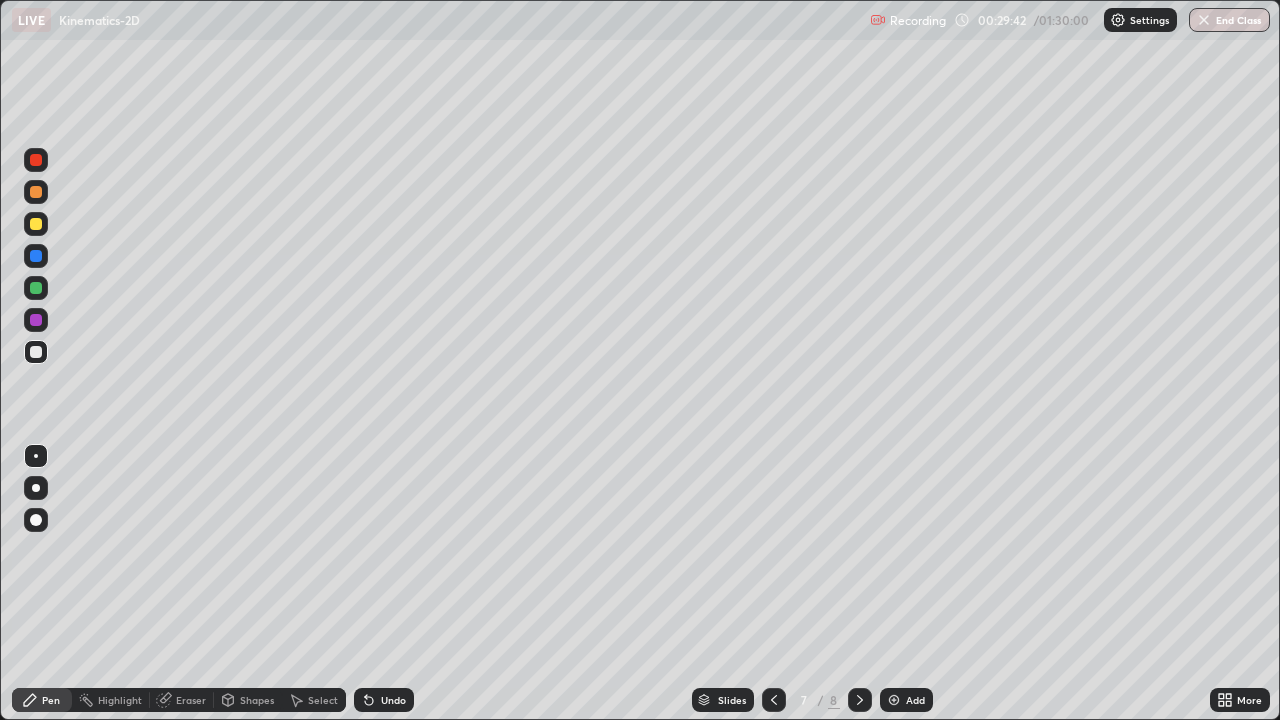 click 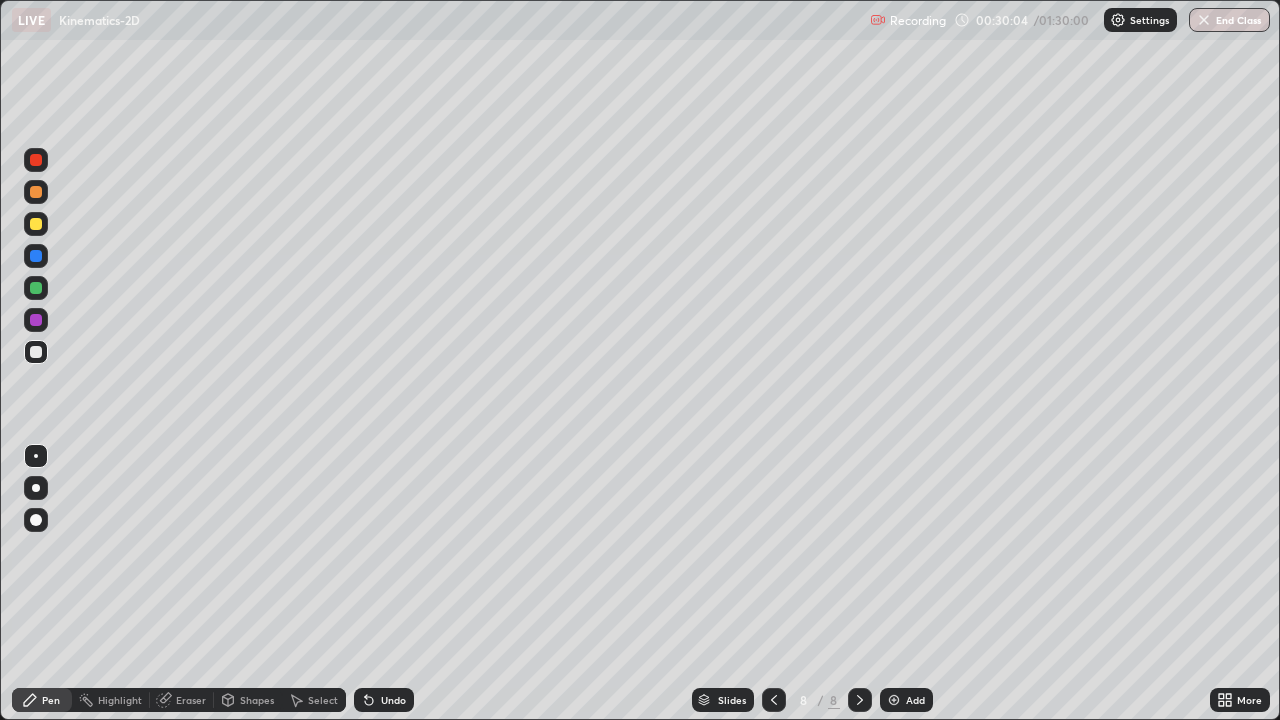 click on "Undo" at bounding box center [393, 700] 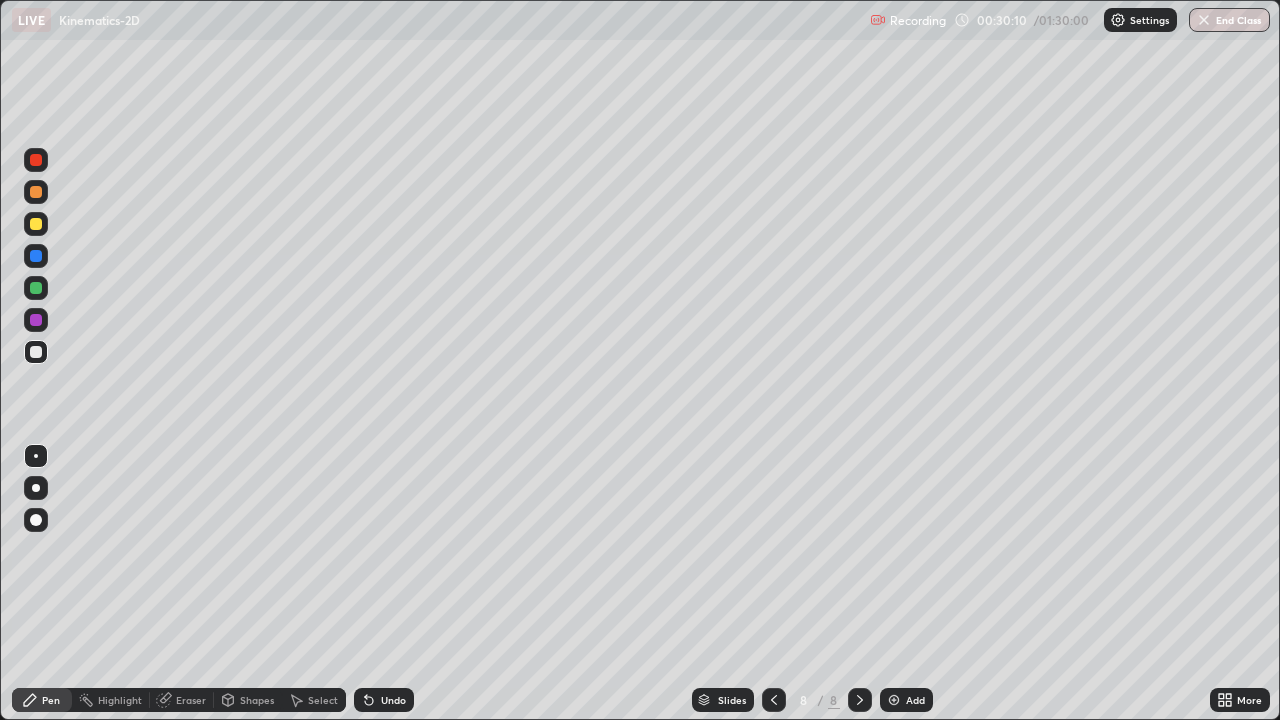 click on "Undo" at bounding box center (384, 700) 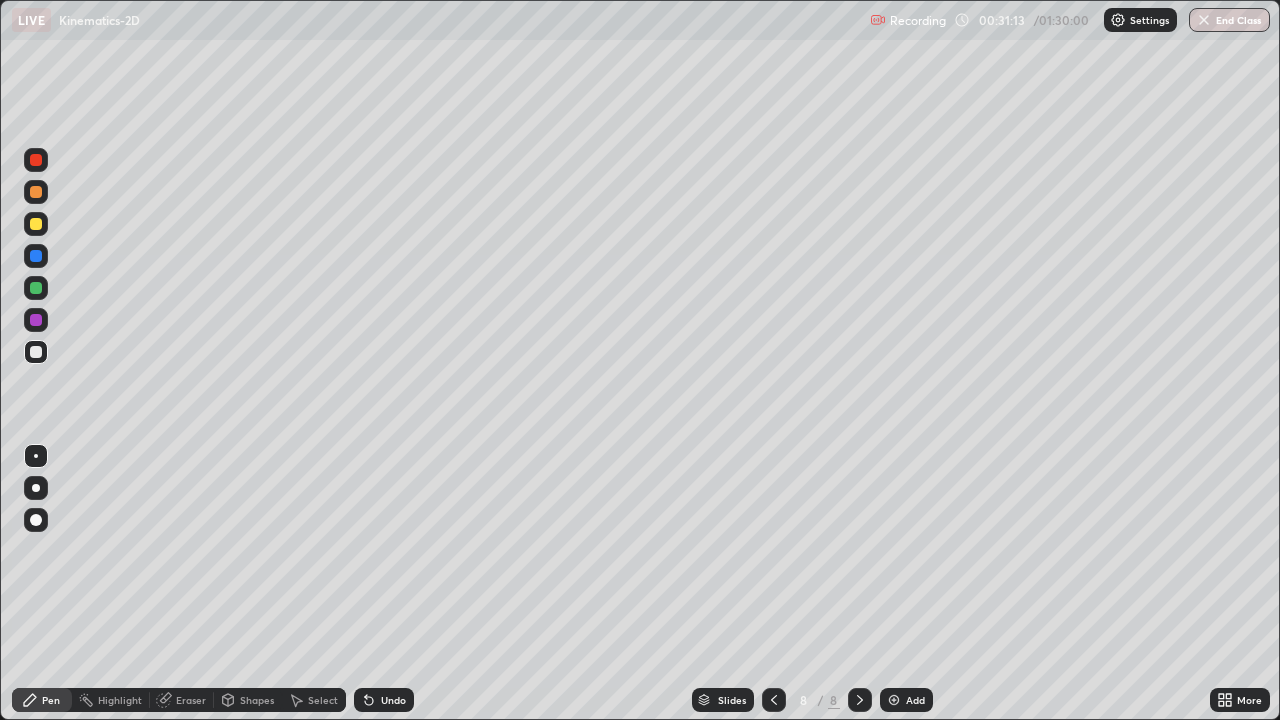 click on "Highlight" at bounding box center [120, 700] 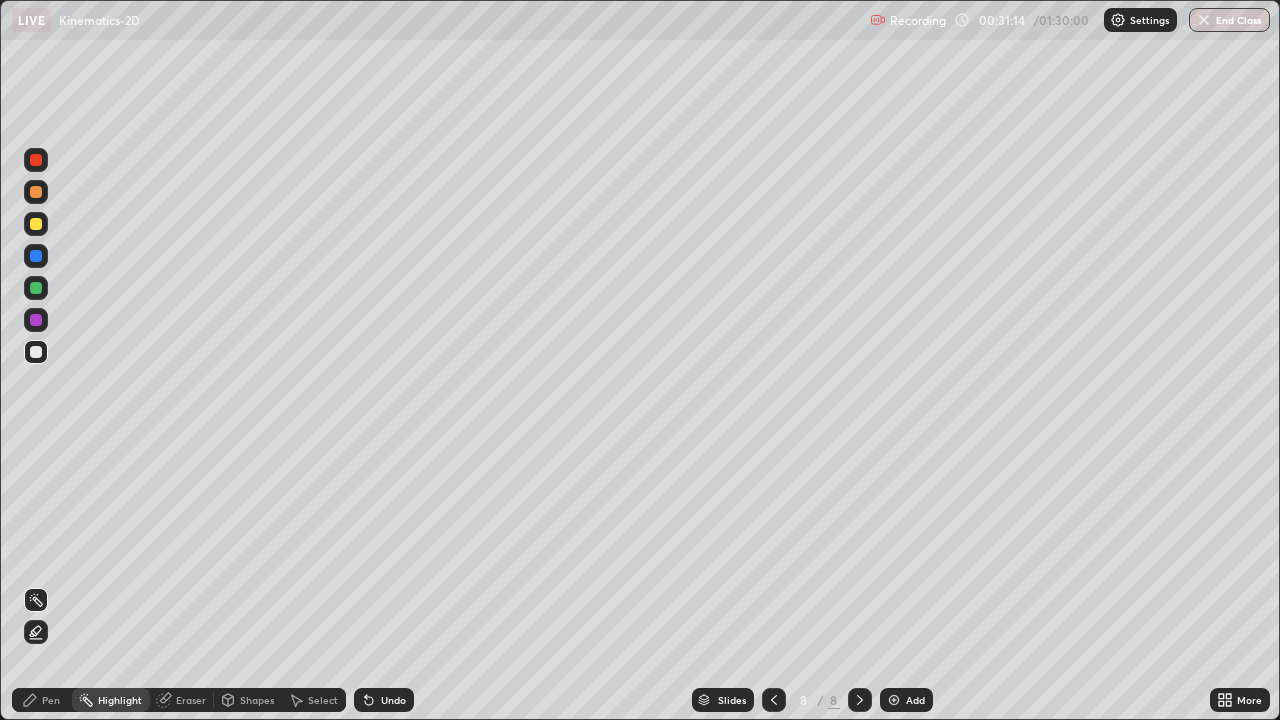 click at bounding box center (36, 224) 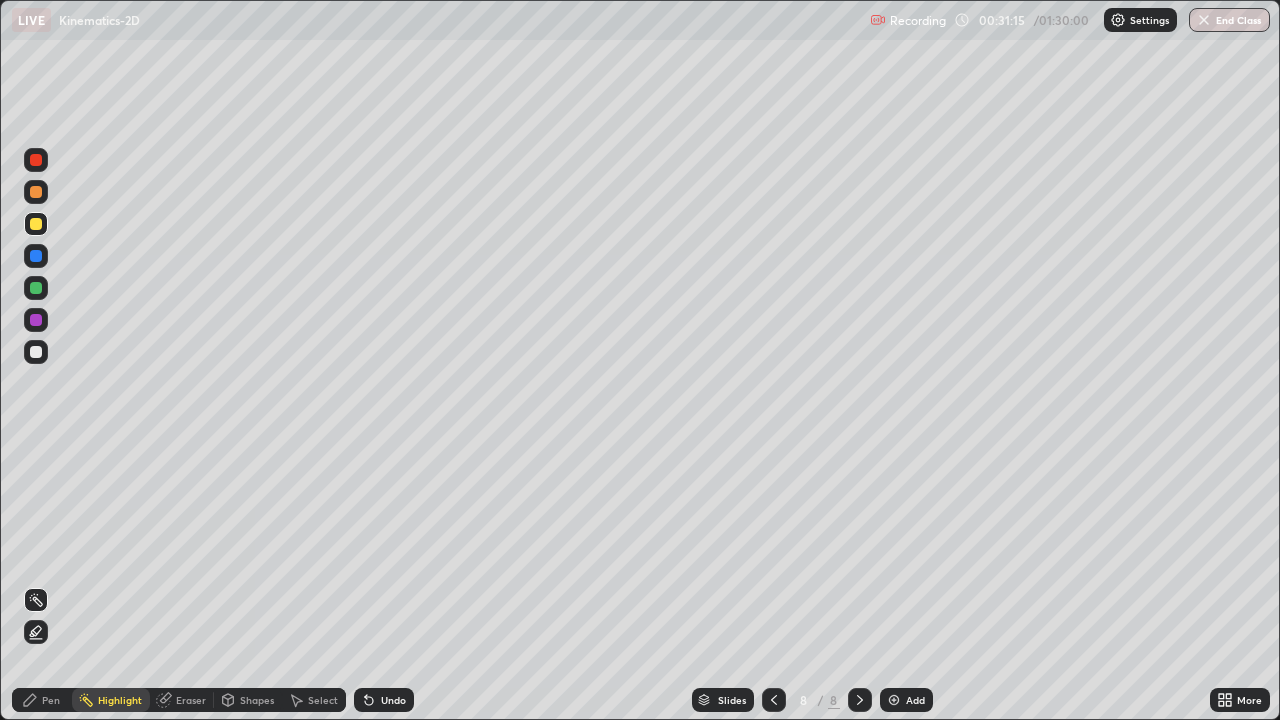 click 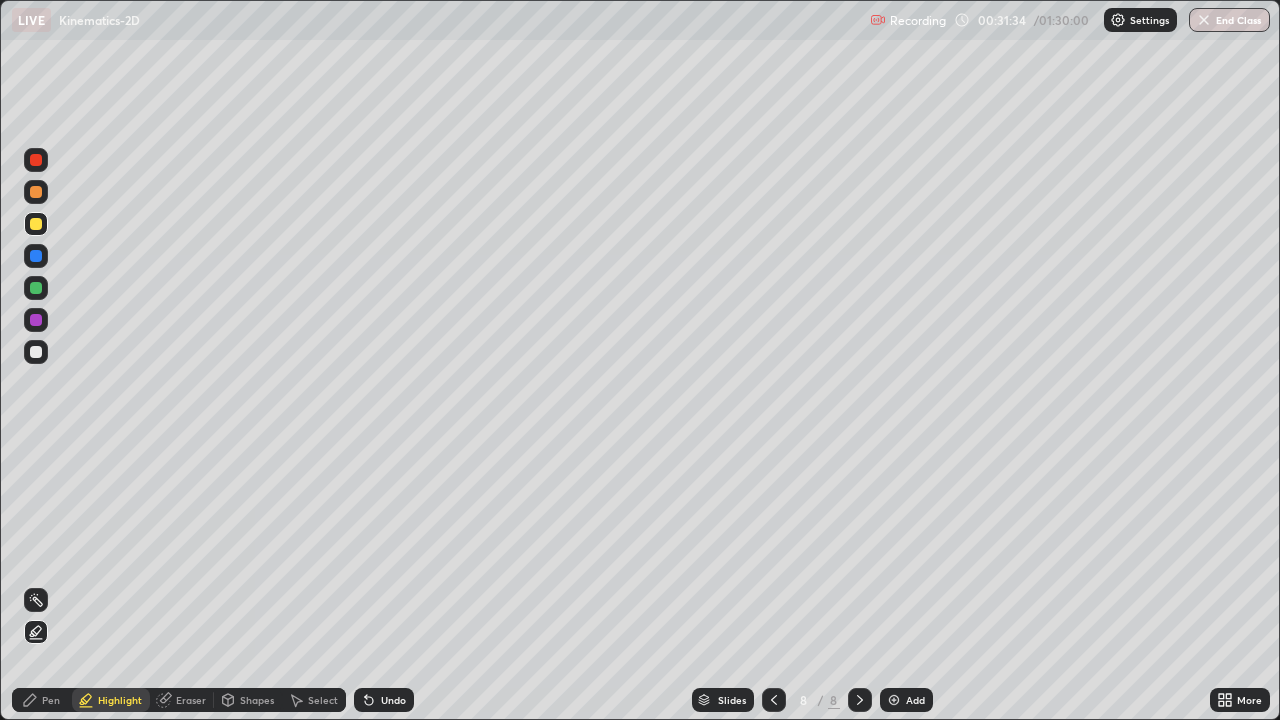 click on "Undo" at bounding box center [384, 700] 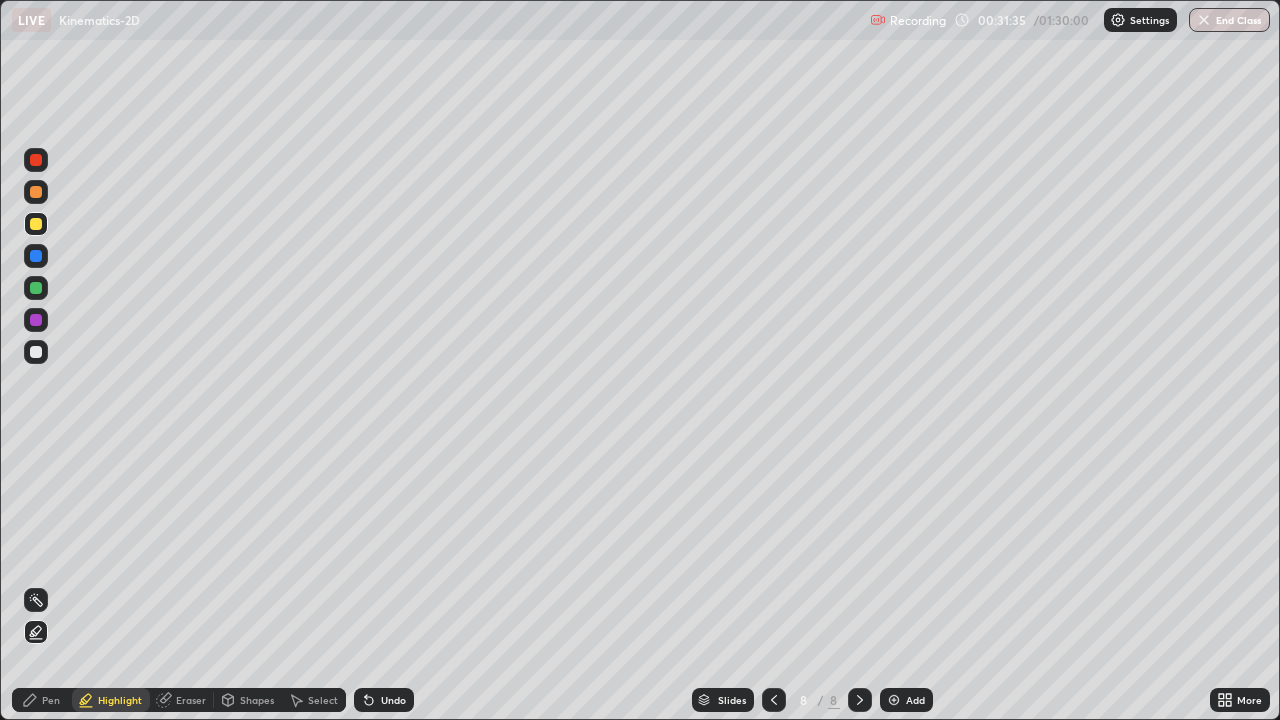 click on "Pen" at bounding box center [51, 700] 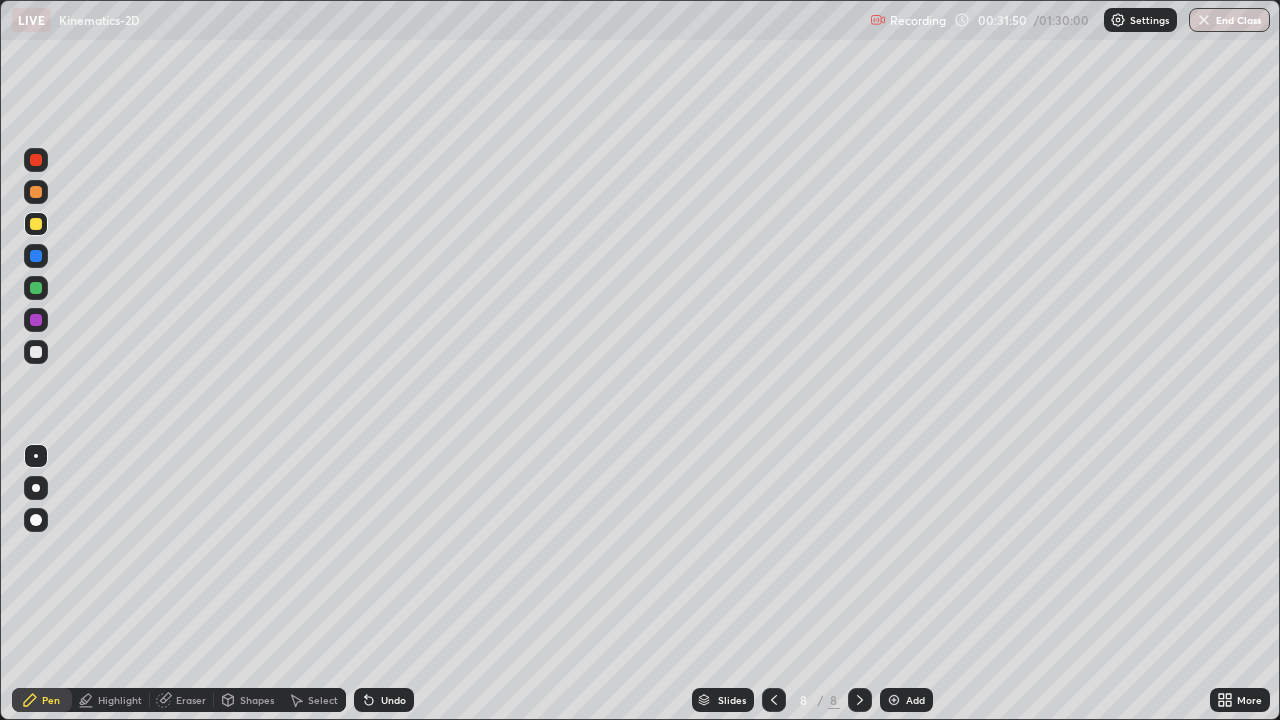 click 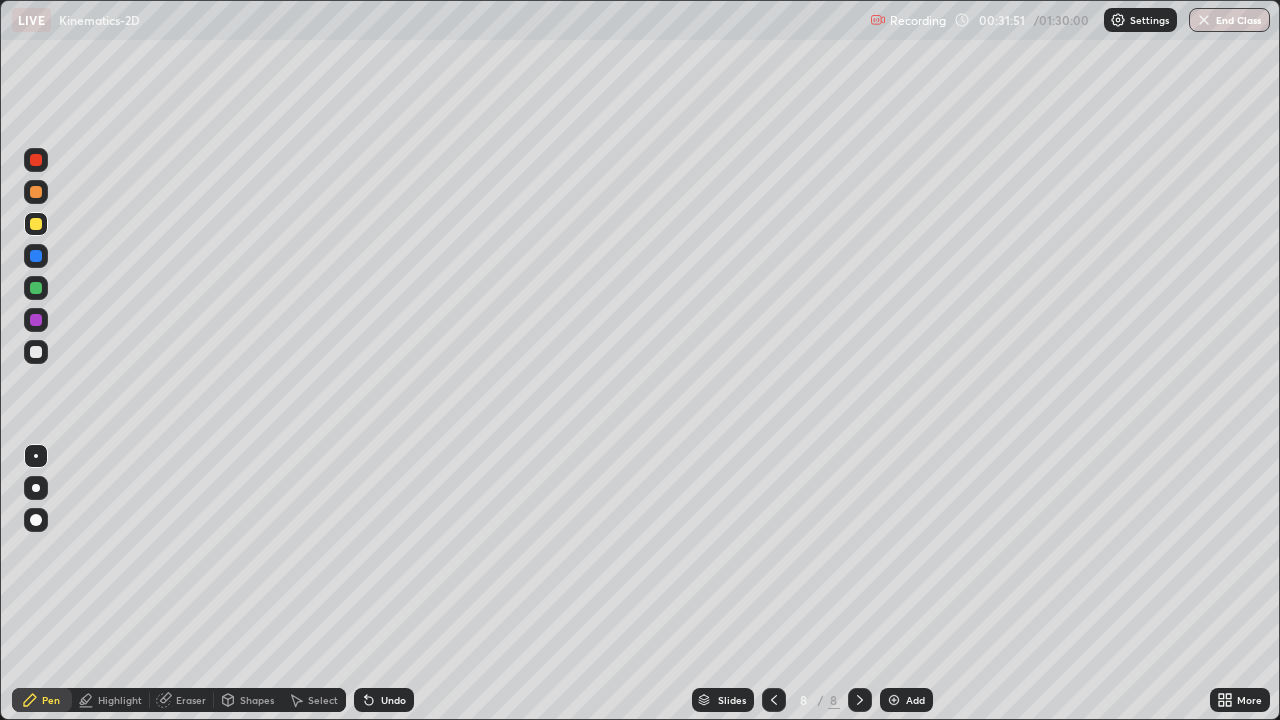click on "Add" at bounding box center [915, 700] 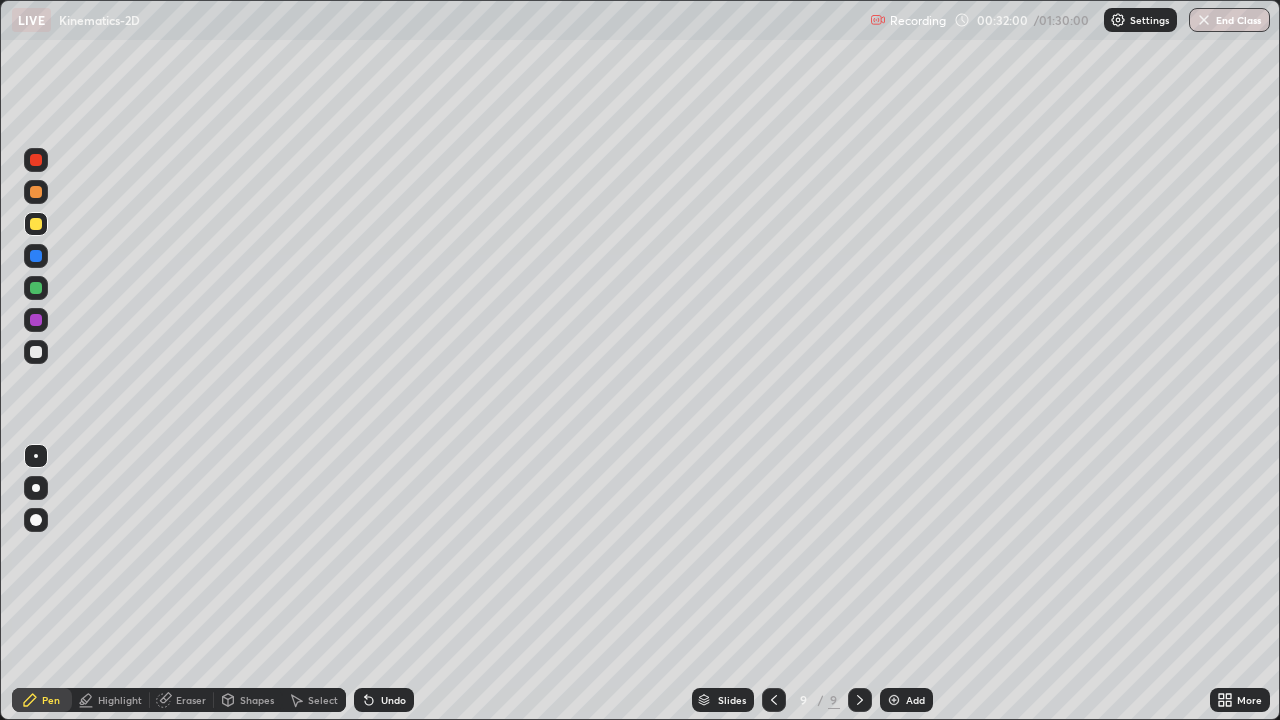 click 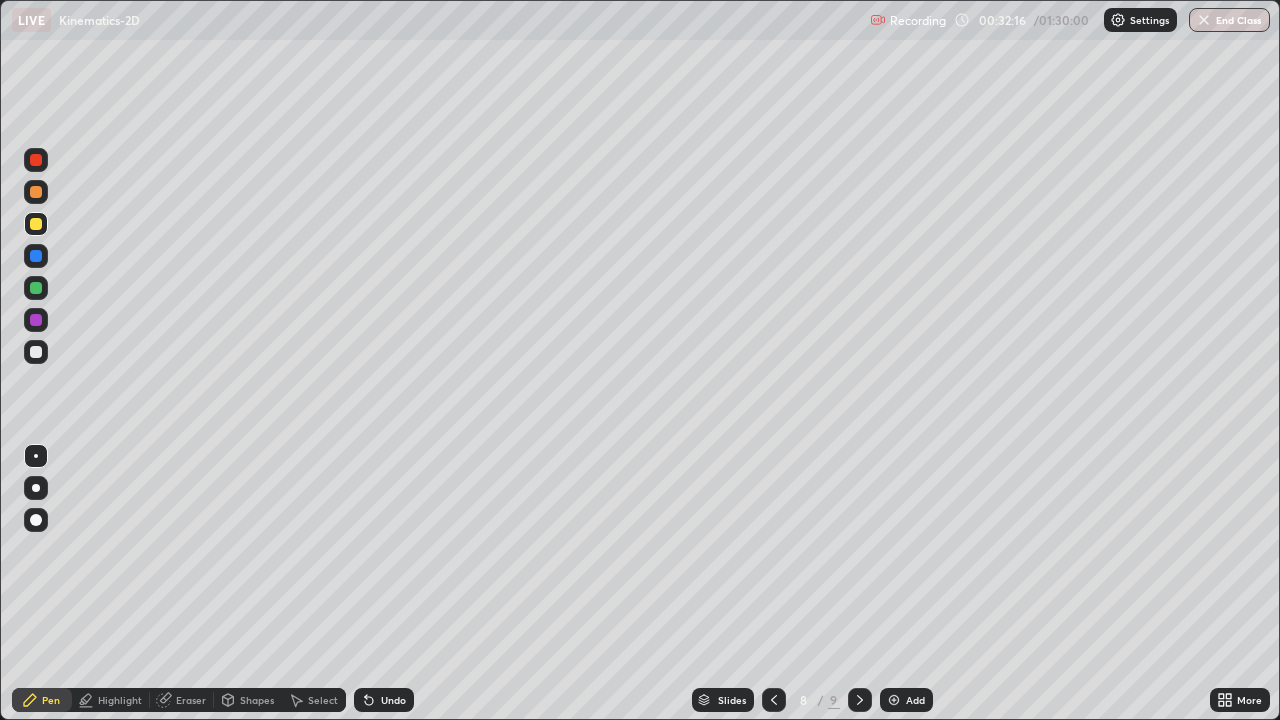 click 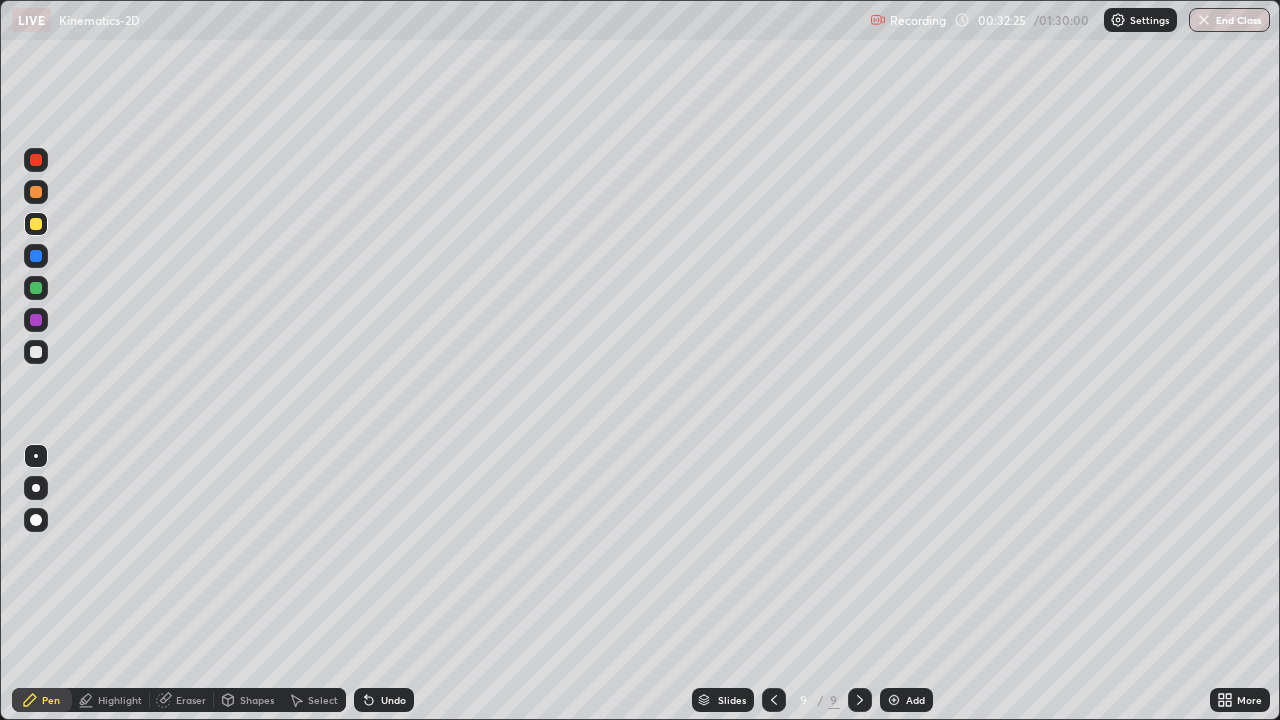 click 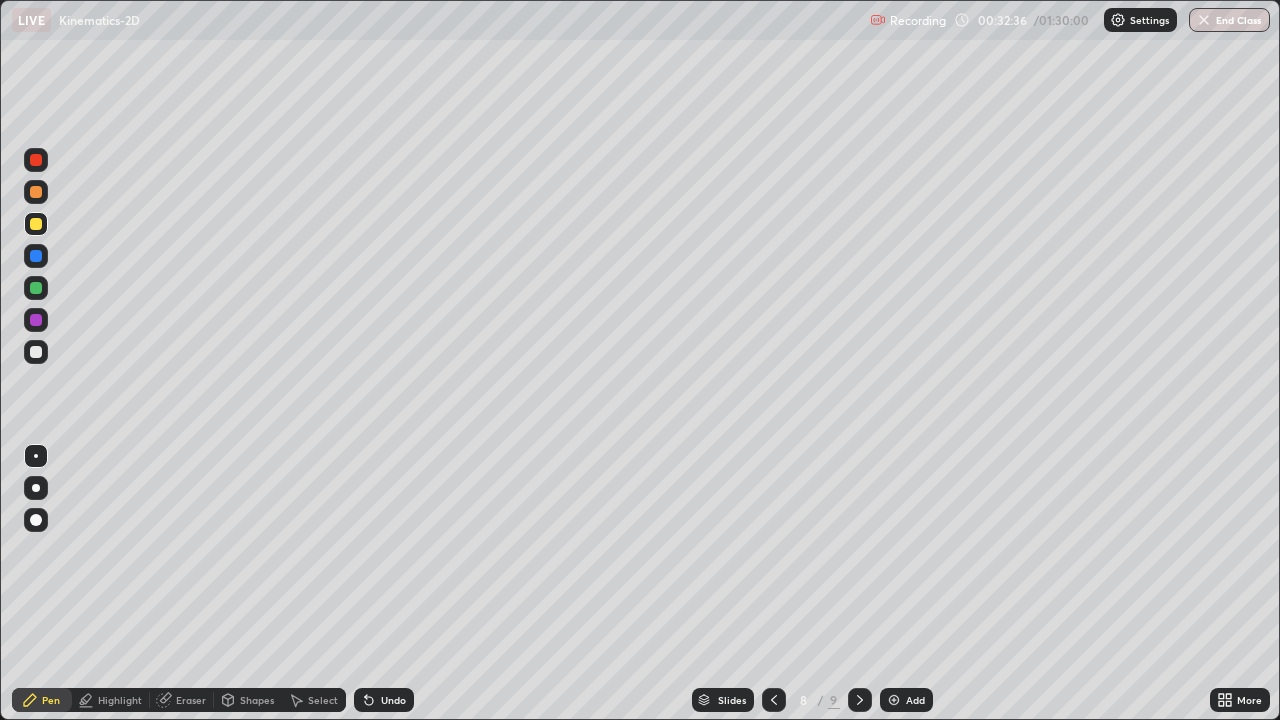 click at bounding box center [860, 700] 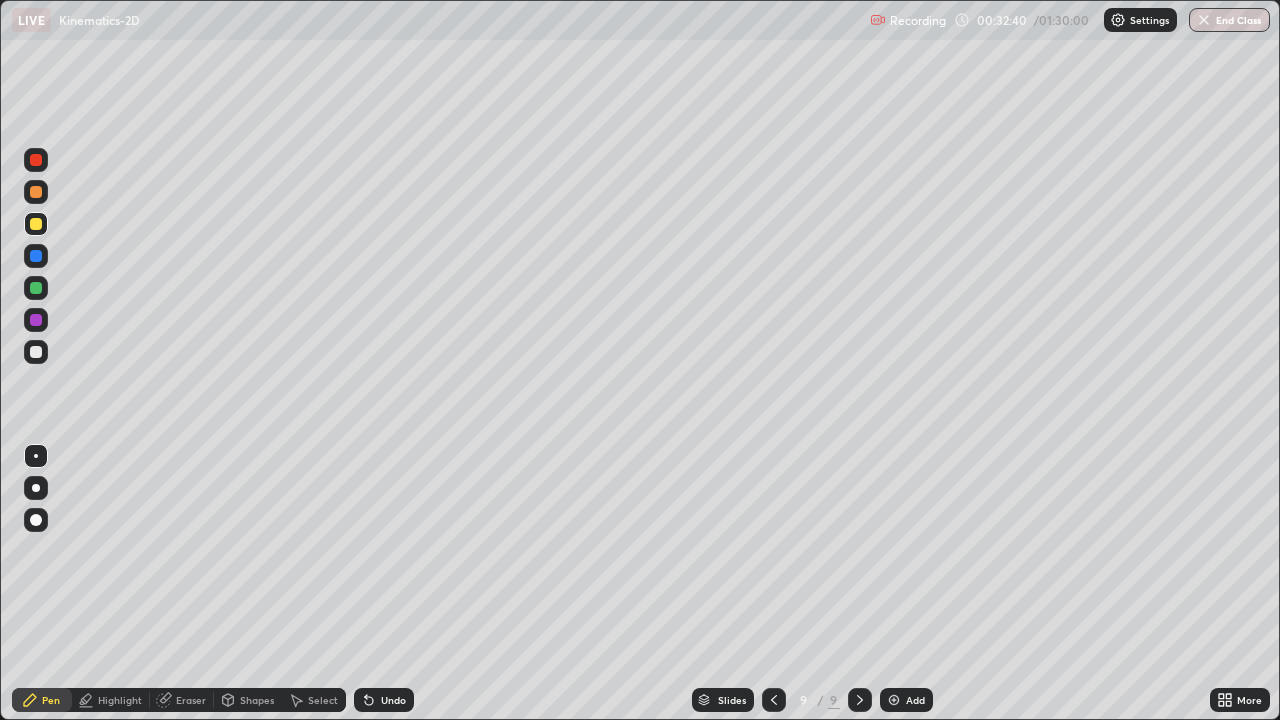 click 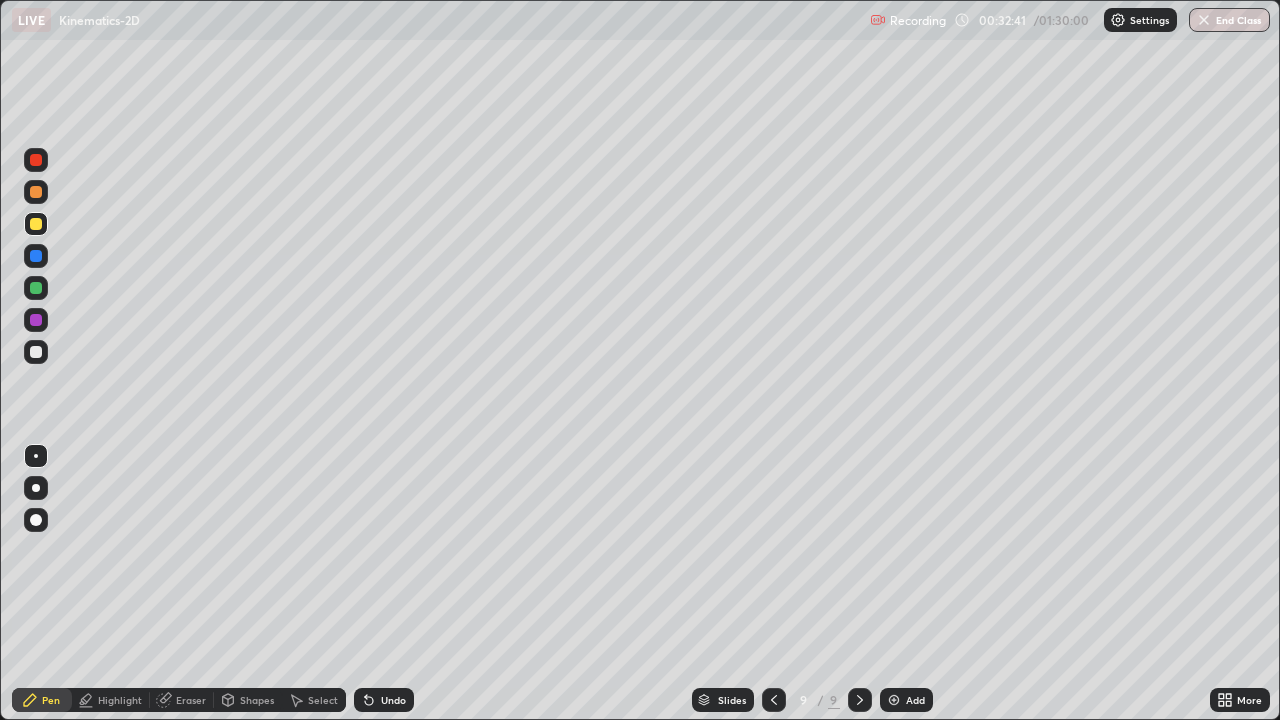 click 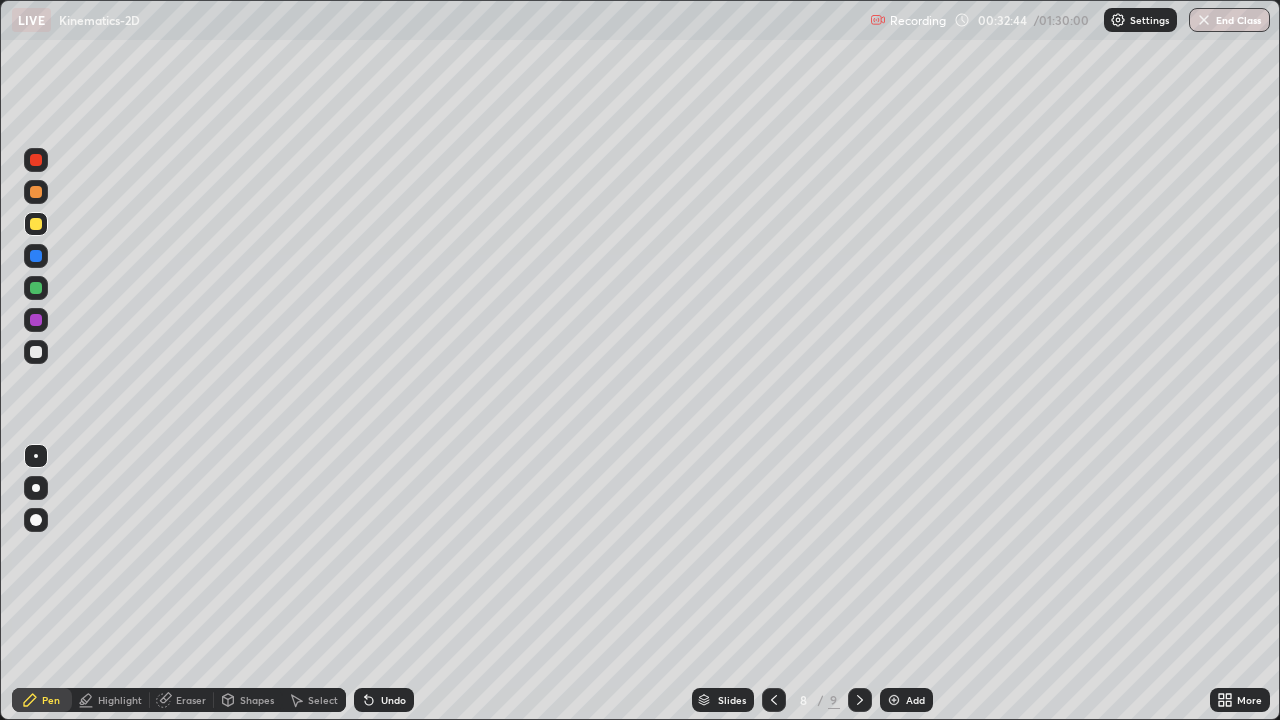 click 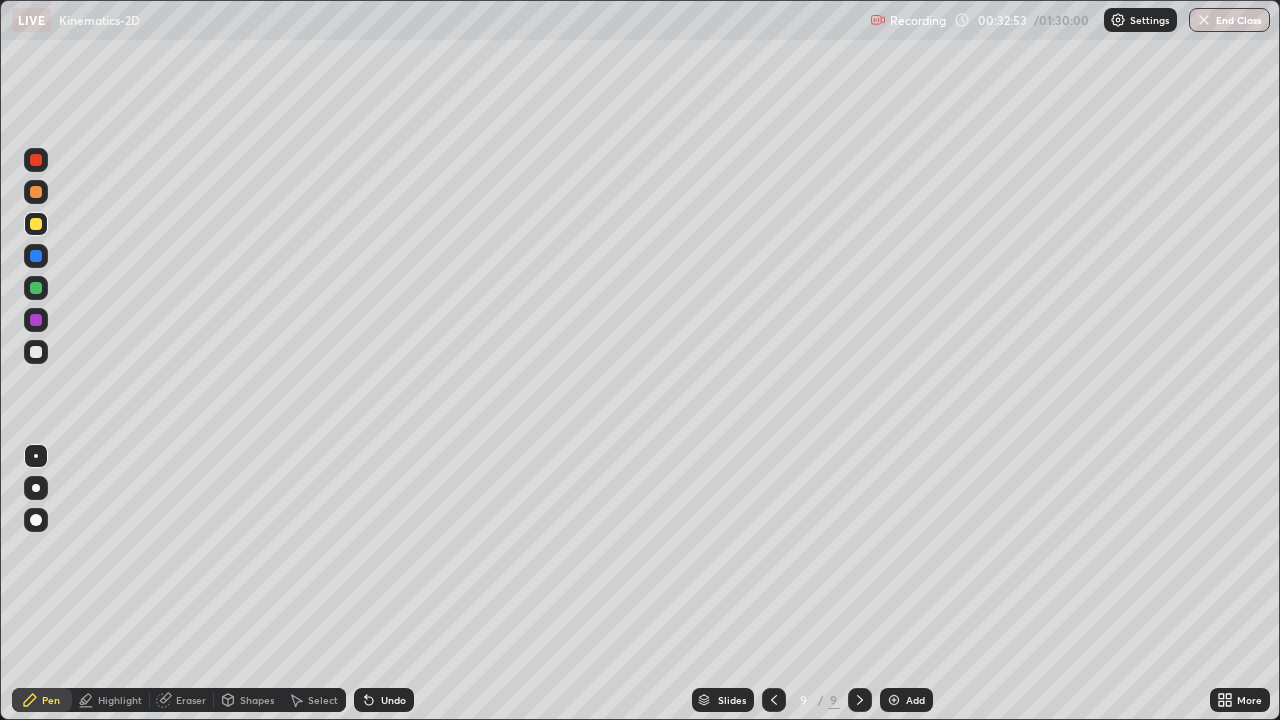 click at bounding box center (774, 700) 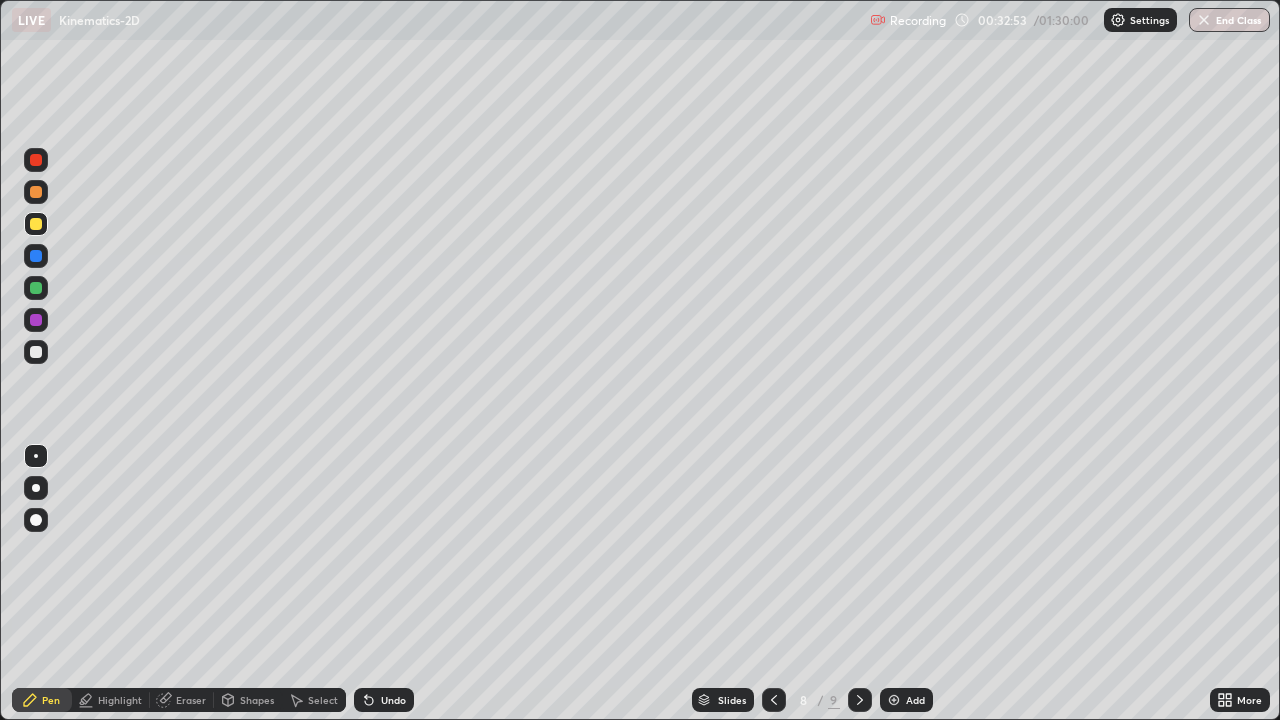 click 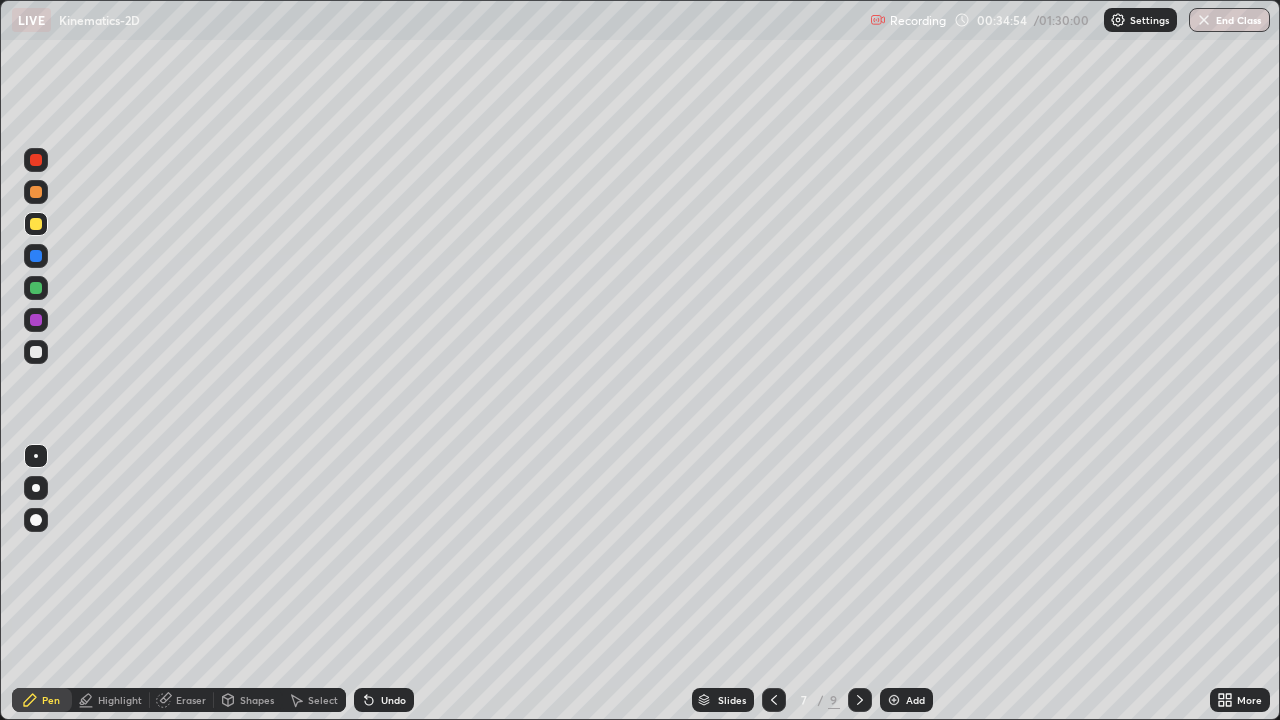 click 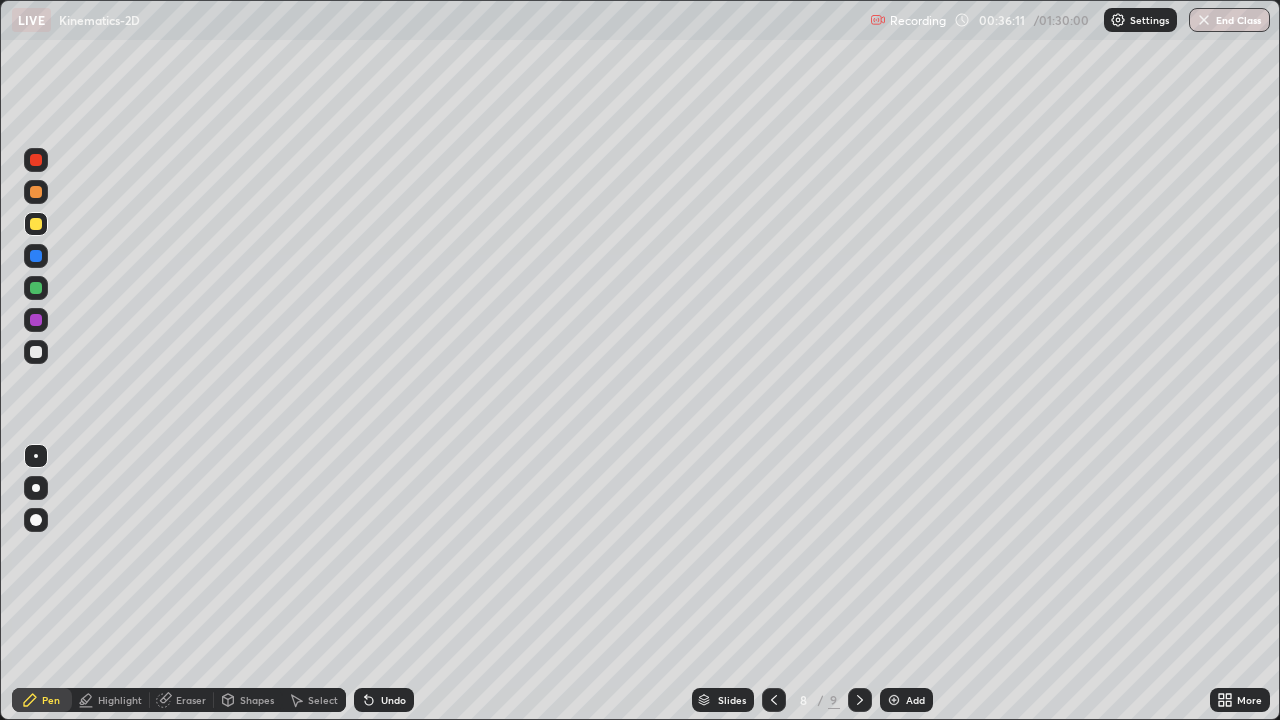 click on "Undo" at bounding box center [384, 700] 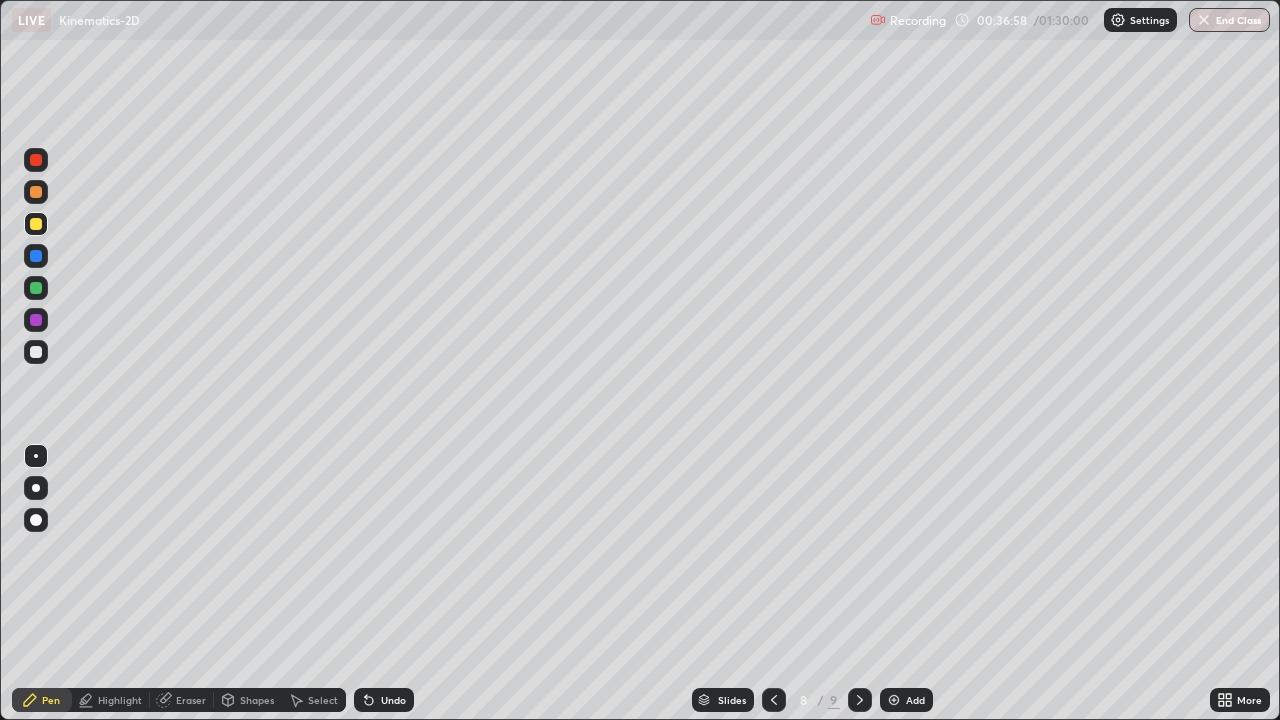 click 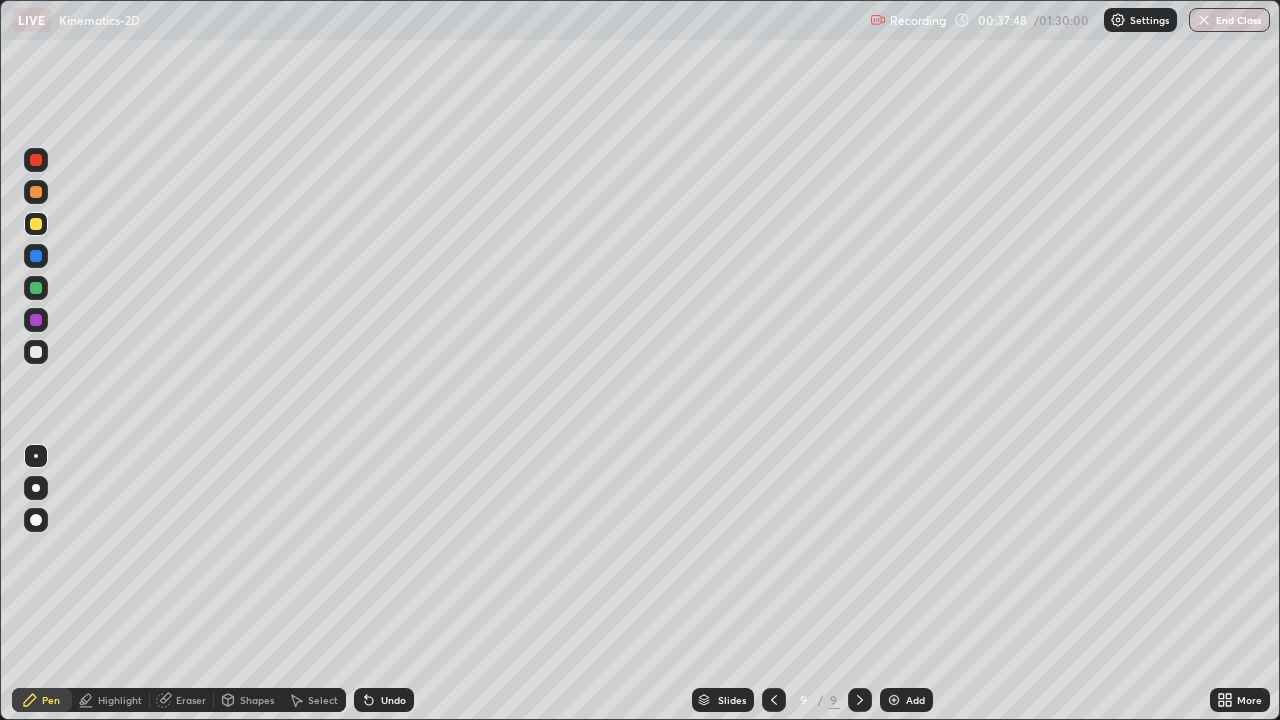 click on "Eraser" at bounding box center [182, 700] 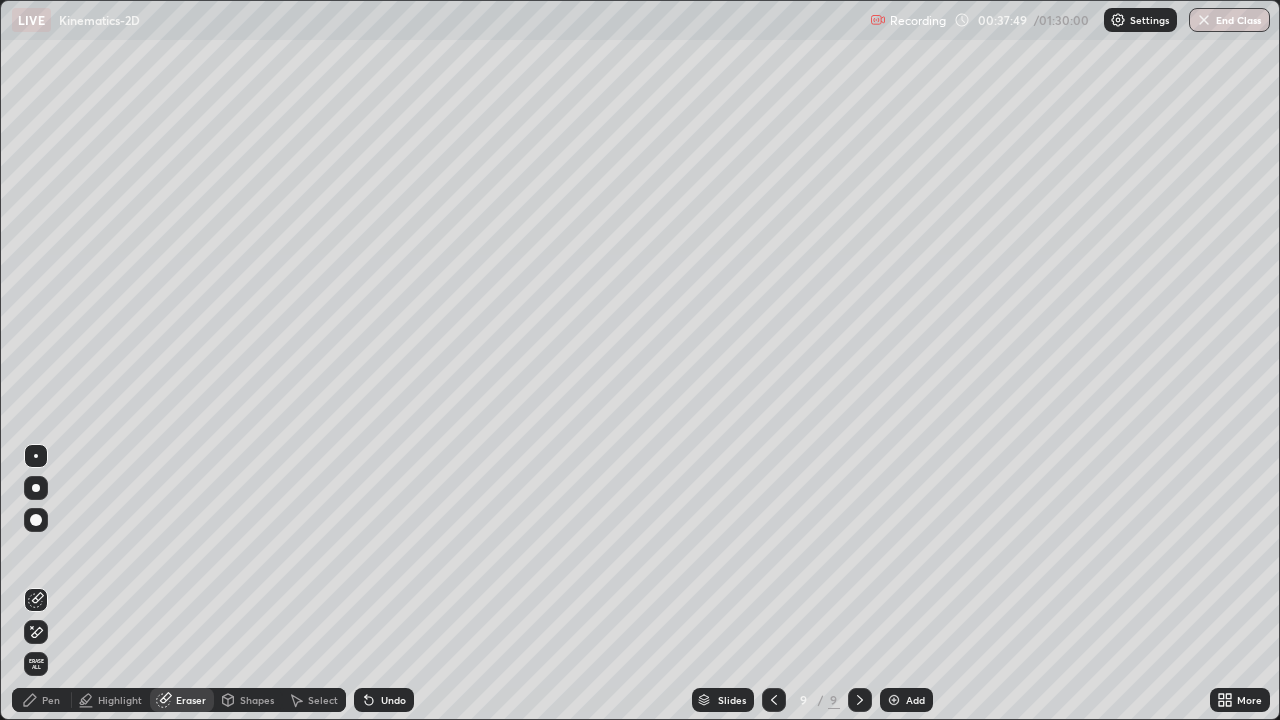 click 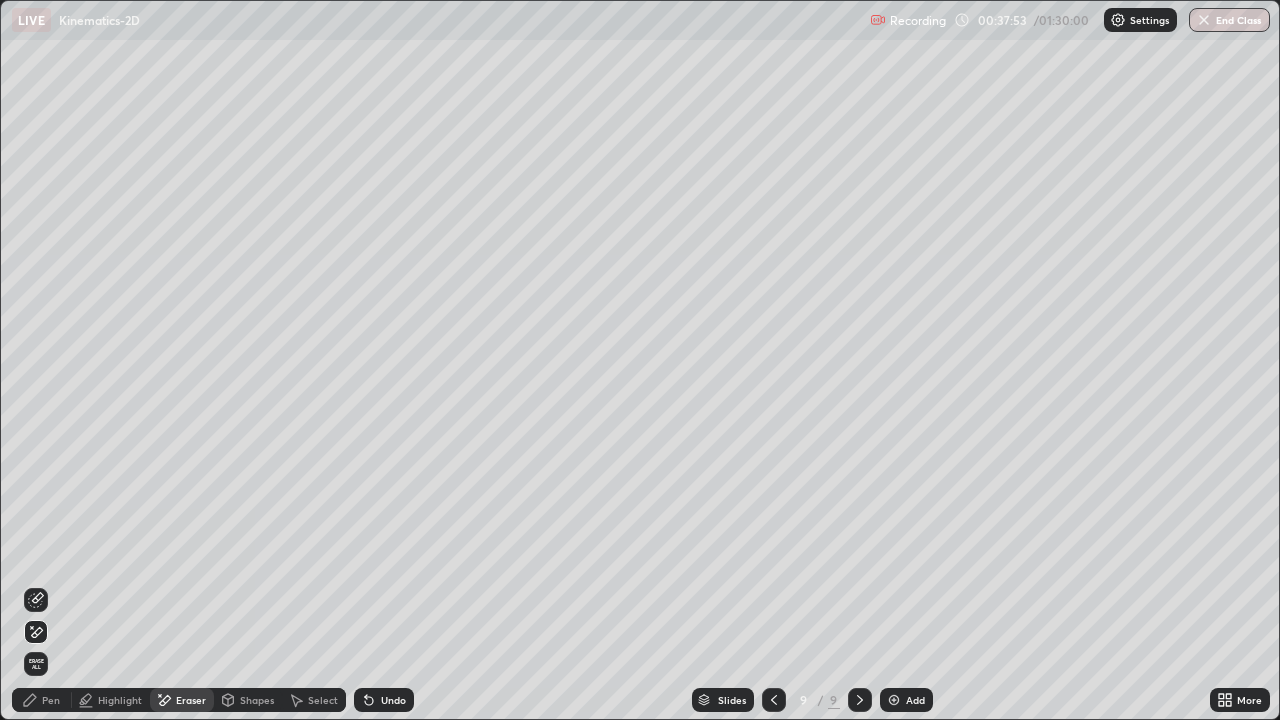 click on "Pen" at bounding box center [42, 700] 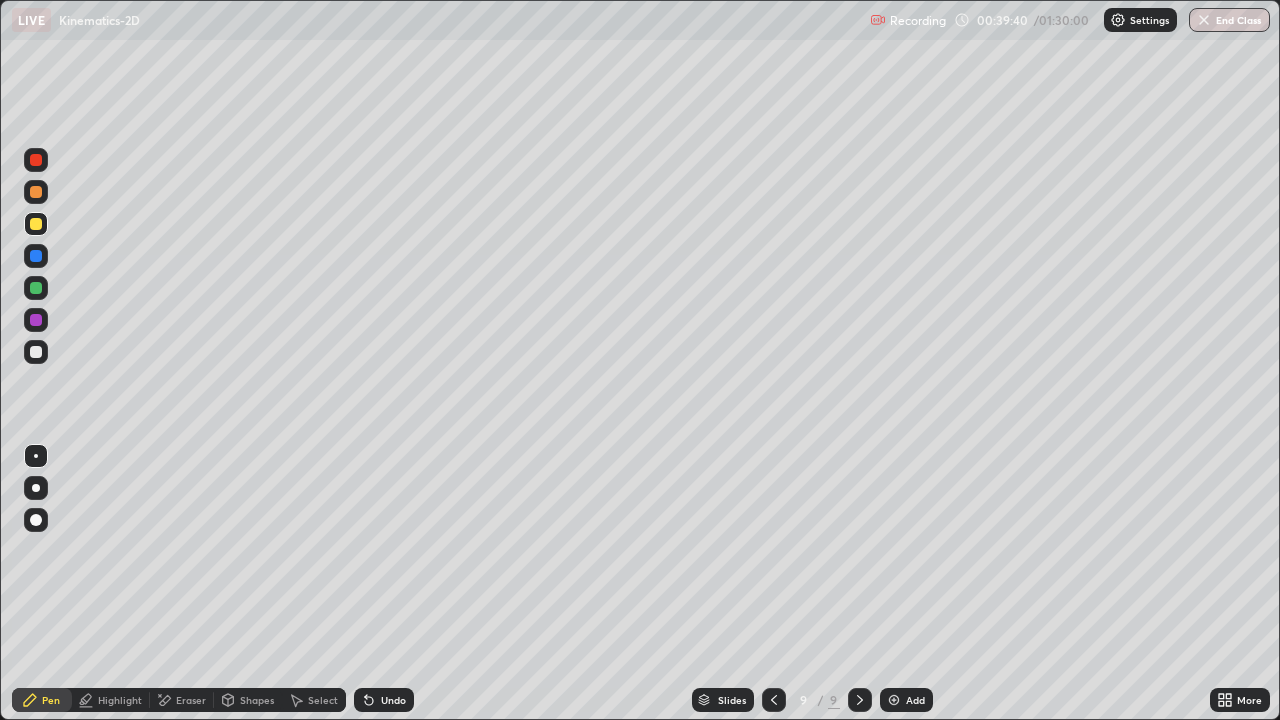 click at bounding box center (894, 700) 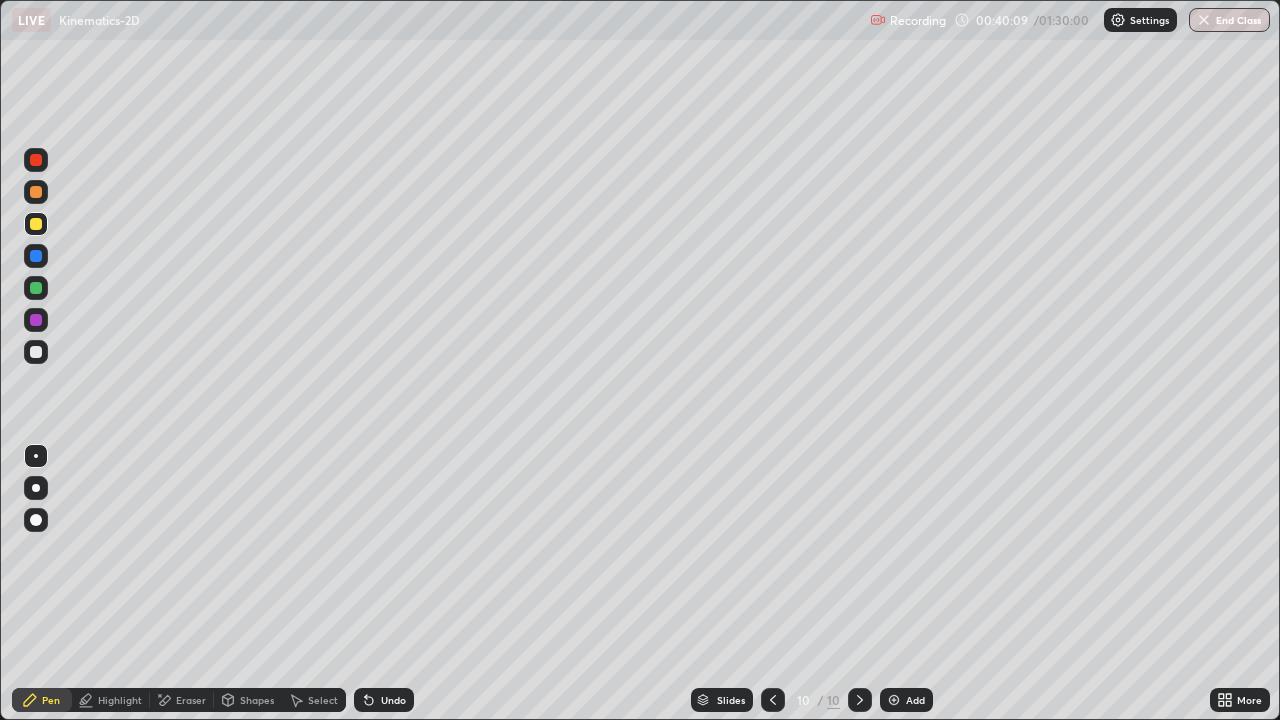 click on "Undo" at bounding box center [393, 700] 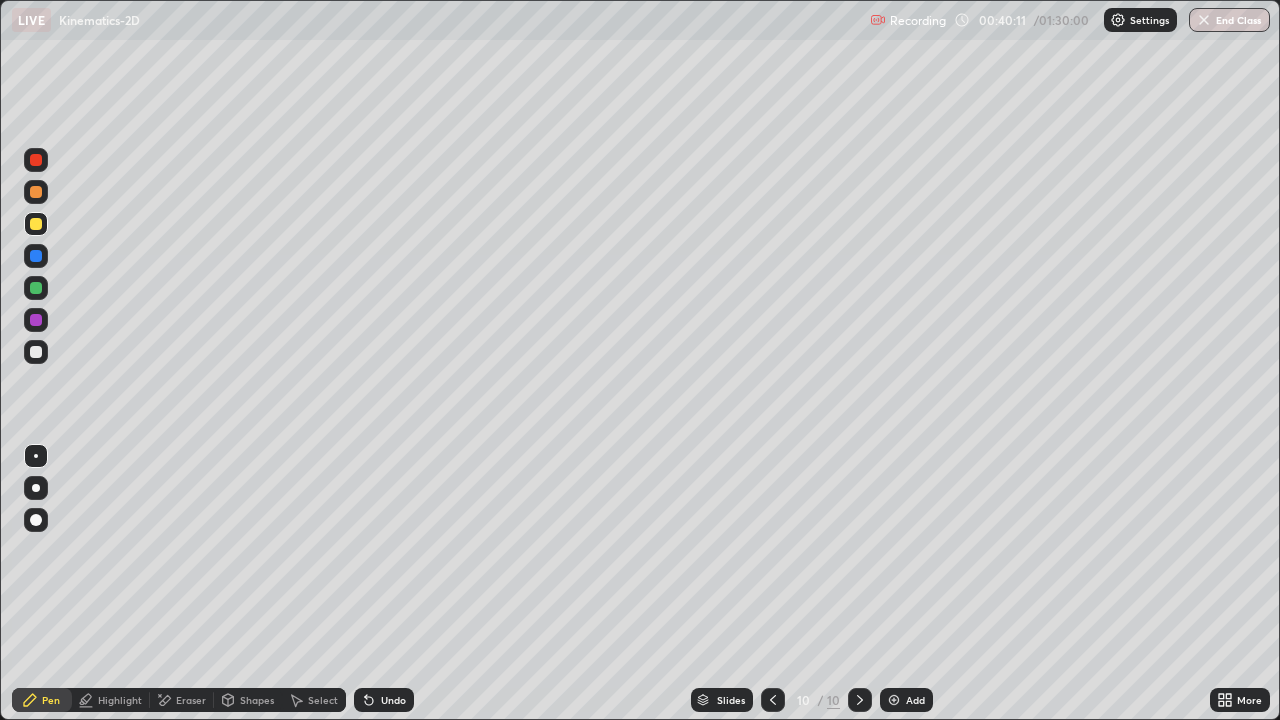 click on "Eraser" at bounding box center (182, 700) 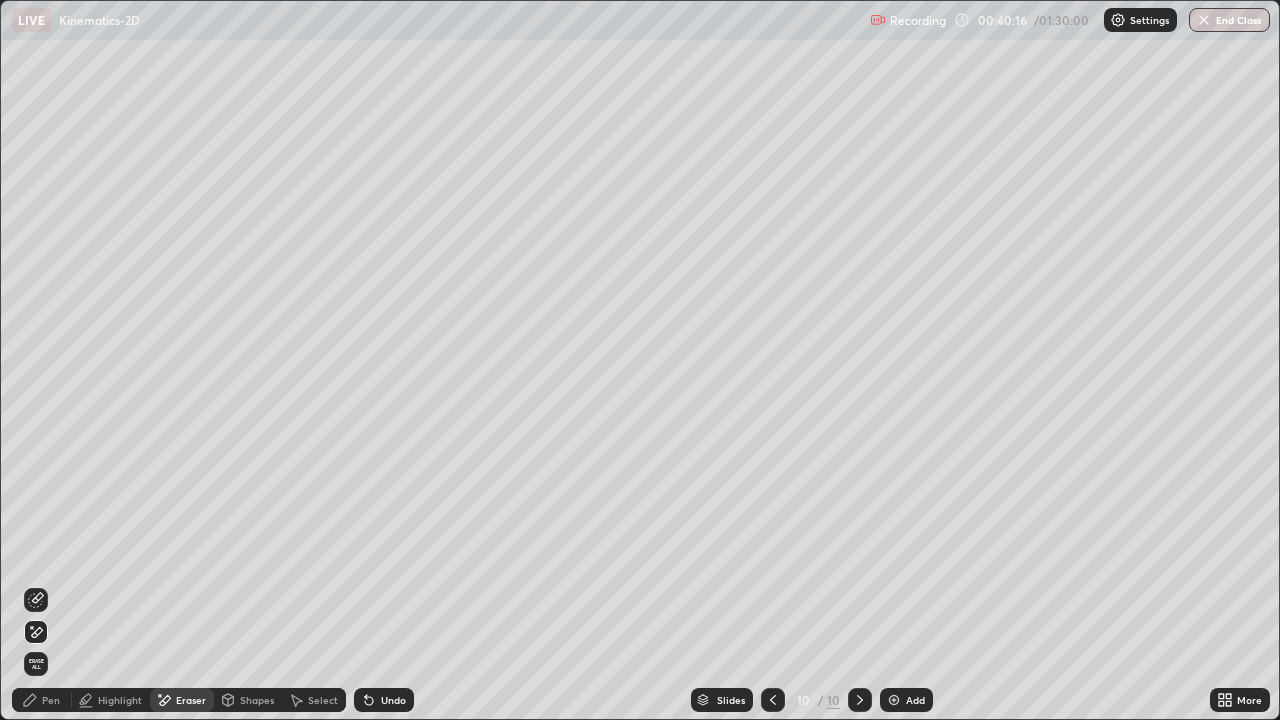 click on "Pen" at bounding box center [42, 700] 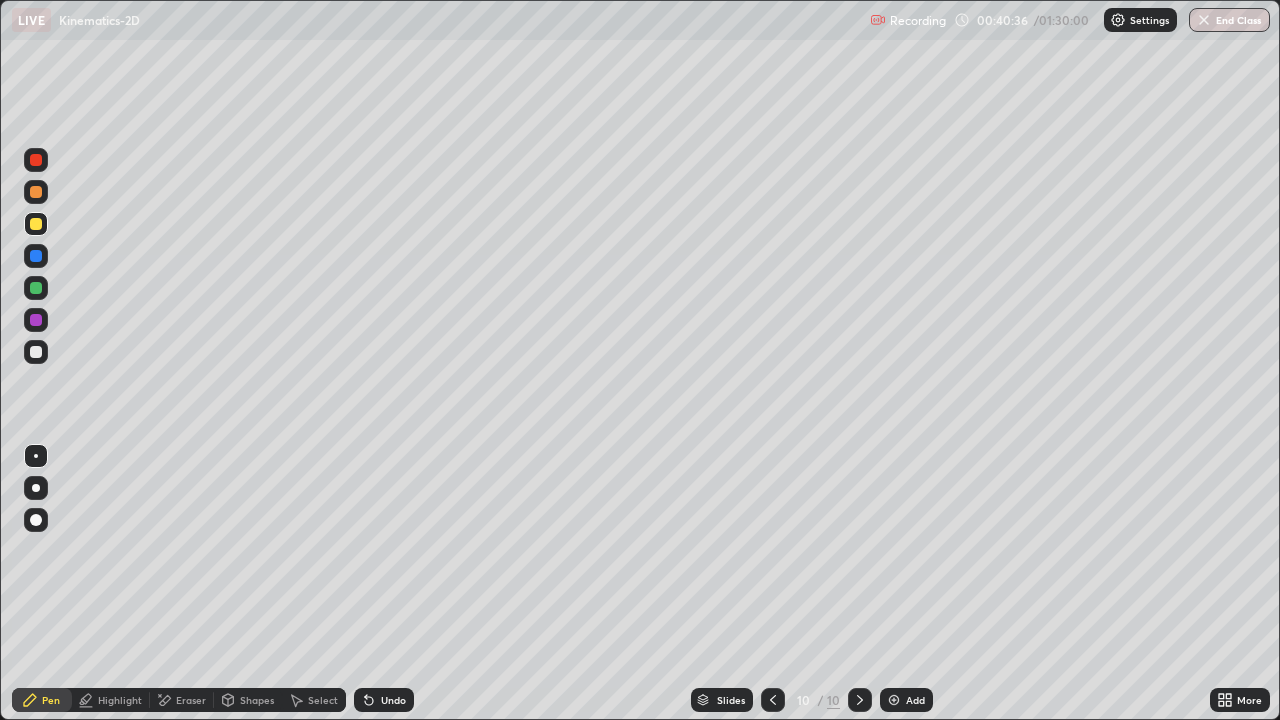 click 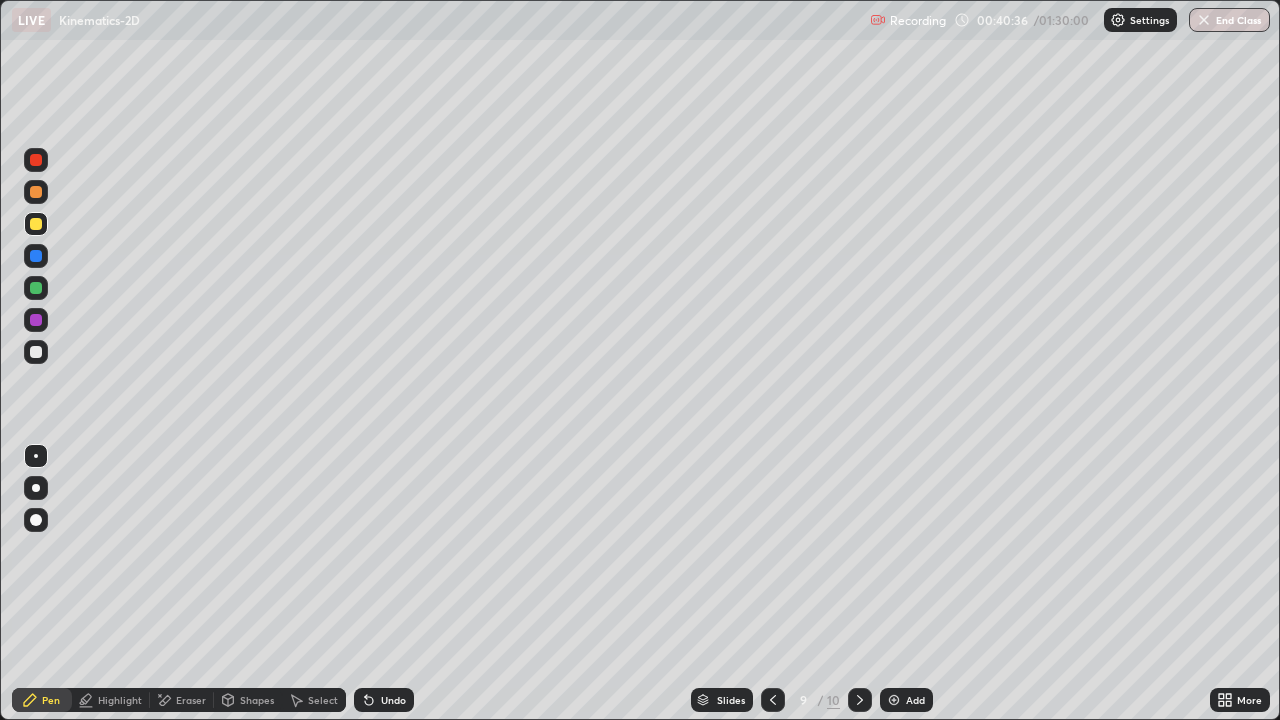 click at bounding box center (773, 700) 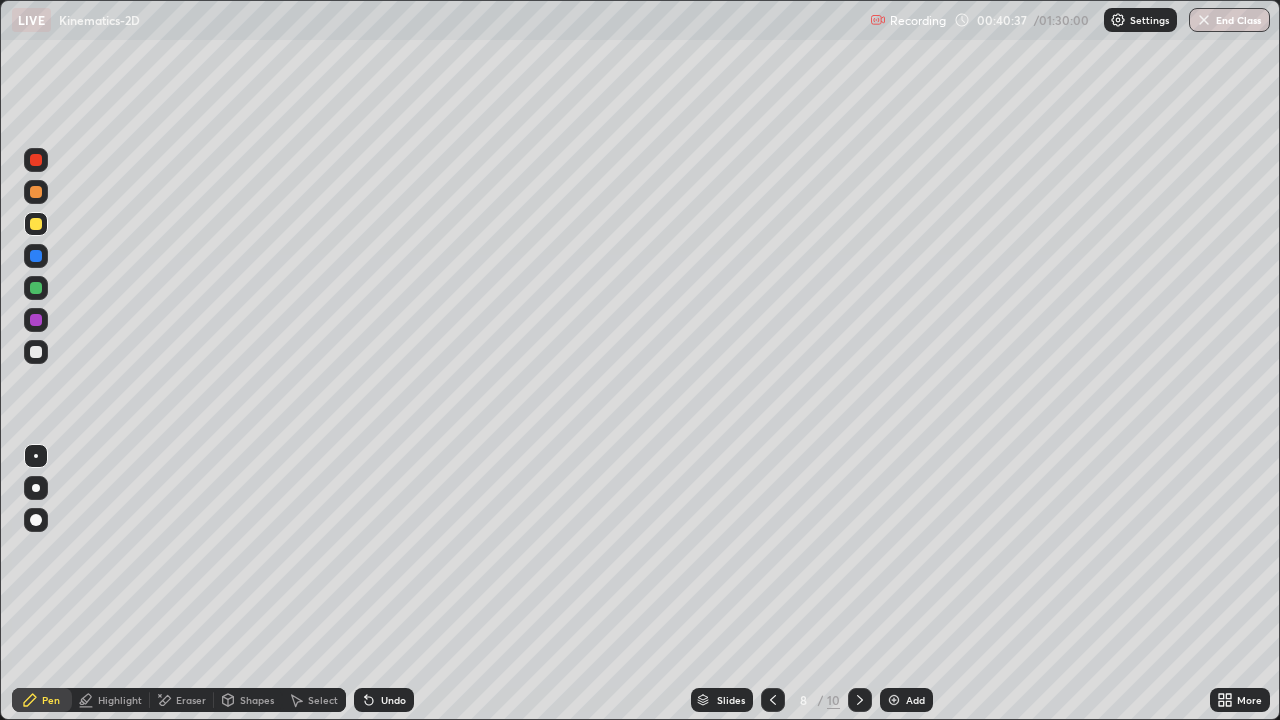 click at bounding box center (773, 700) 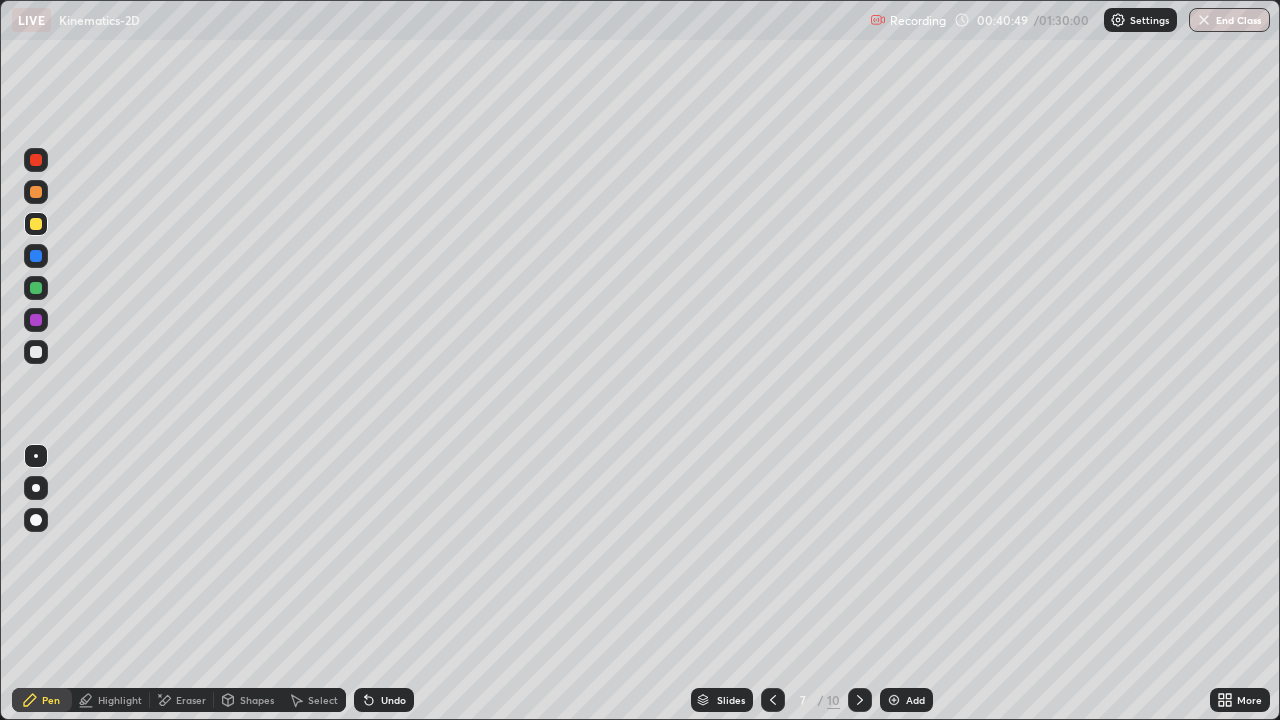 click at bounding box center [860, 700] 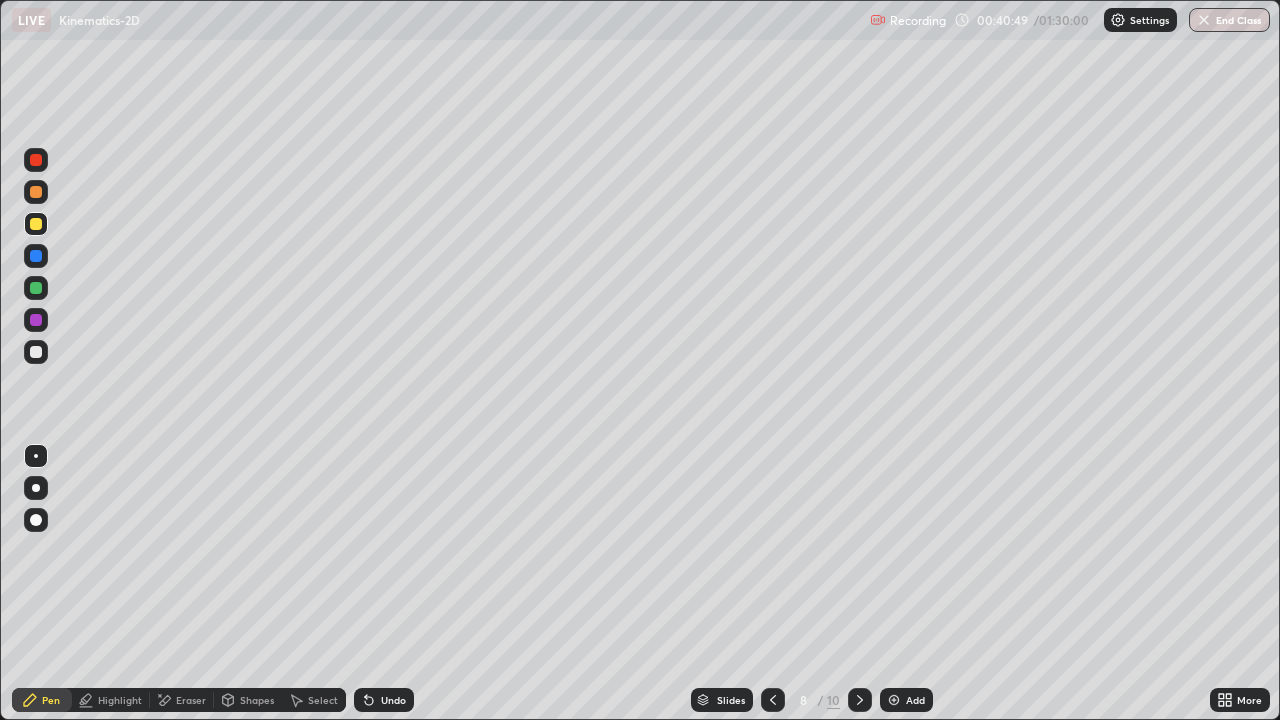 click 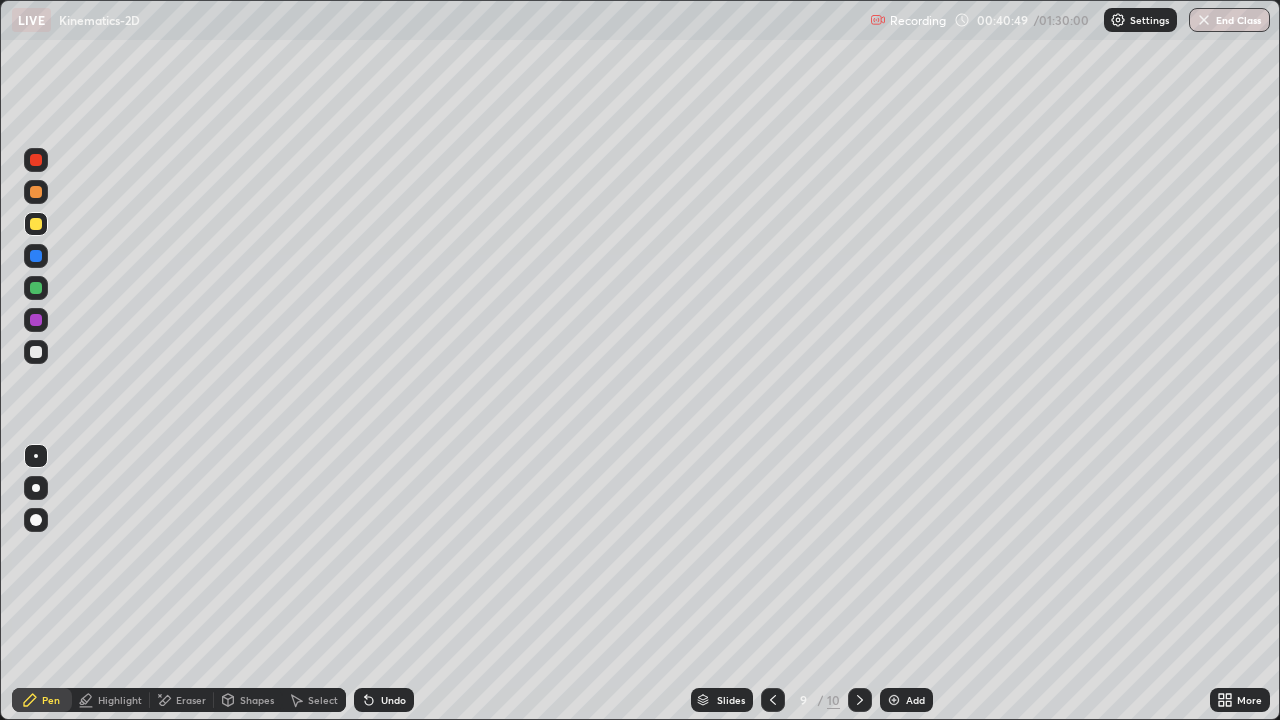 click 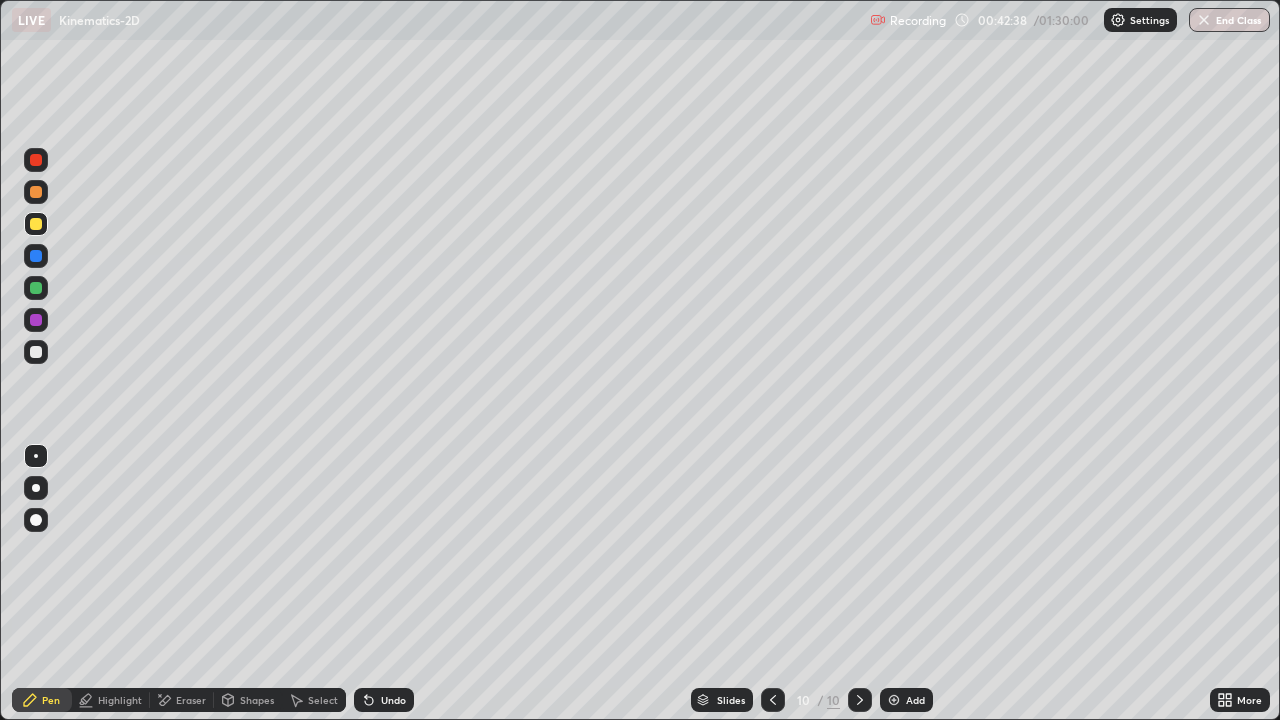 click on "Add" at bounding box center [906, 700] 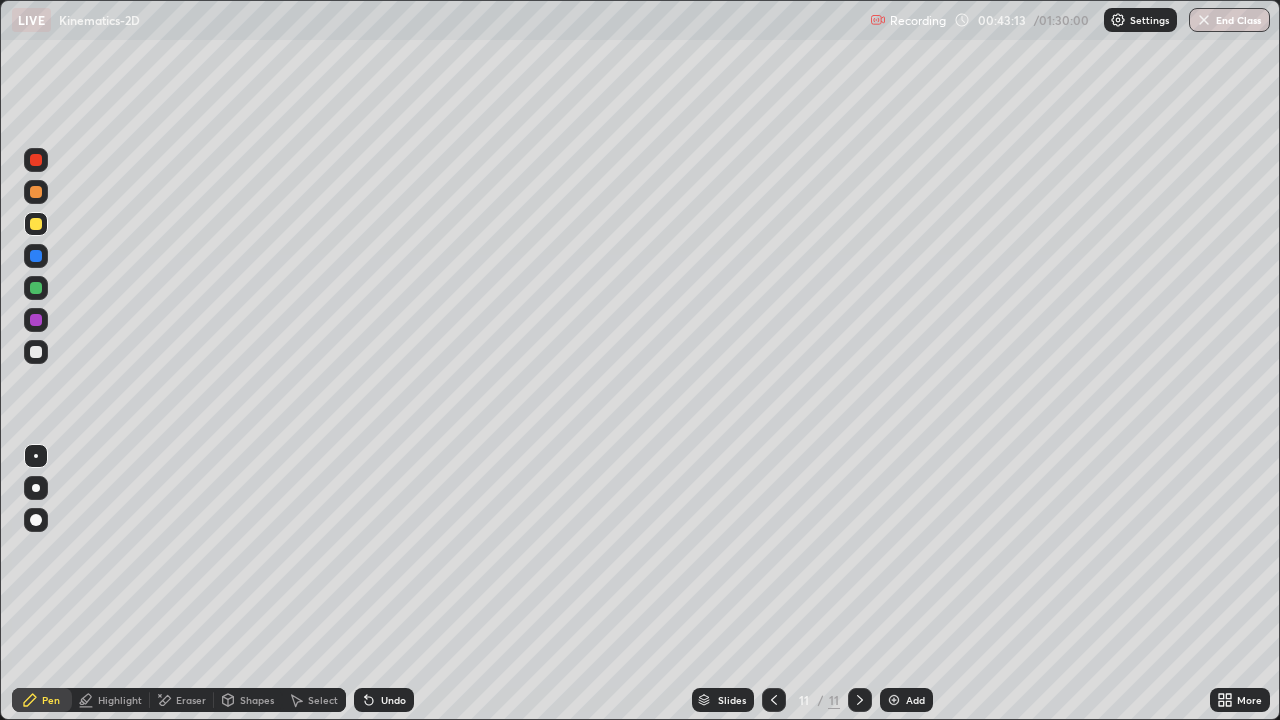 click at bounding box center [36, 352] 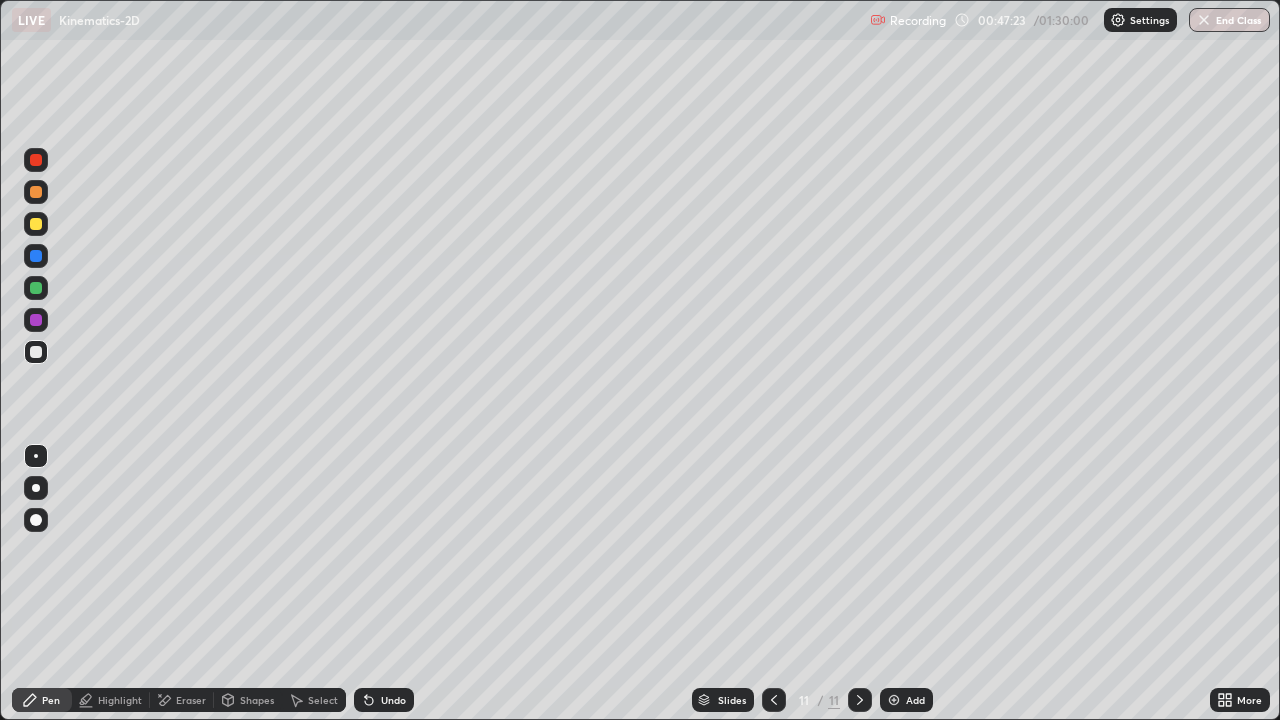 click at bounding box center (860, 700) 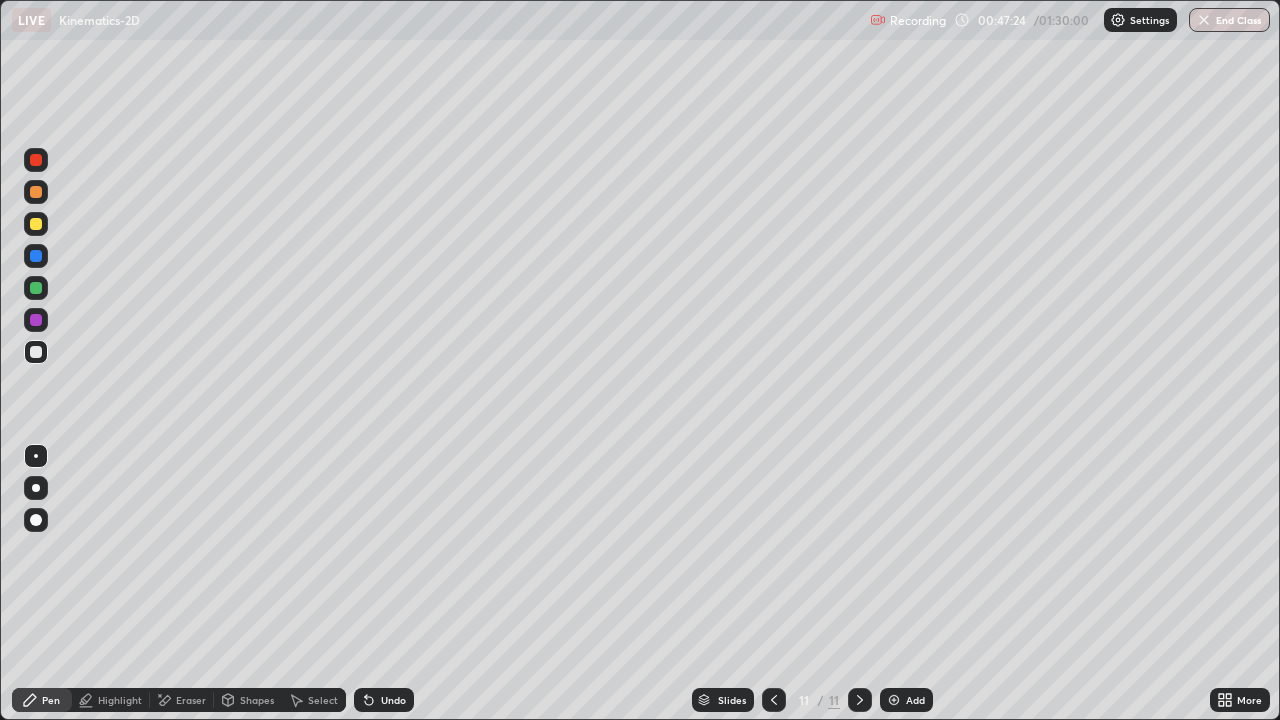 click on "Add" at bounding box center [906, 700] 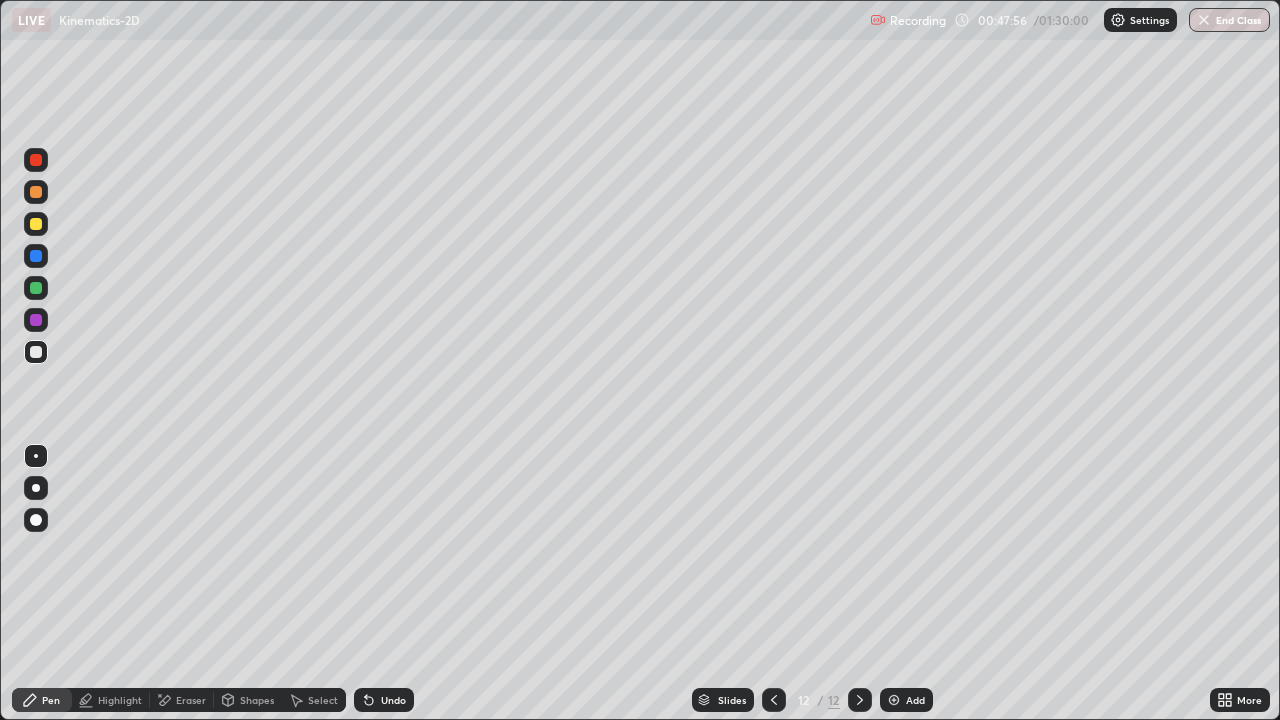 click on "Shapes" at bounding box center (257, 700) 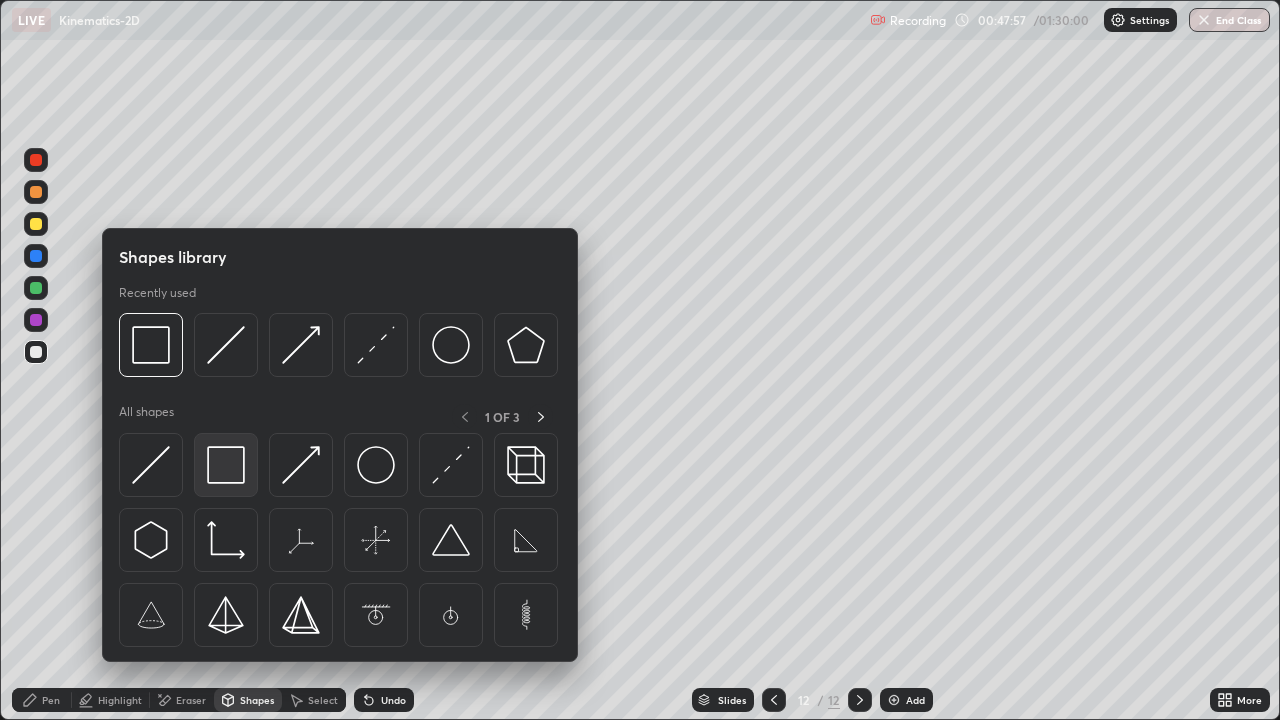 click at bounding box center (226, 465) 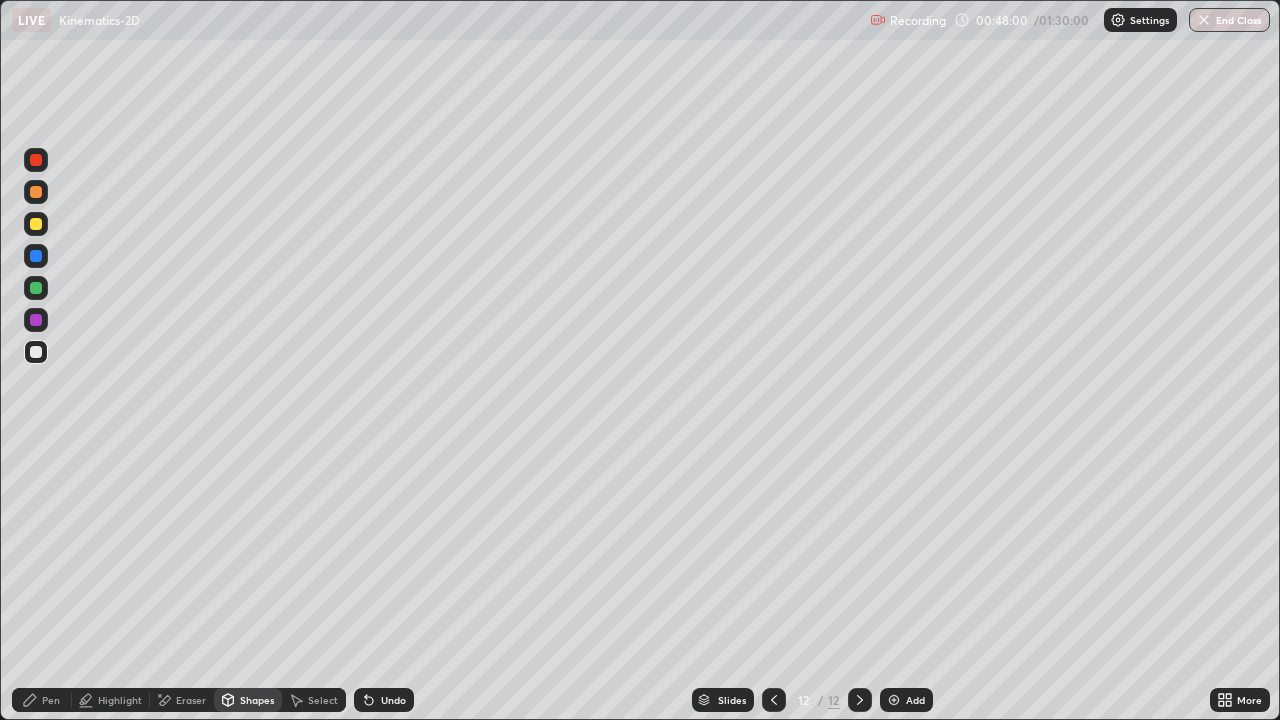 click on "Pen" at bounding box center (51, 700) 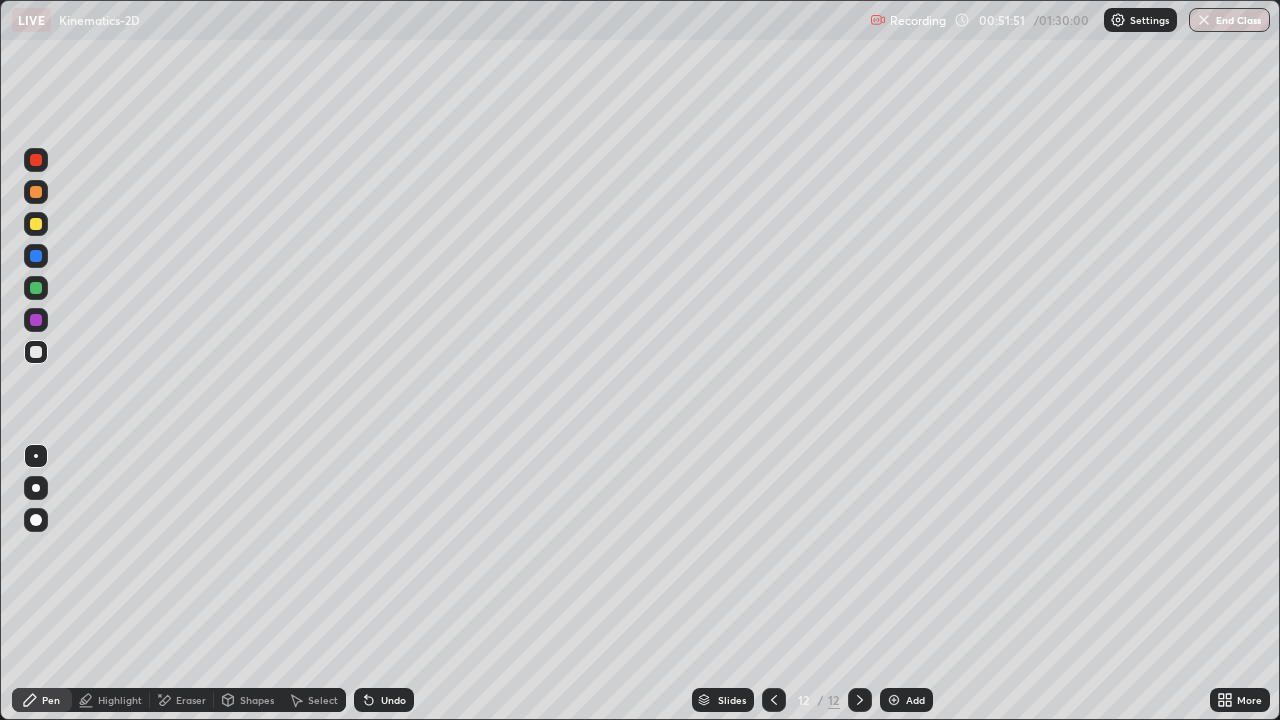 click at bounding box center [36, 288] 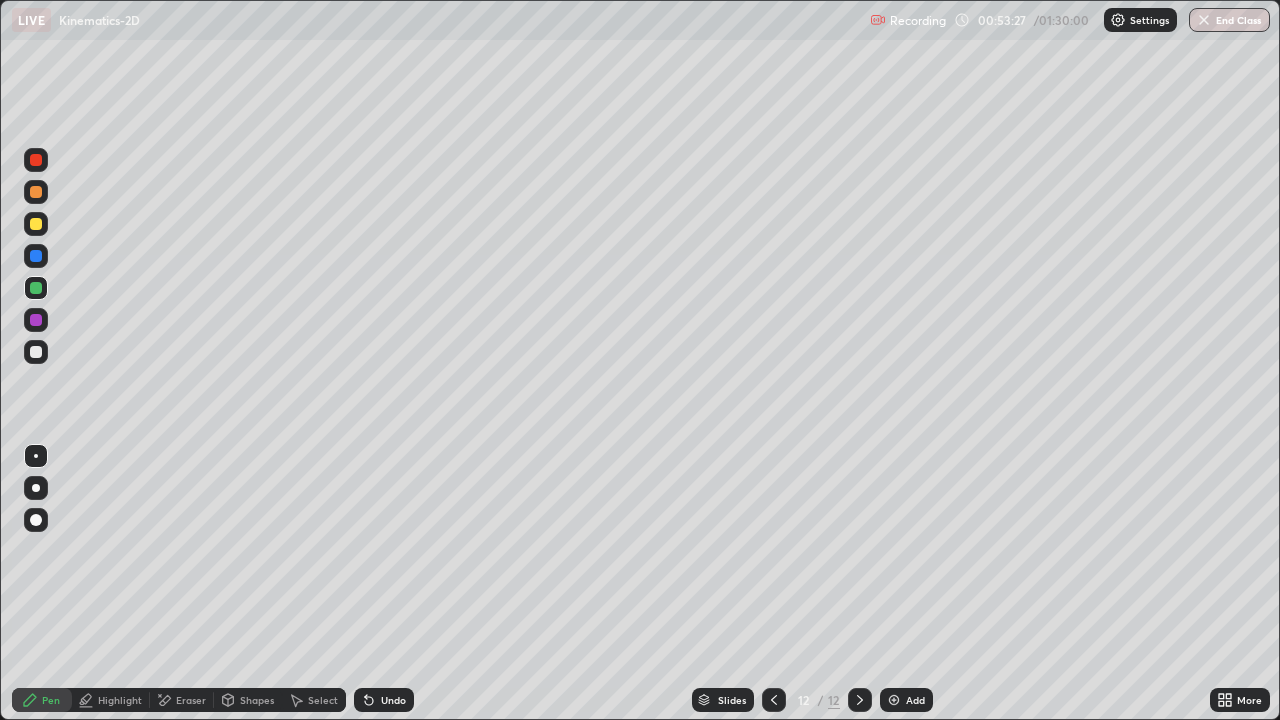 click at bounding box center [36, 224] 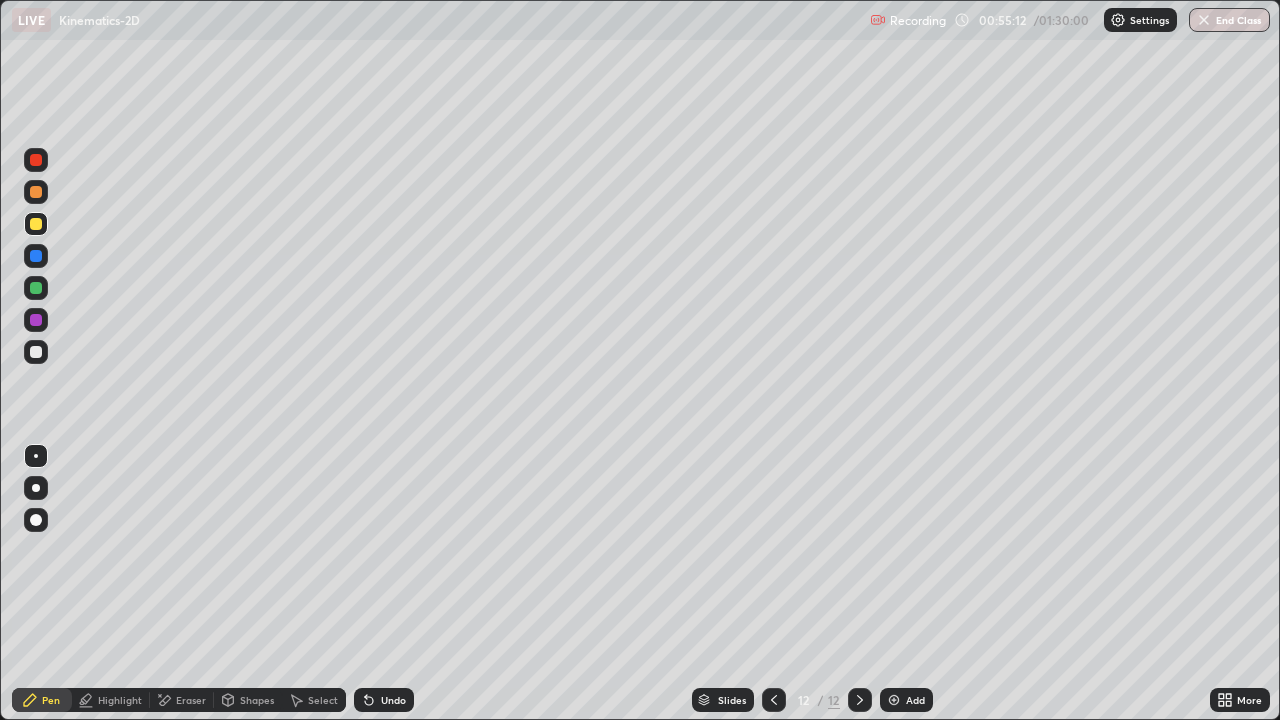 click on "Undo" at bounding box center (384, 700) 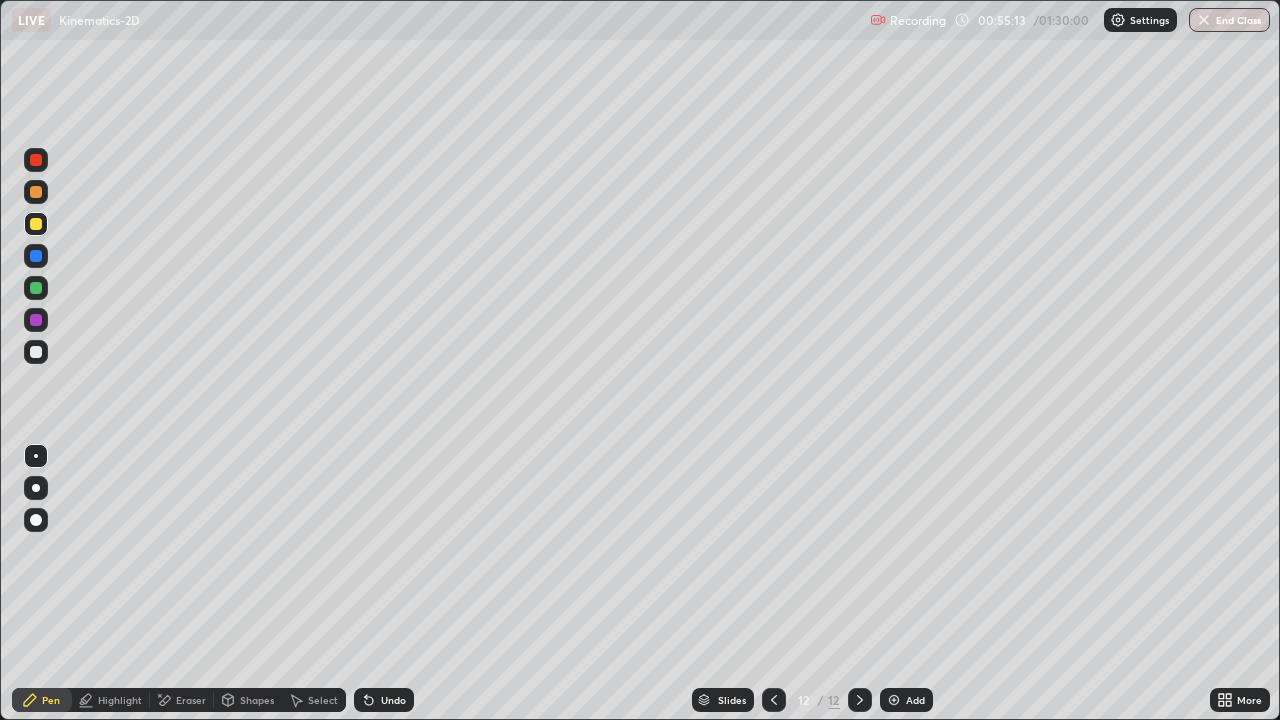 click on "Undo" at bounding box center [393, 700] 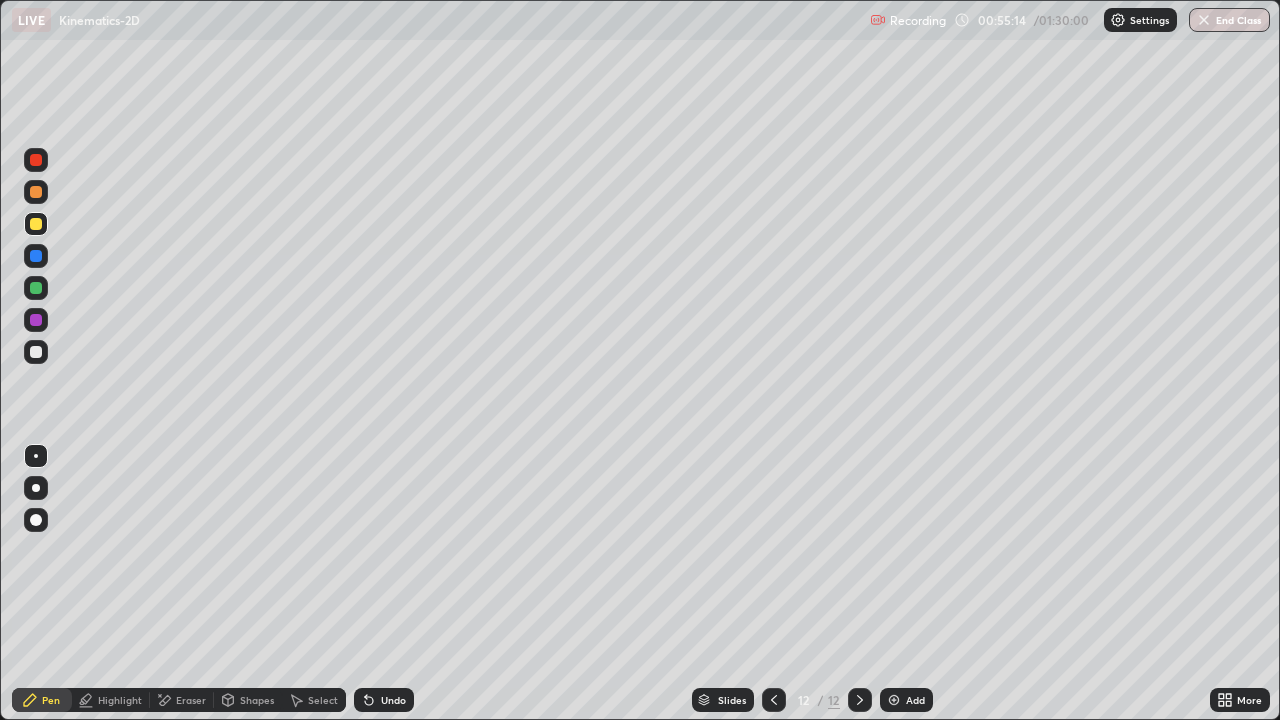click on "Undo" at bounding box center [393, 700] 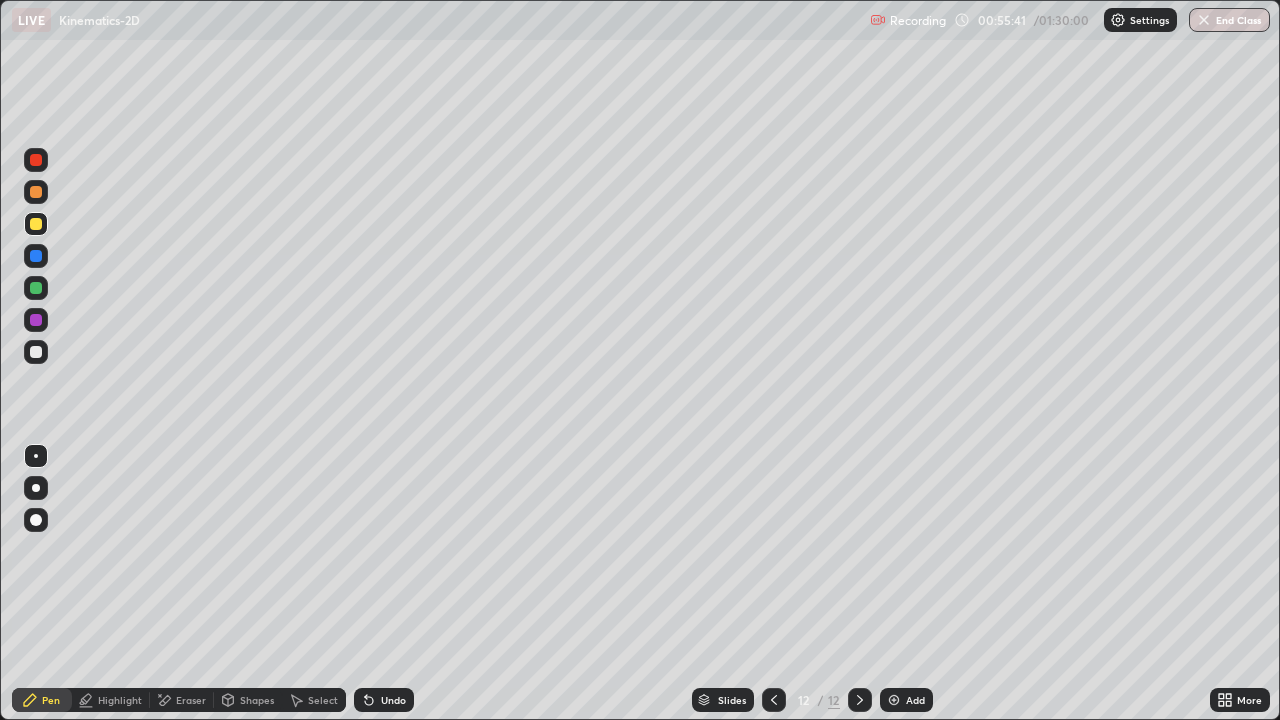 click on "Add" at bounding box center (906, 700) 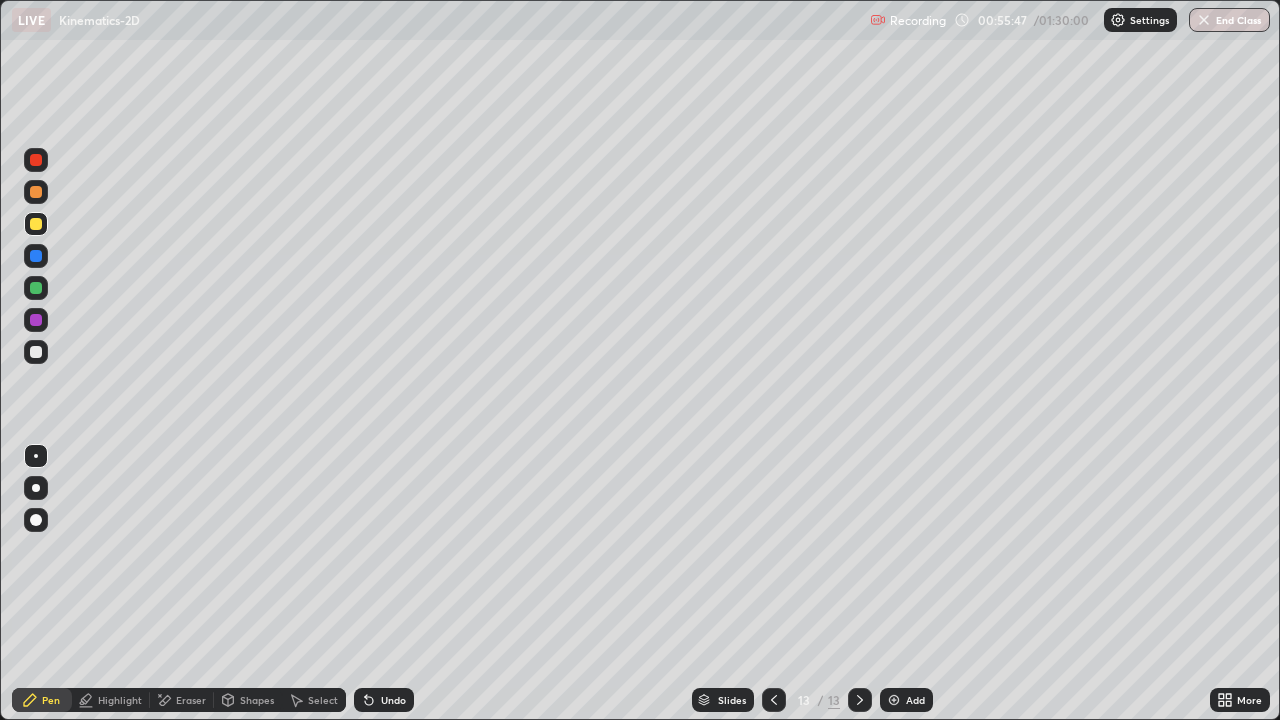 click 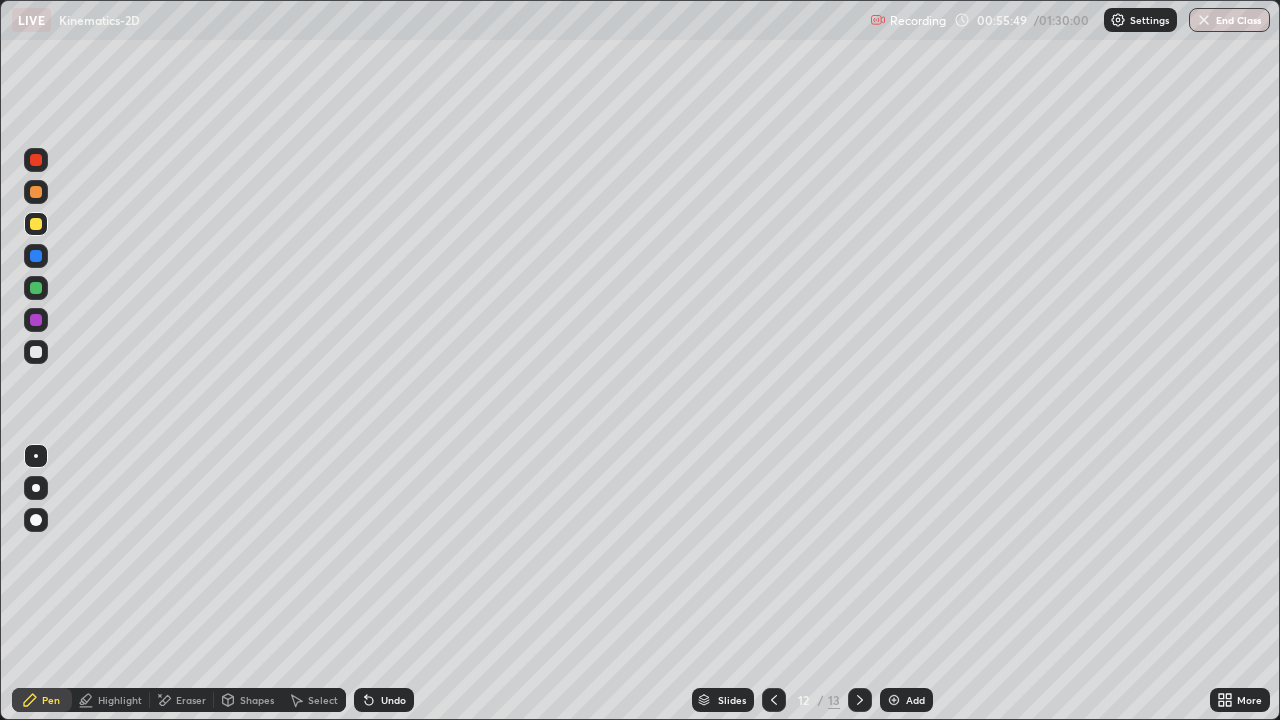 click 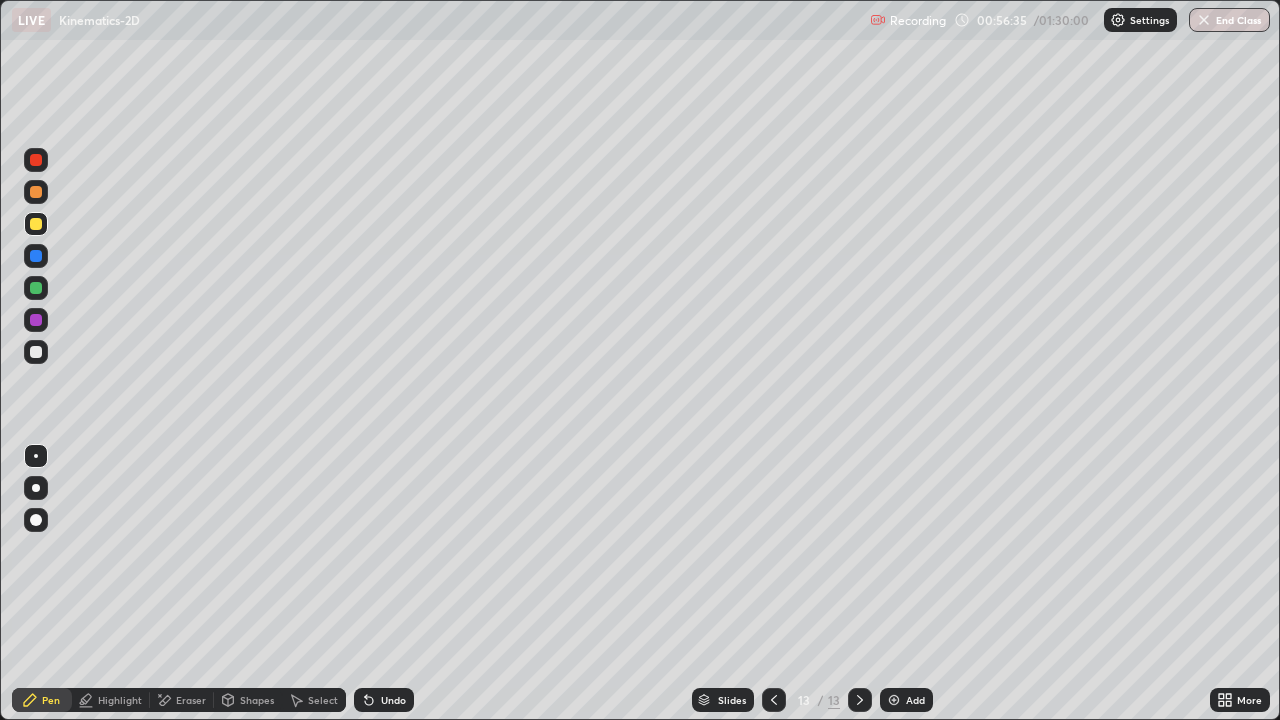 click at bounding box center (774, 700) 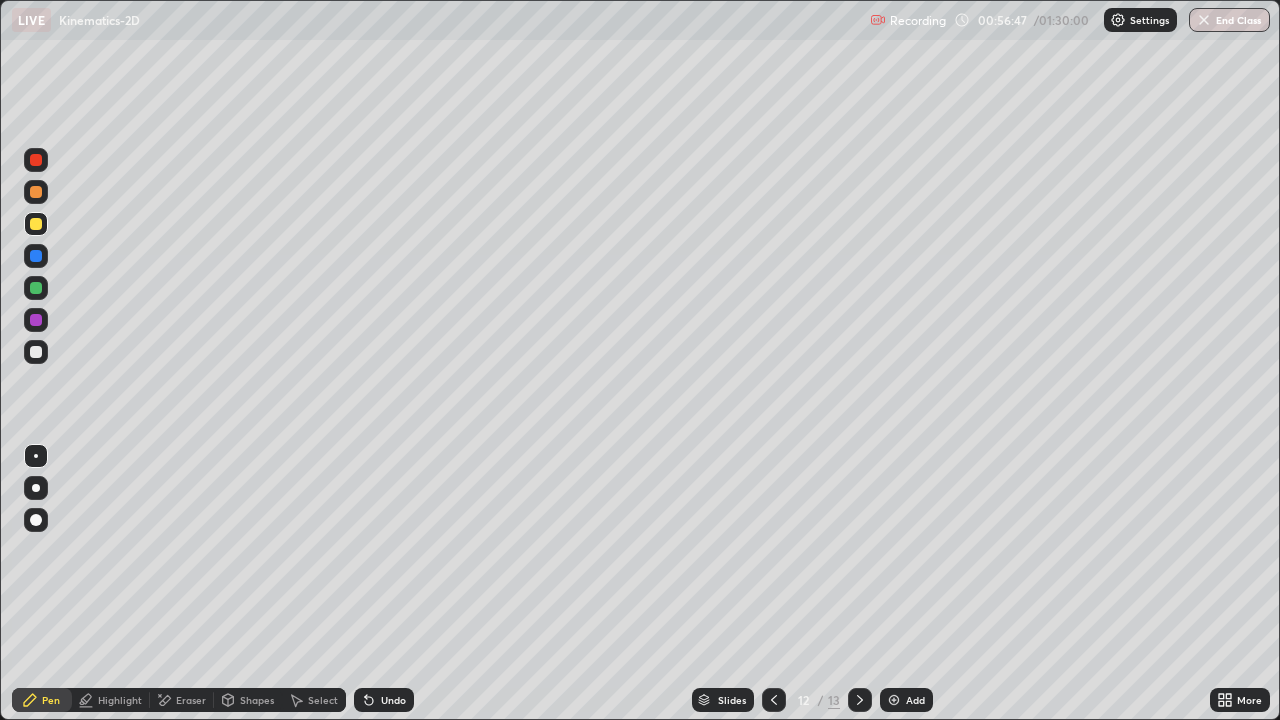 click 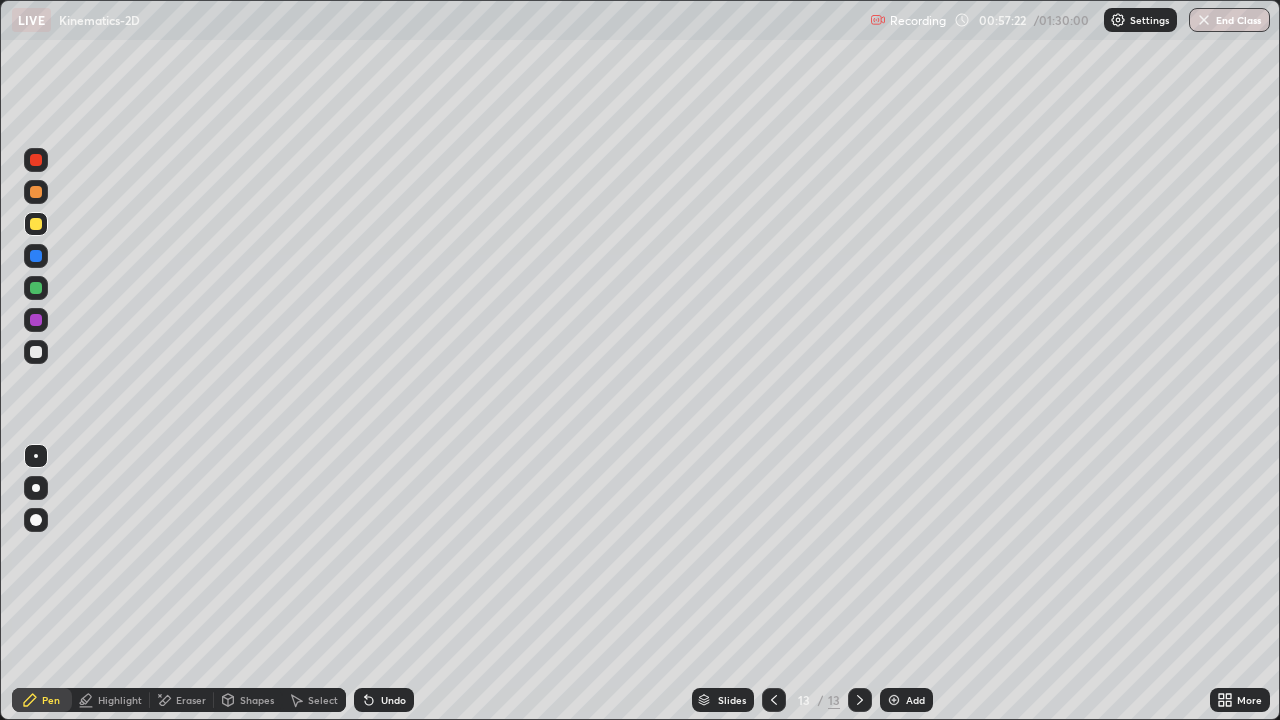 click 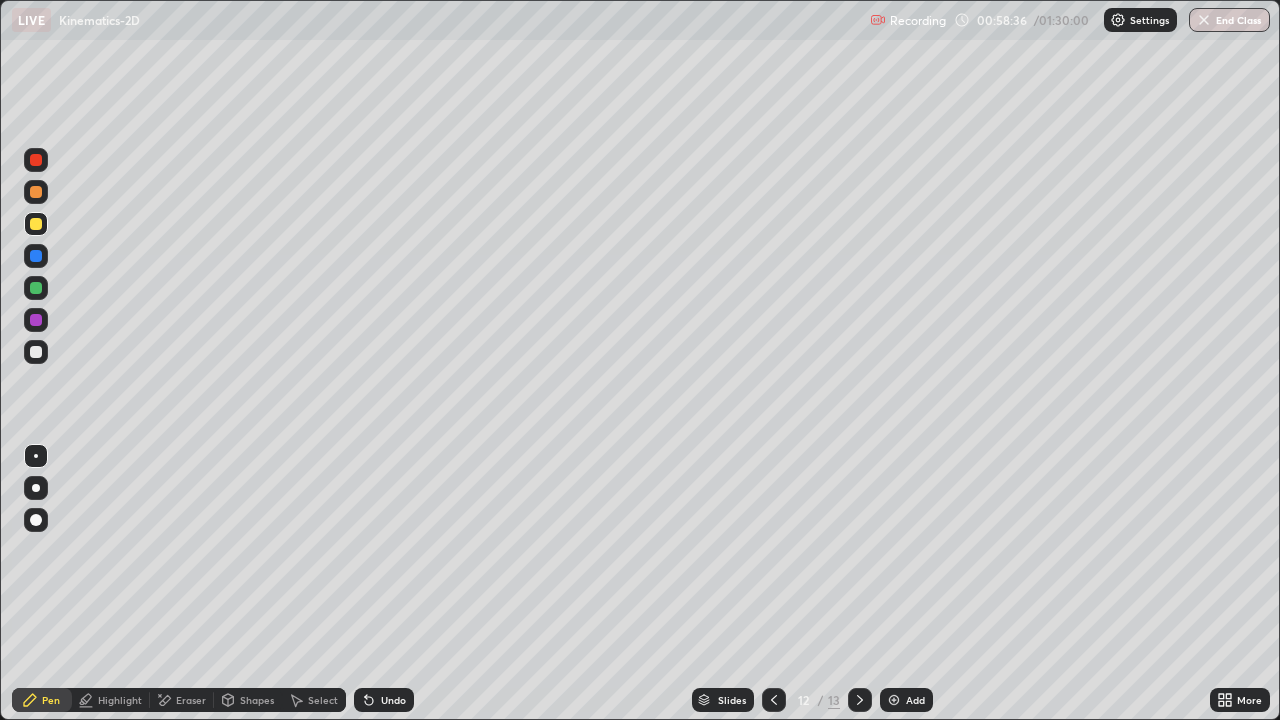 click at bounding box center [894, 700] 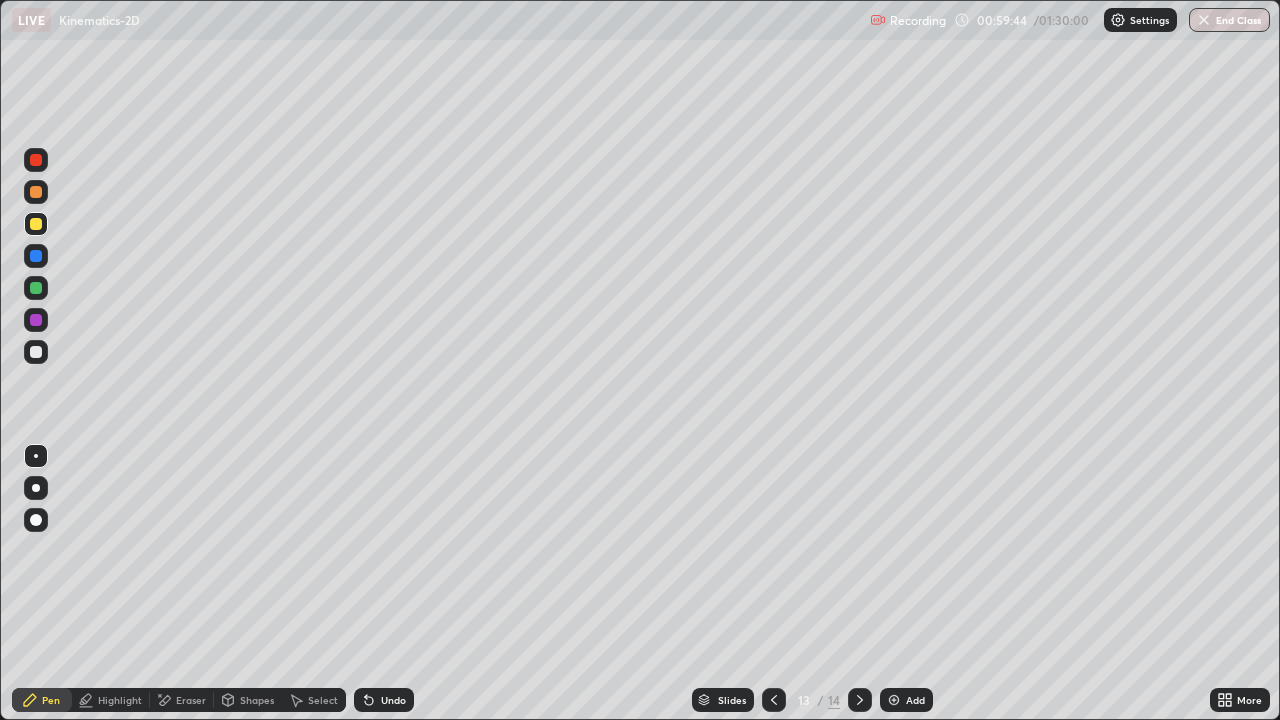 click 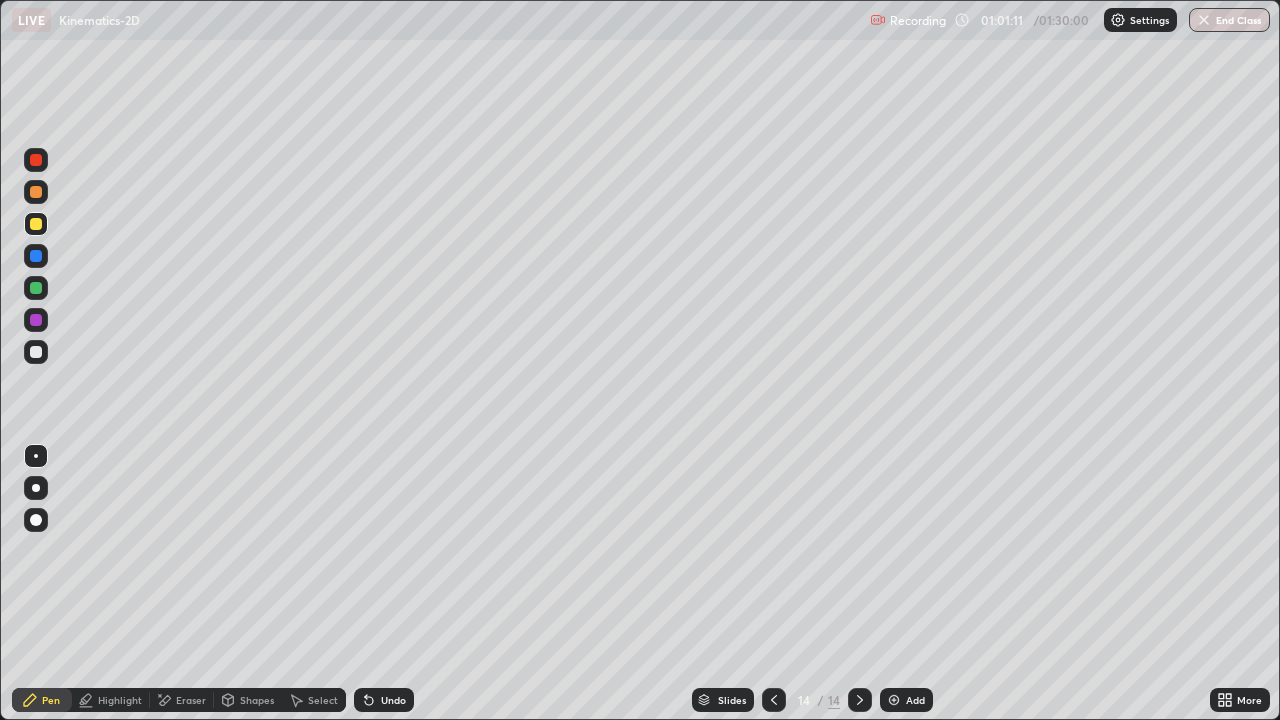 click 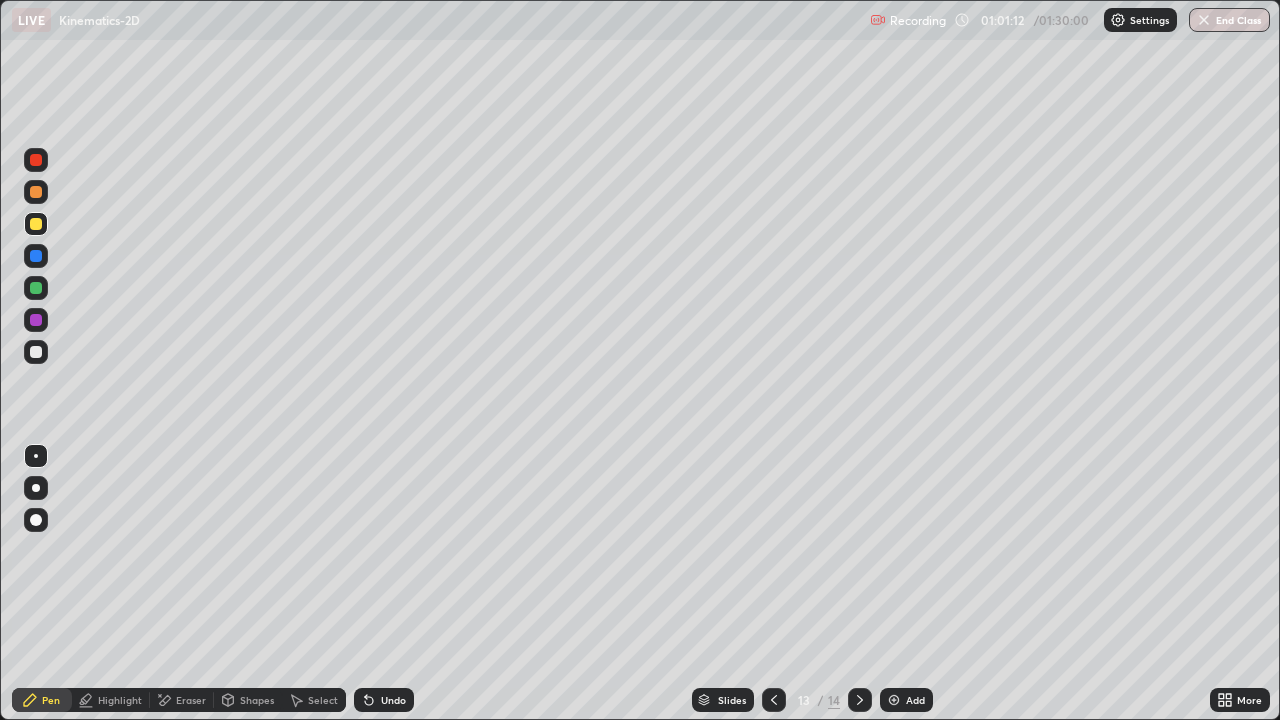 click at bounding box center (36, 352) 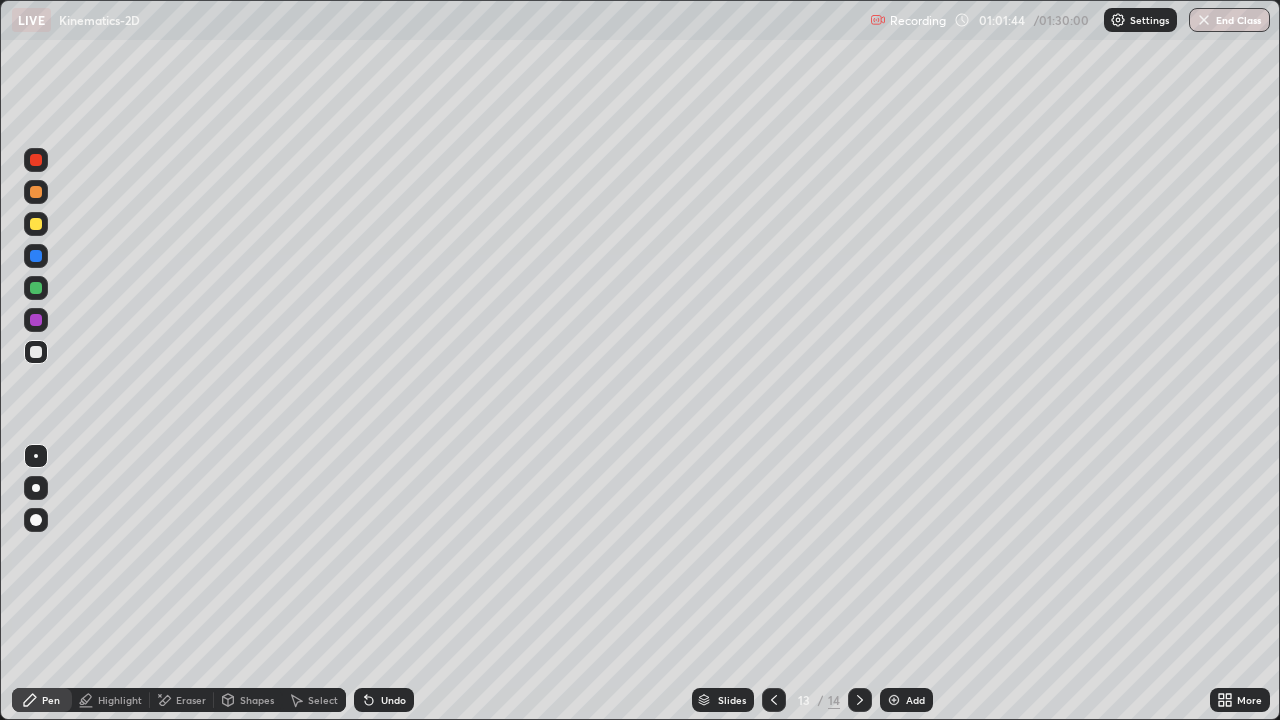 click on "Undo" at bounding box center (384, 700) 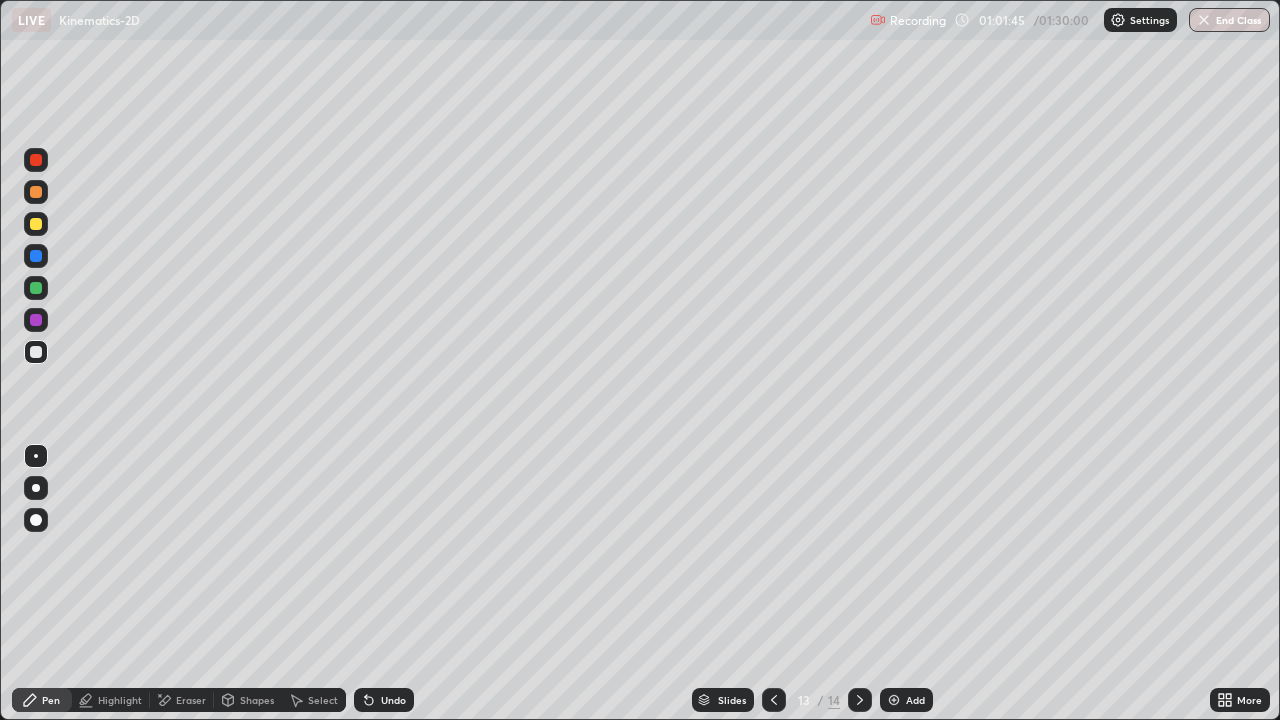 click on "Undo" at bounding box center [393, 700] 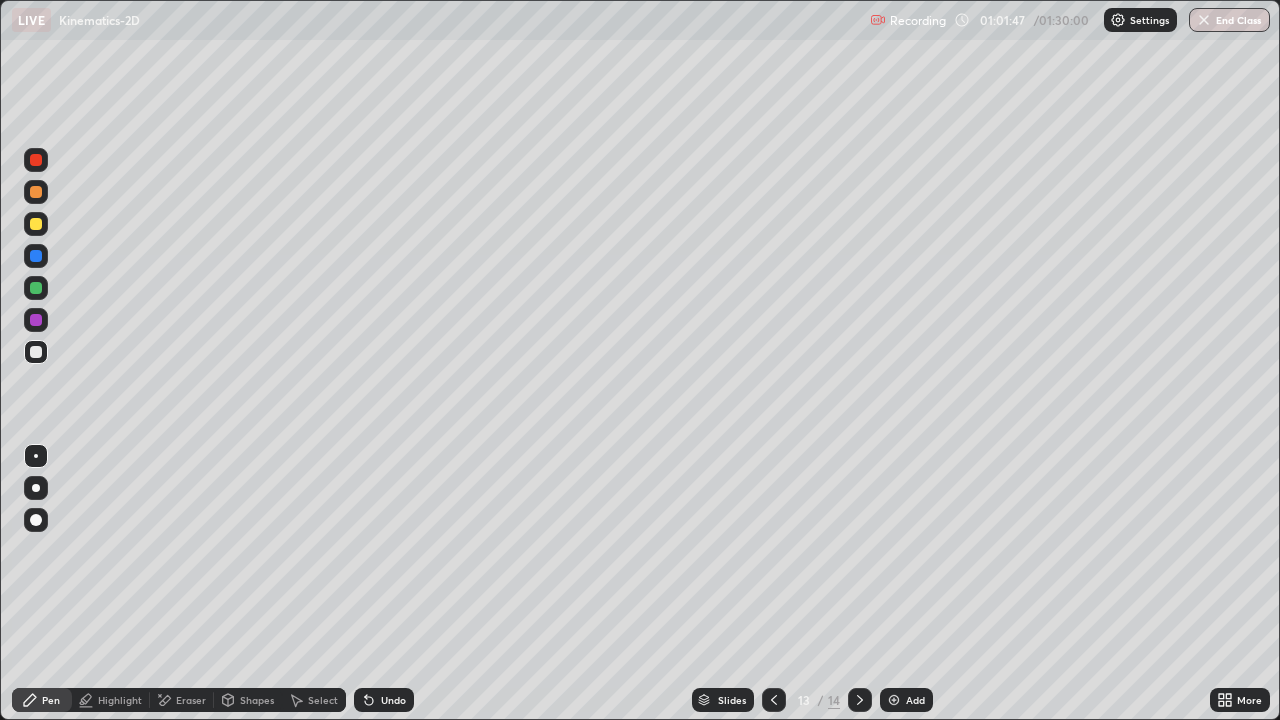 click on "Undo" at bounding box center [384, 700] 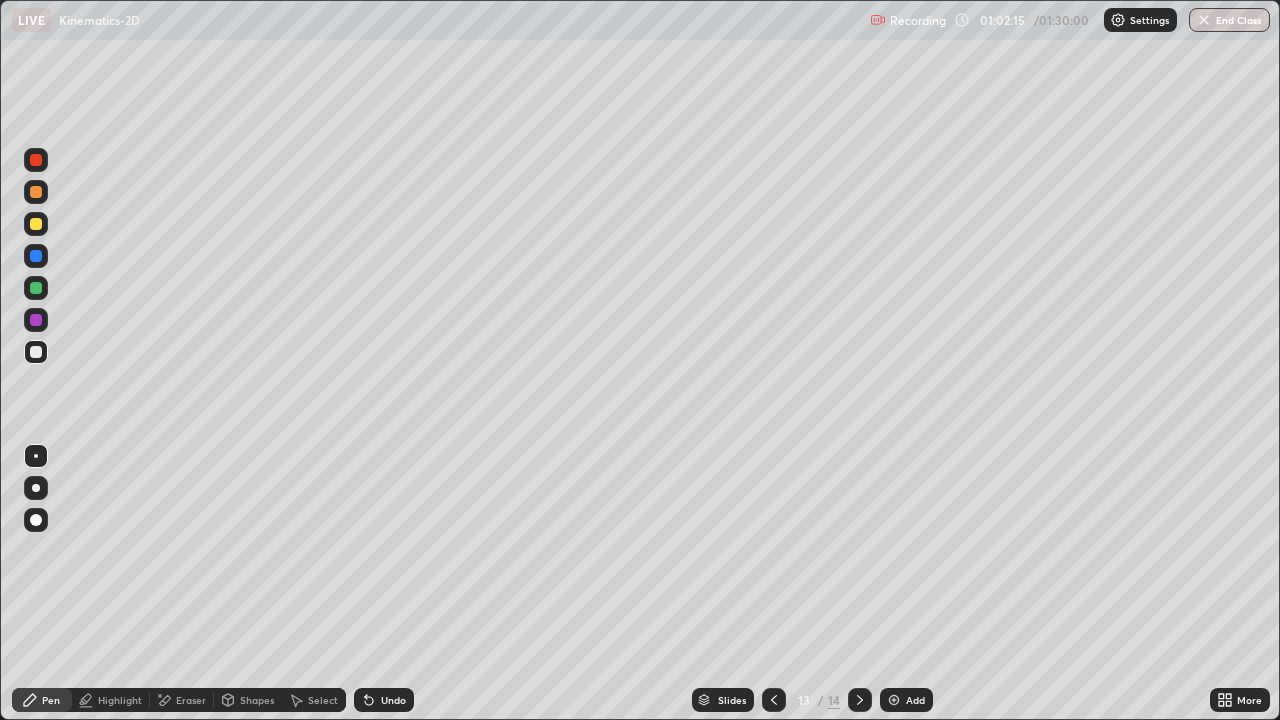 click 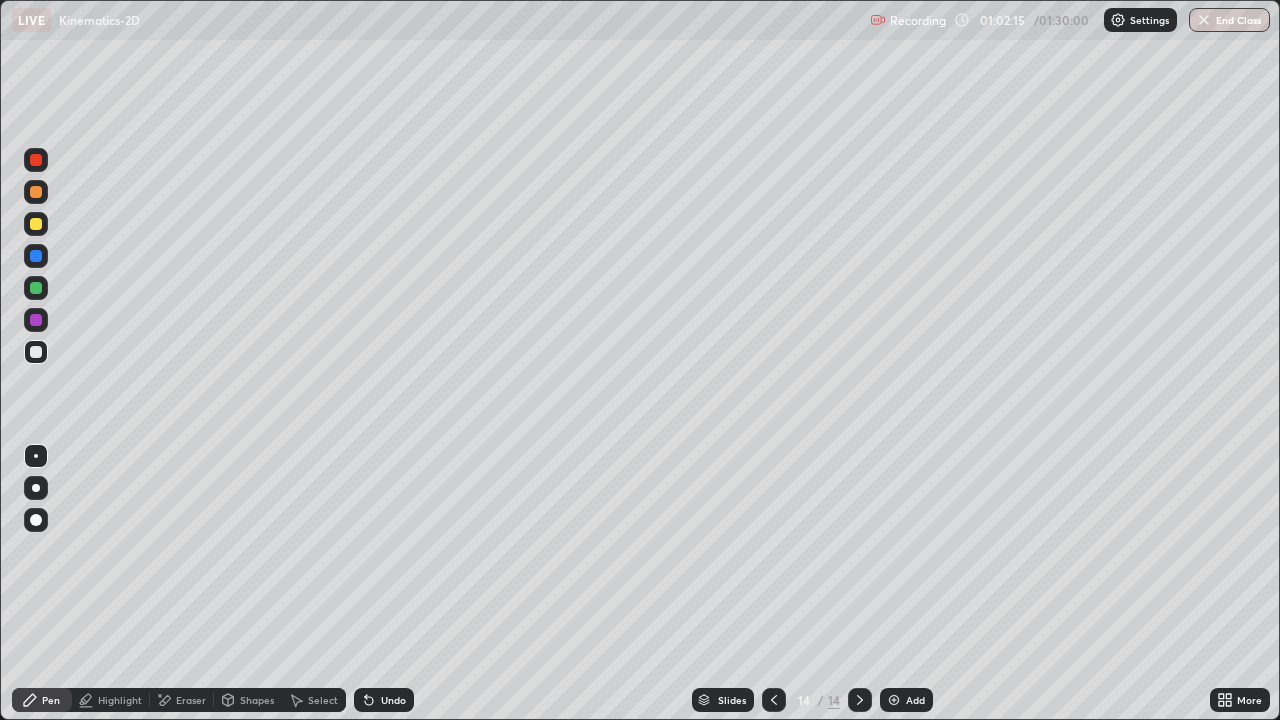 click at bounding box center [894, 700] 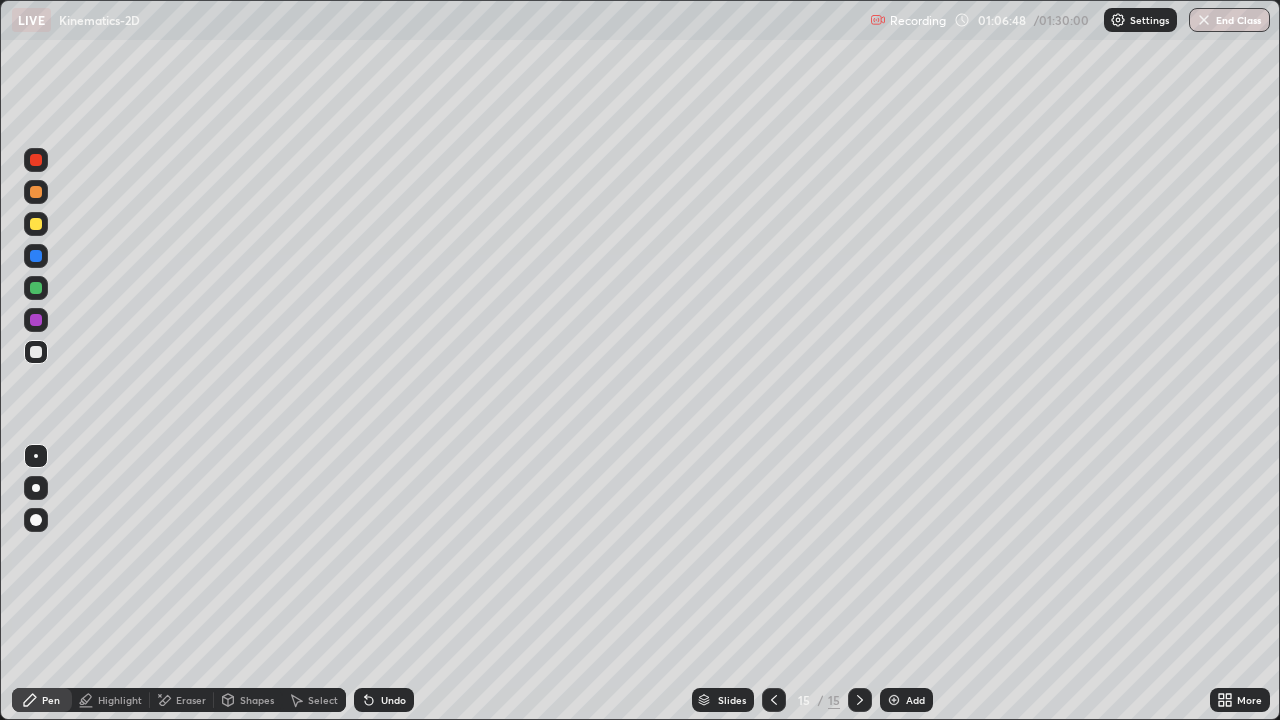click at bounding box center (36, 224) 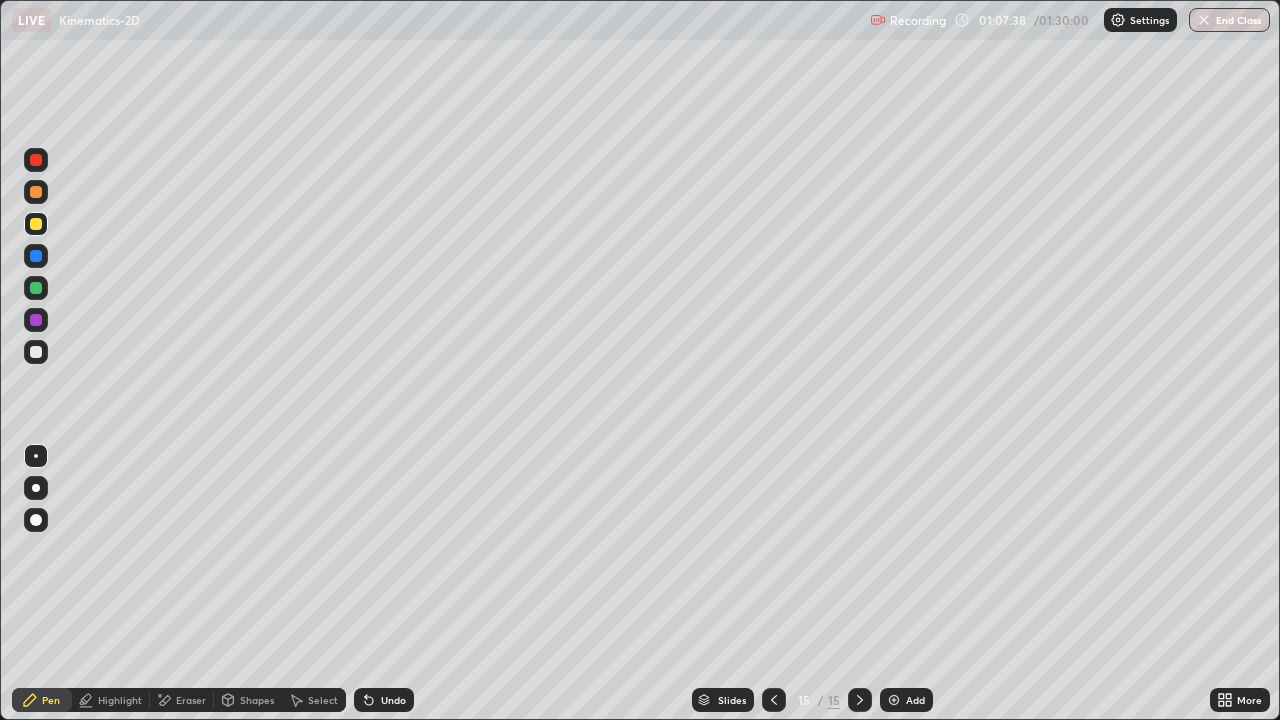 click at bounding box center [860, 700] 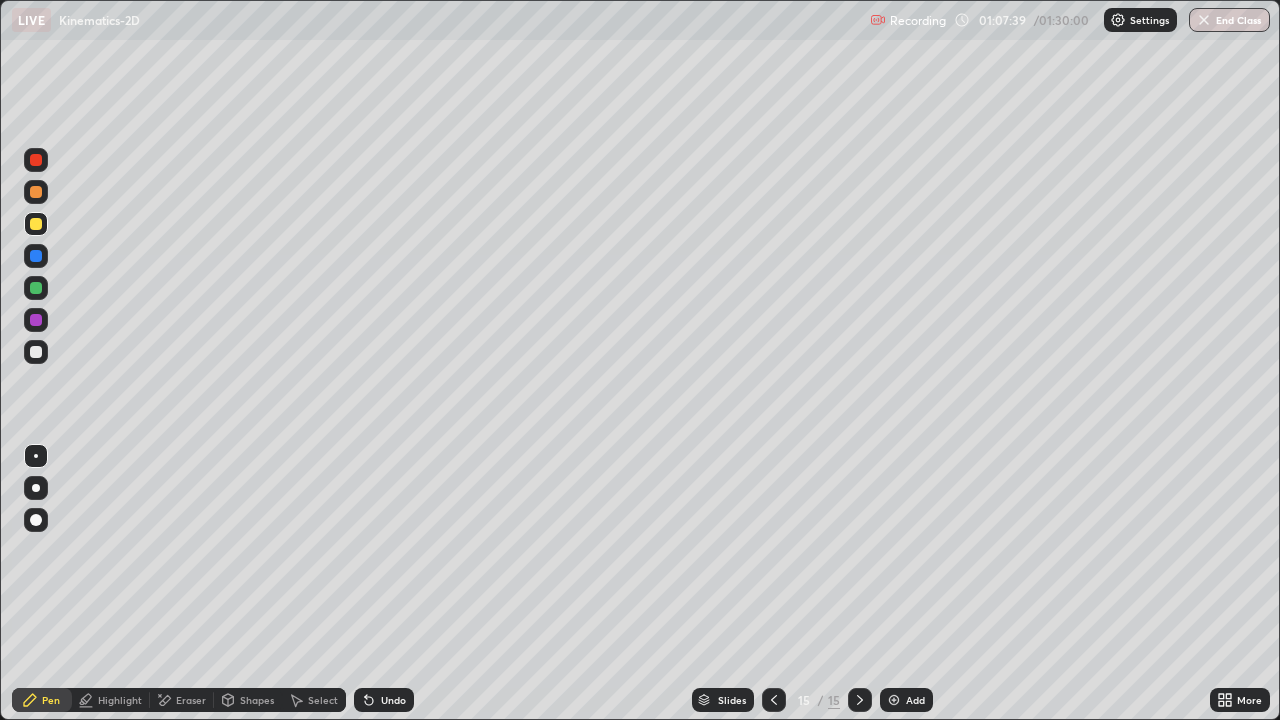 click at bounding box center [894, 700] 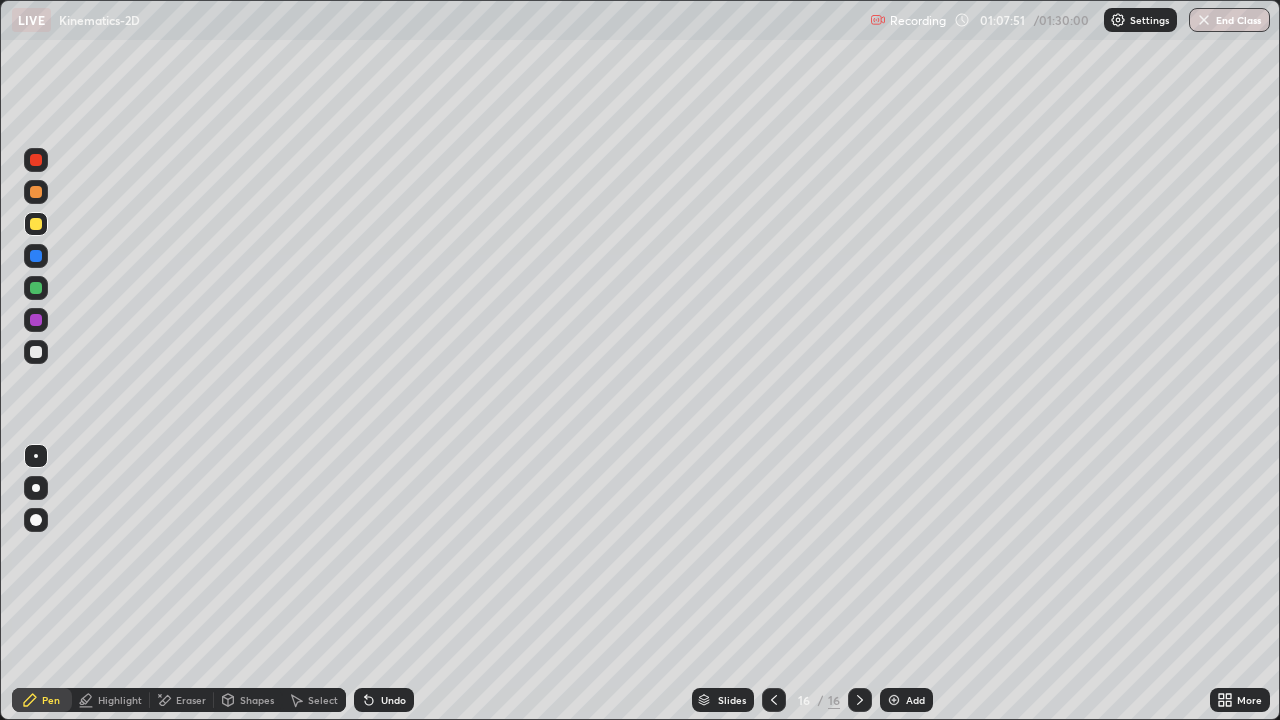 click 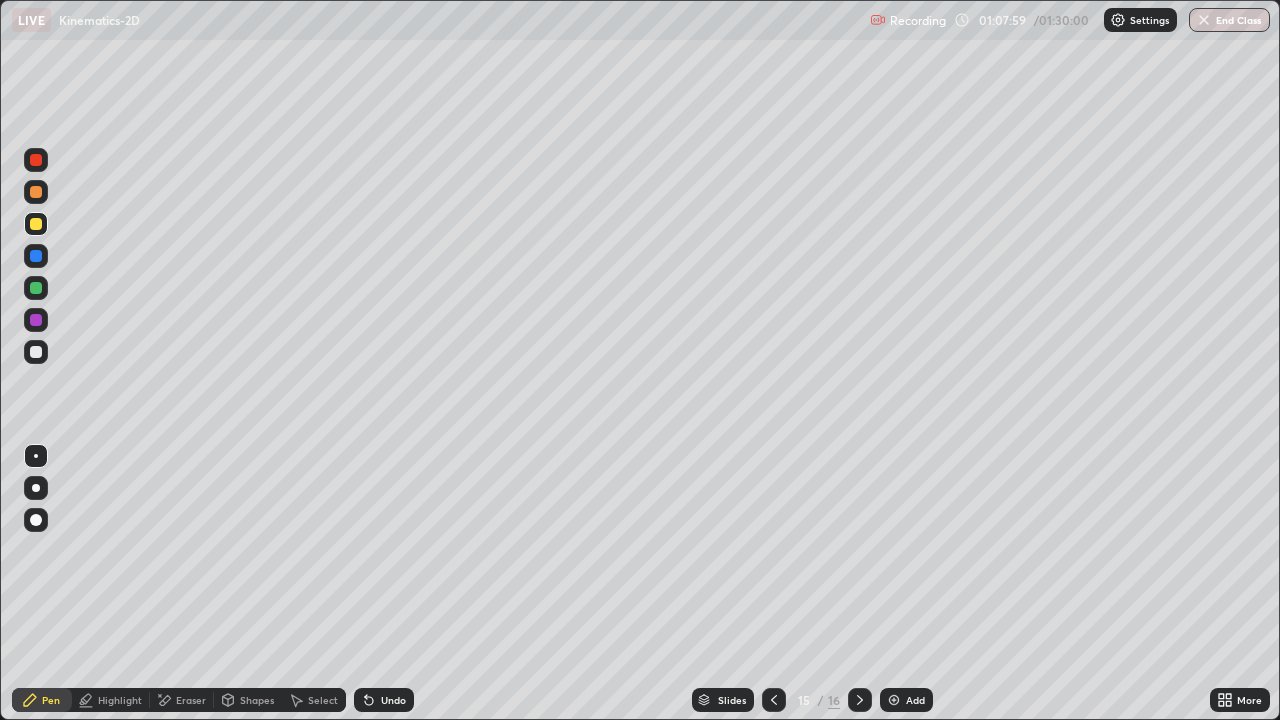 click 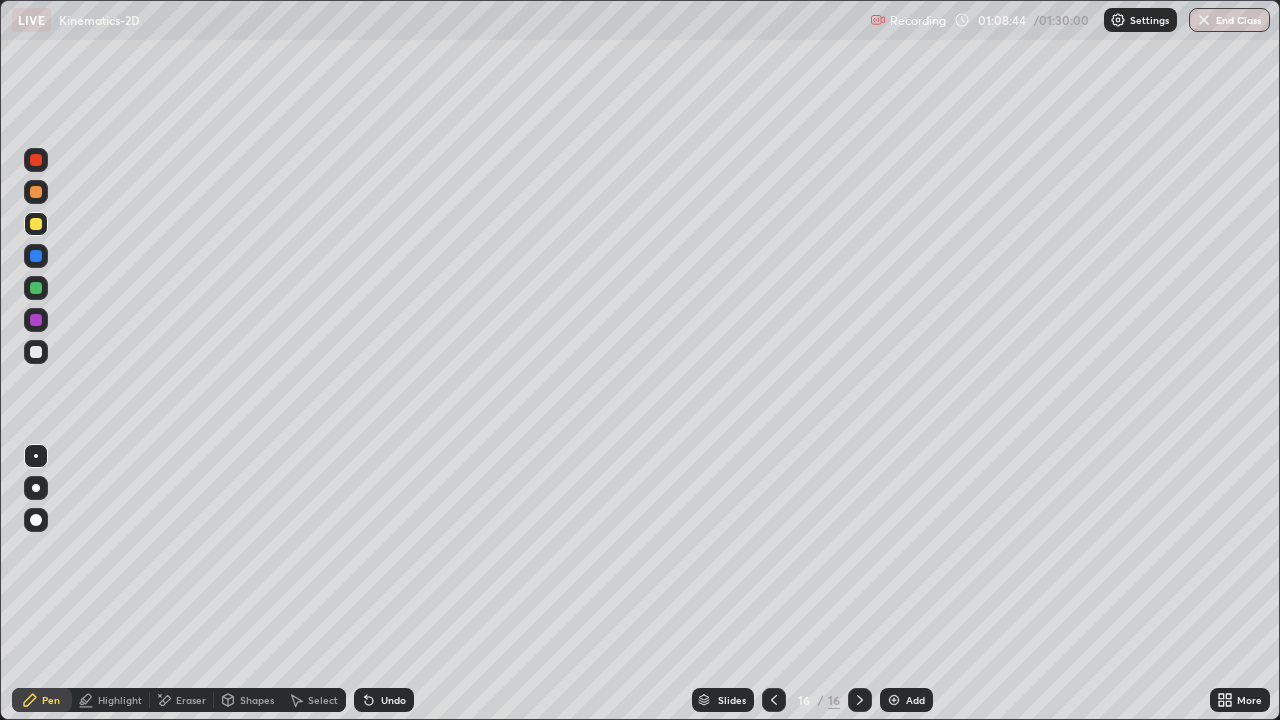 click on "Undo" at bounding box center [393, 700] 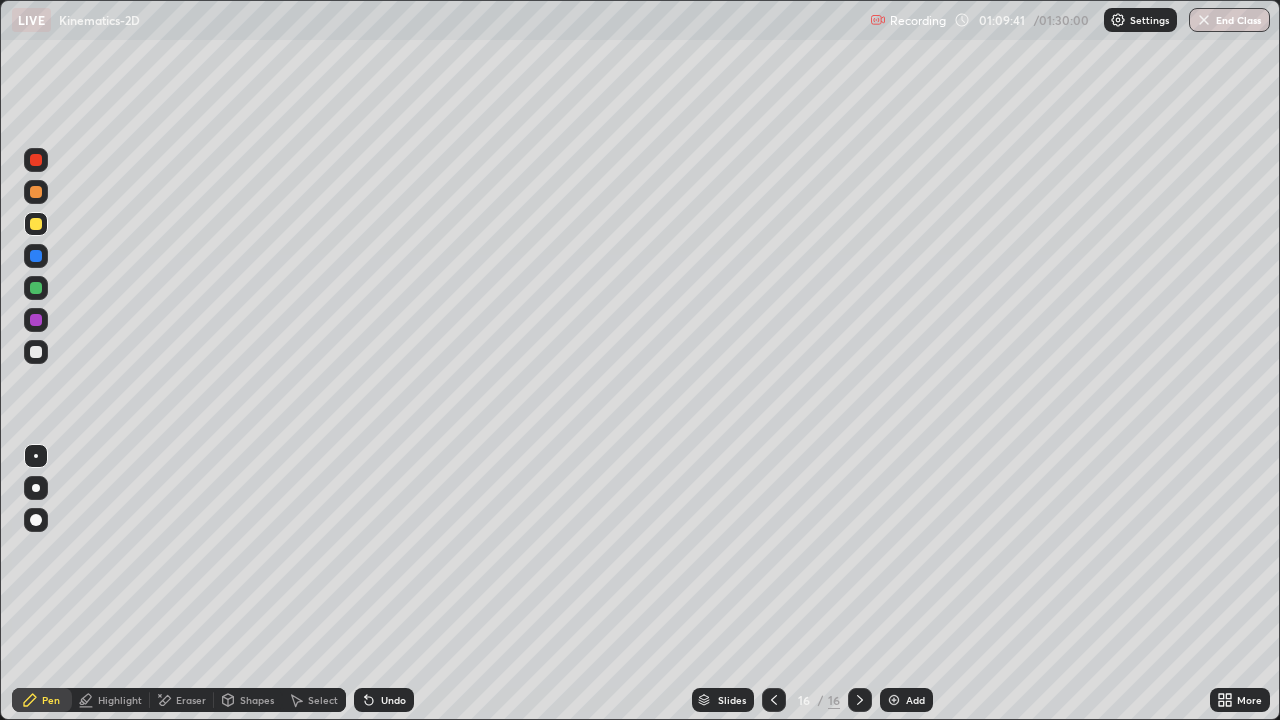 click 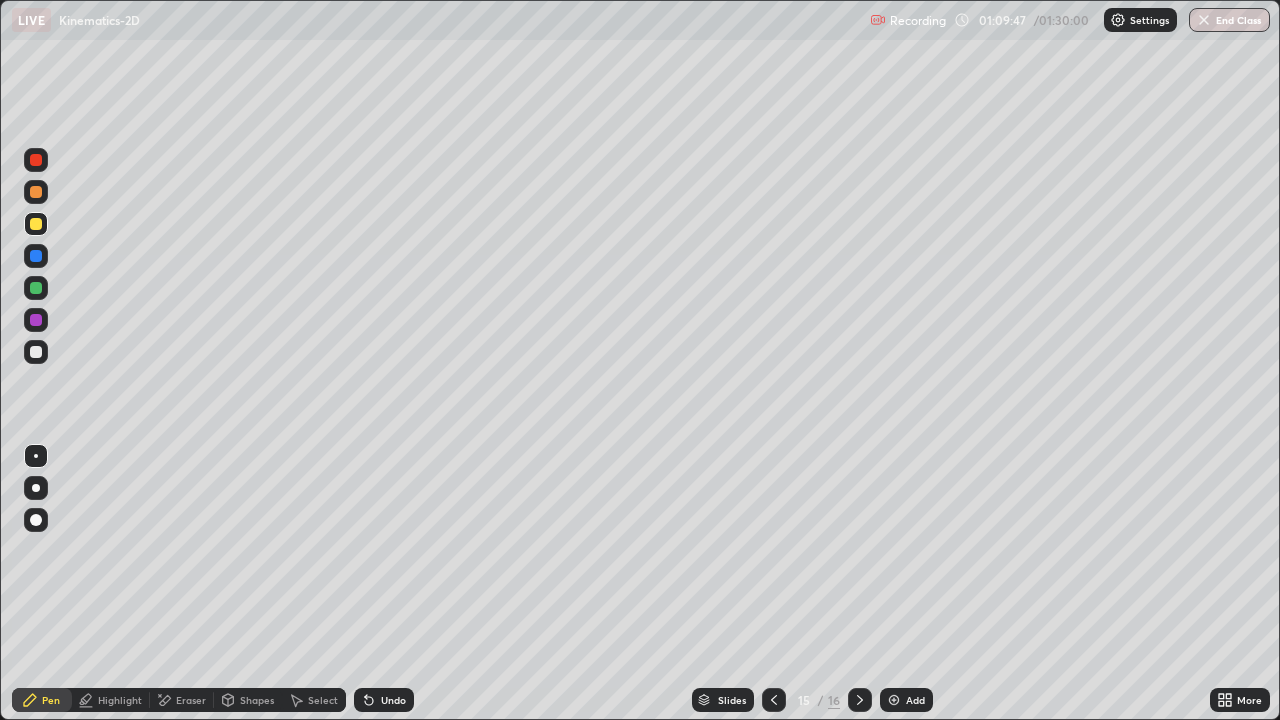 click 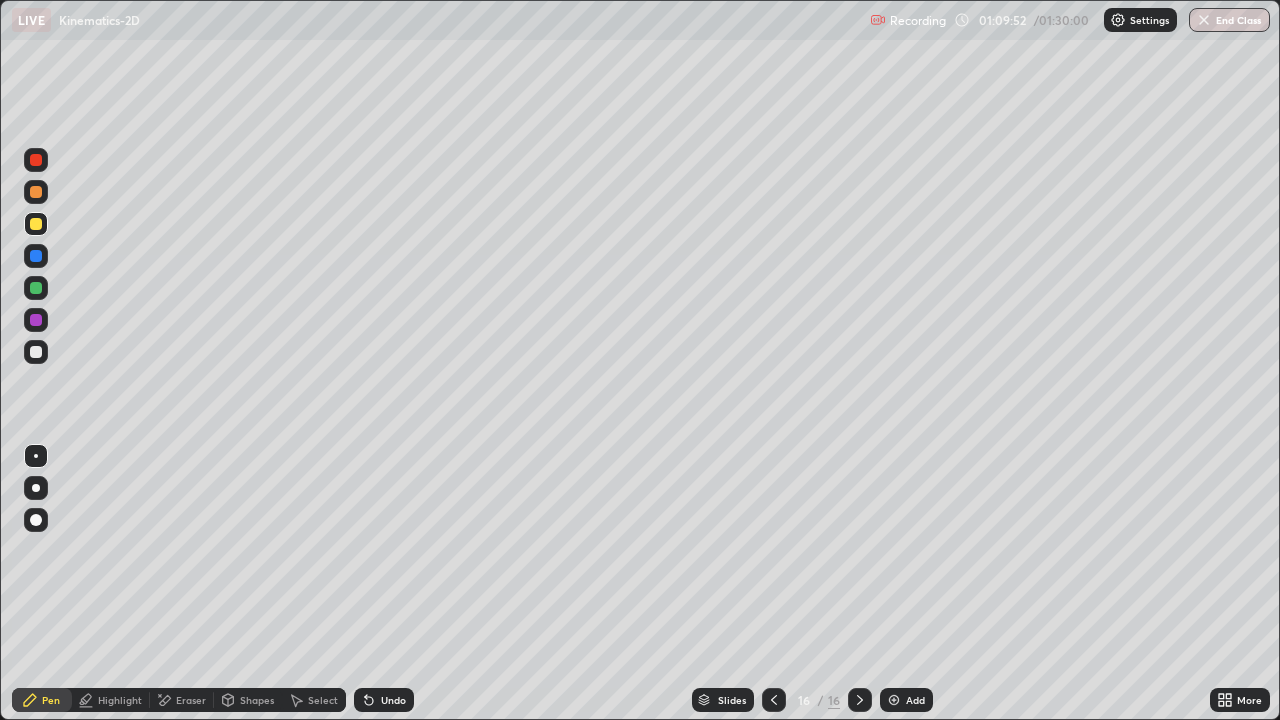 click 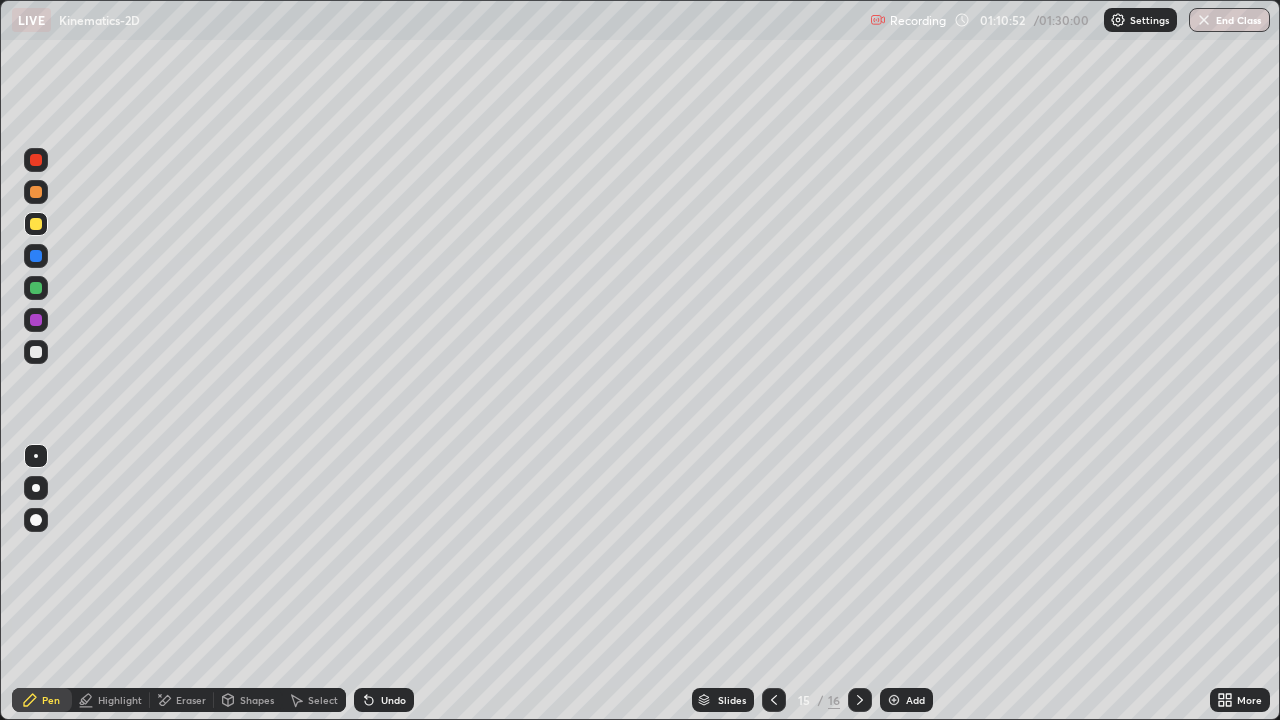 click at bounding box center [860, 700] 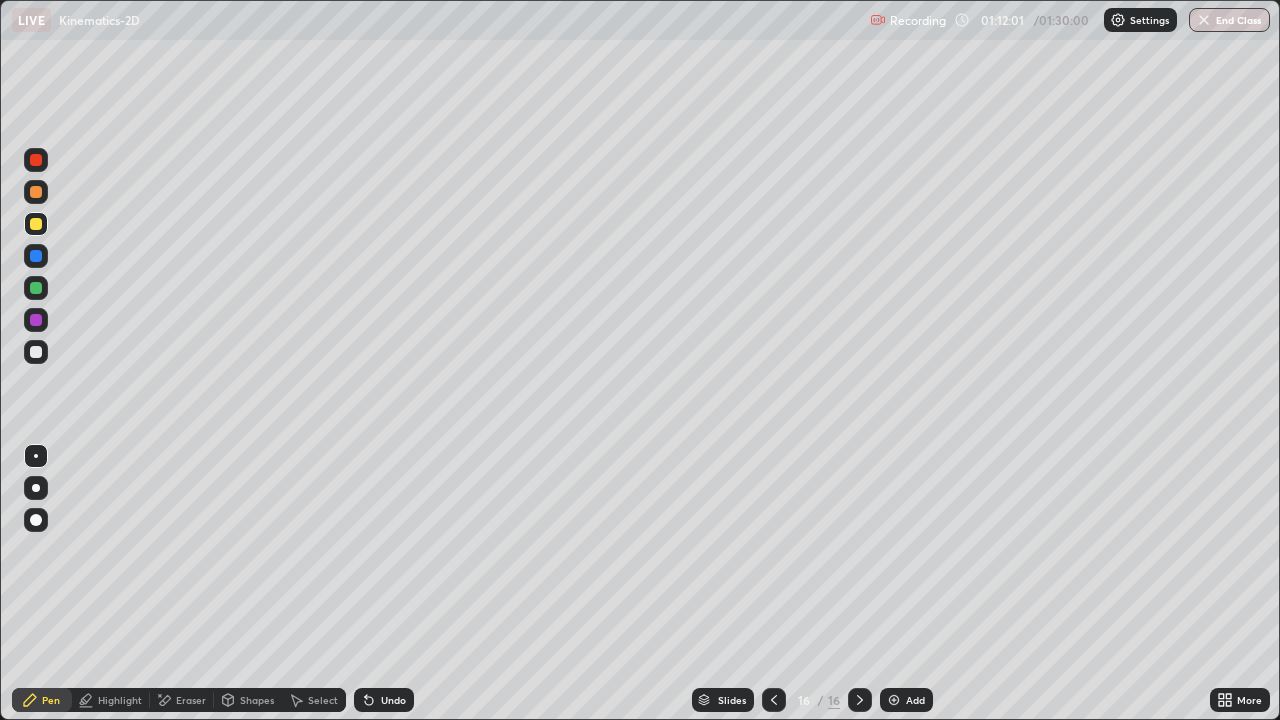 click at bounding box center (894, 700) 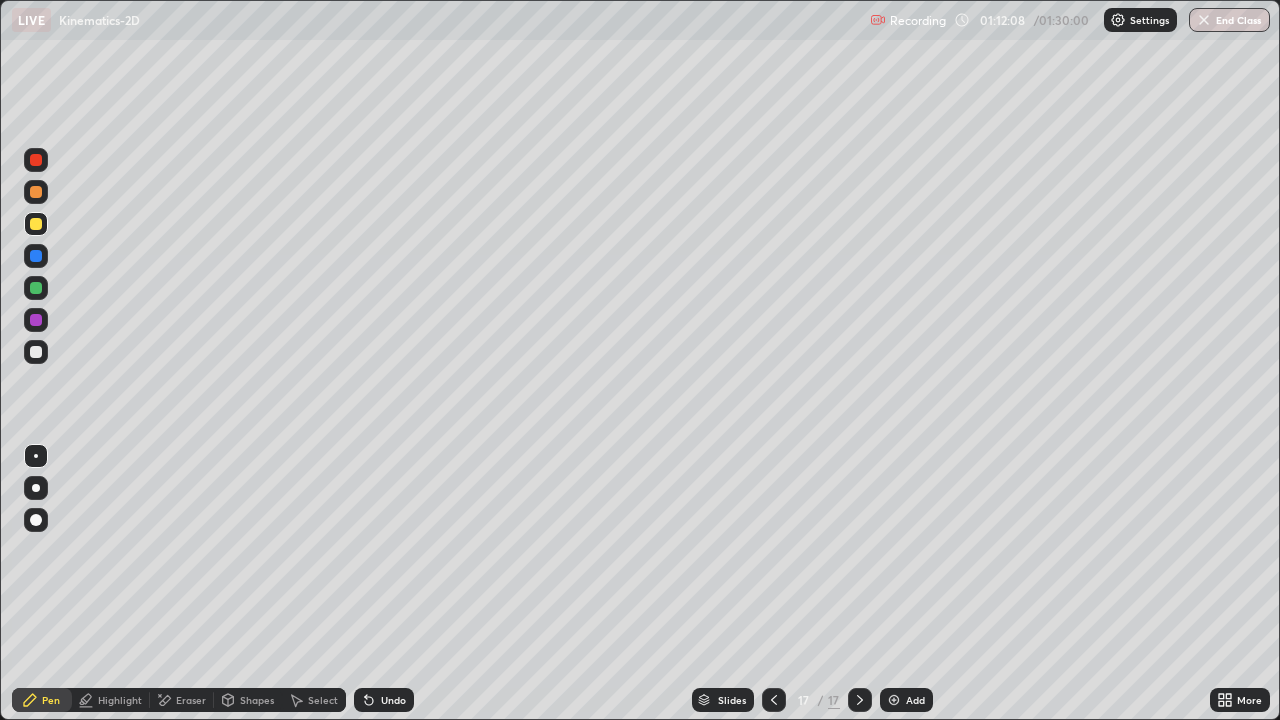 click at bounding box center [36, 352] 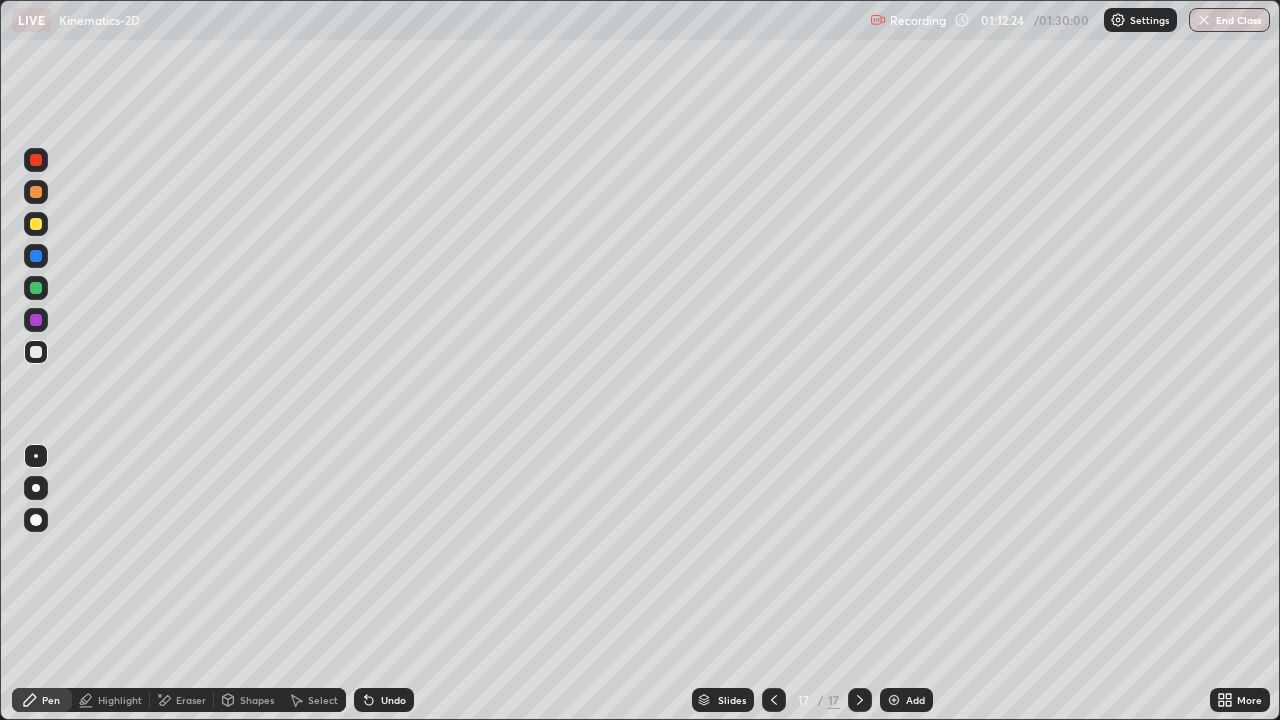 click on "Shapes" at bounding box center (248, 700) 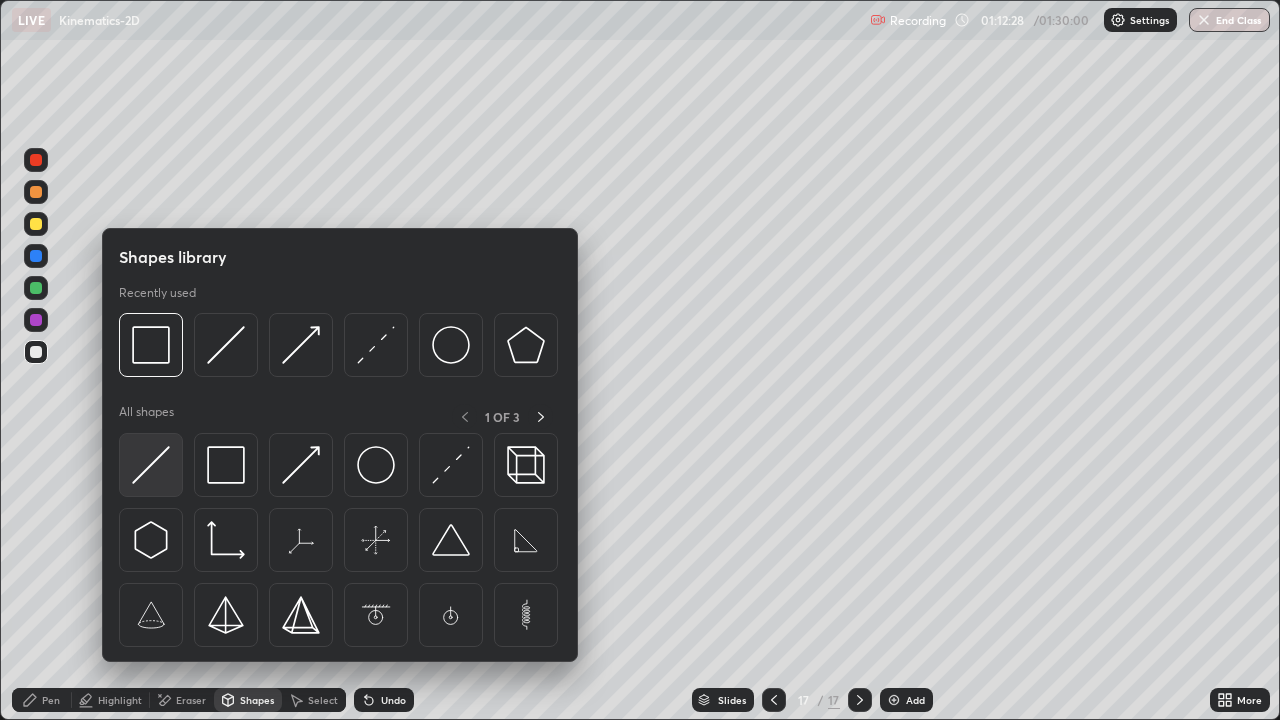 click at bounding box center [151, 465] 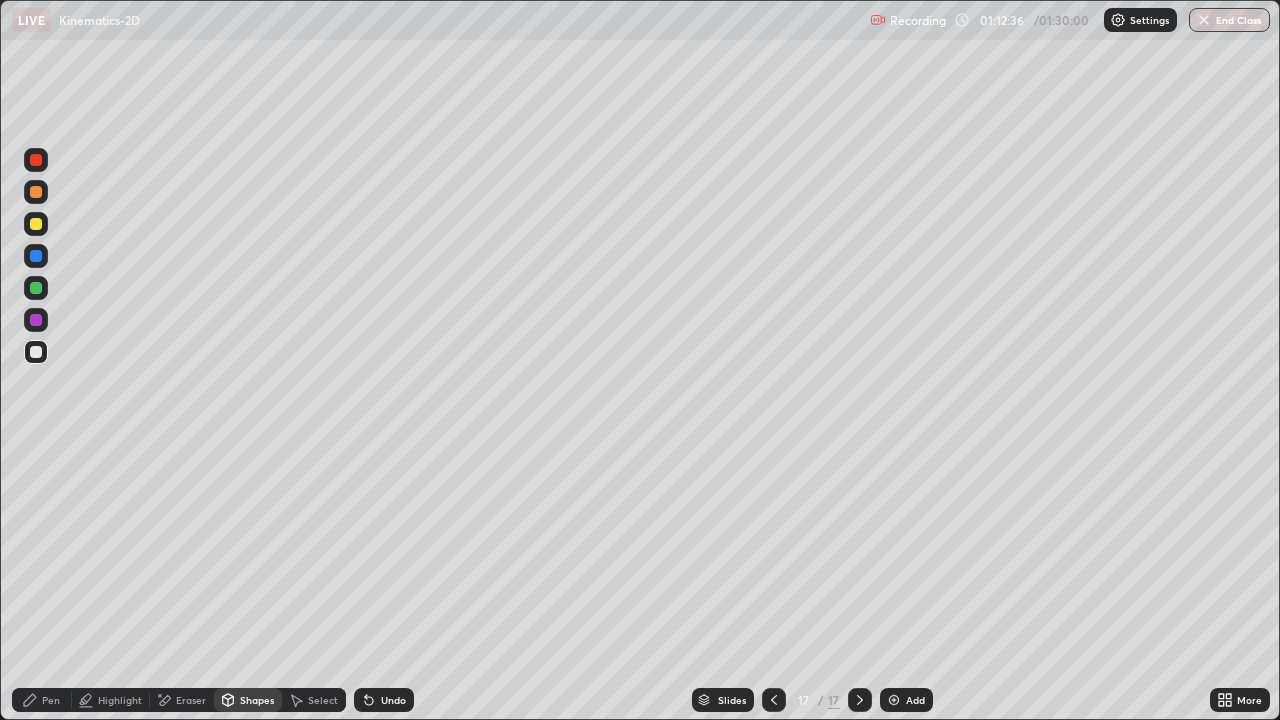 click on "Pen" at bounding box center (51, 700) 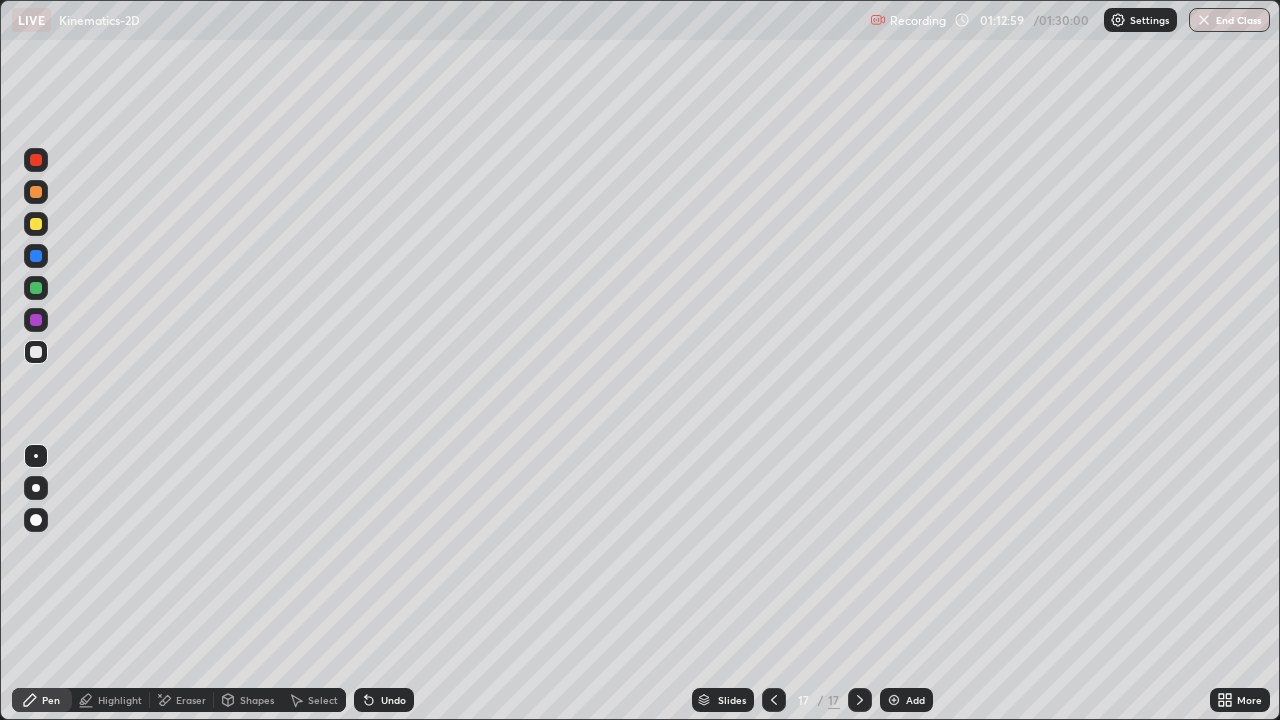 click at bounding box center [36, 224] 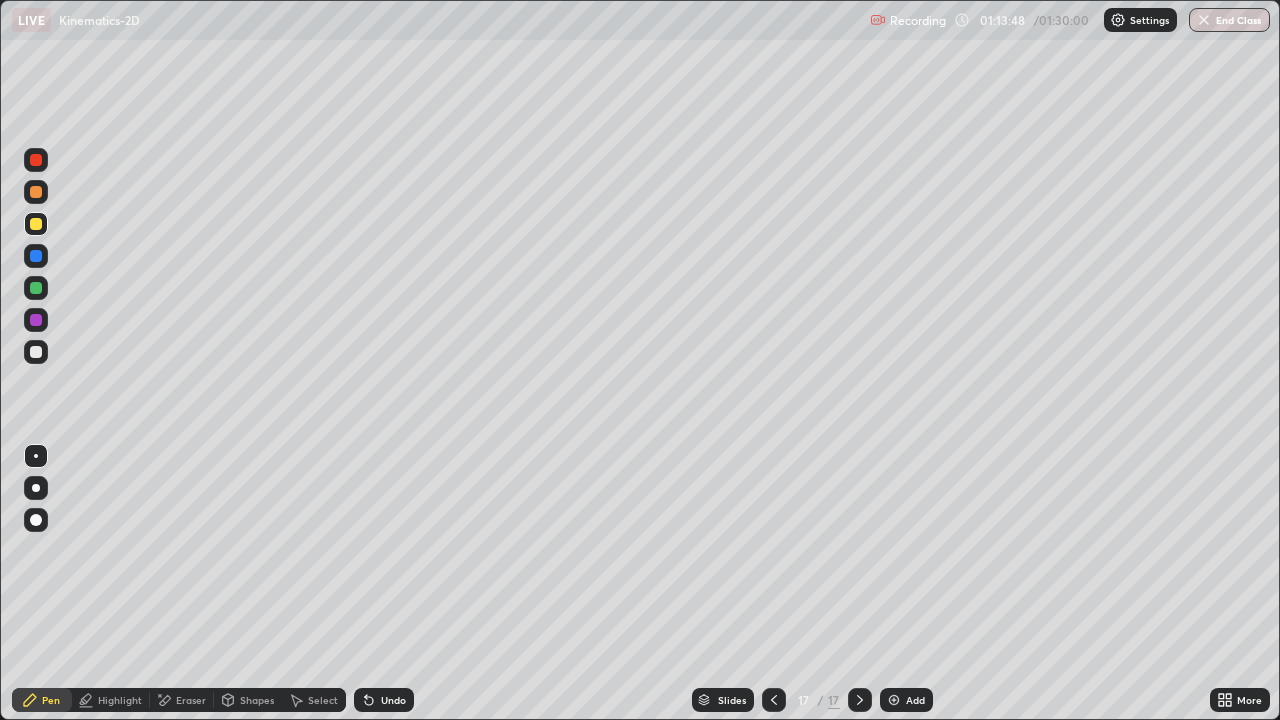 click on "Undo" at bounding box center [393, 700] 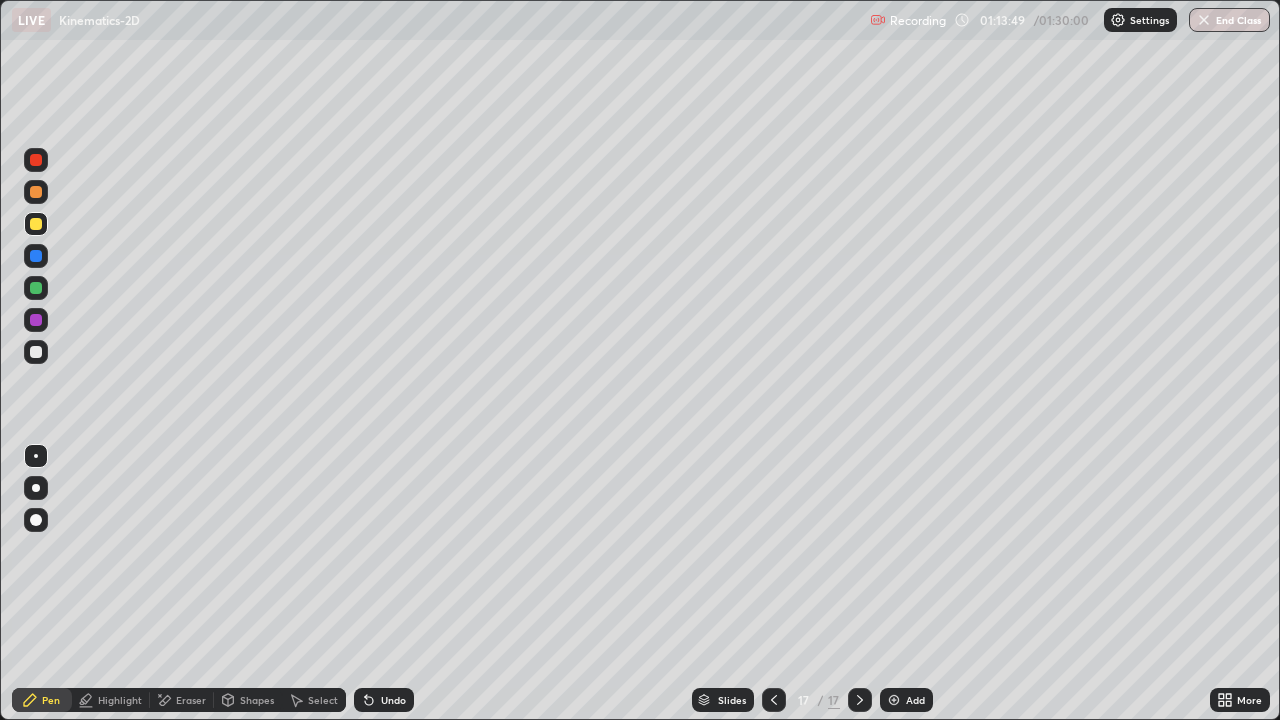 click on "Undo" at bounding box center [384, 700] 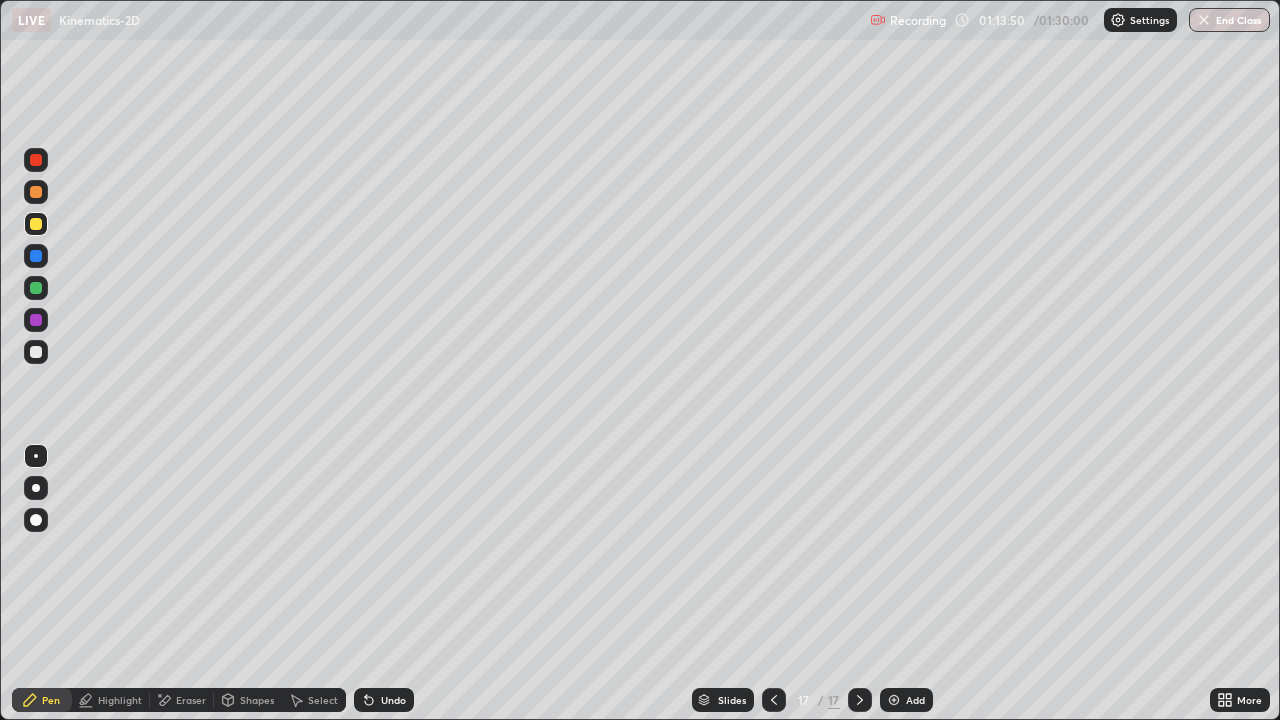 click on "Highlight" at bounding box center (120, 700) 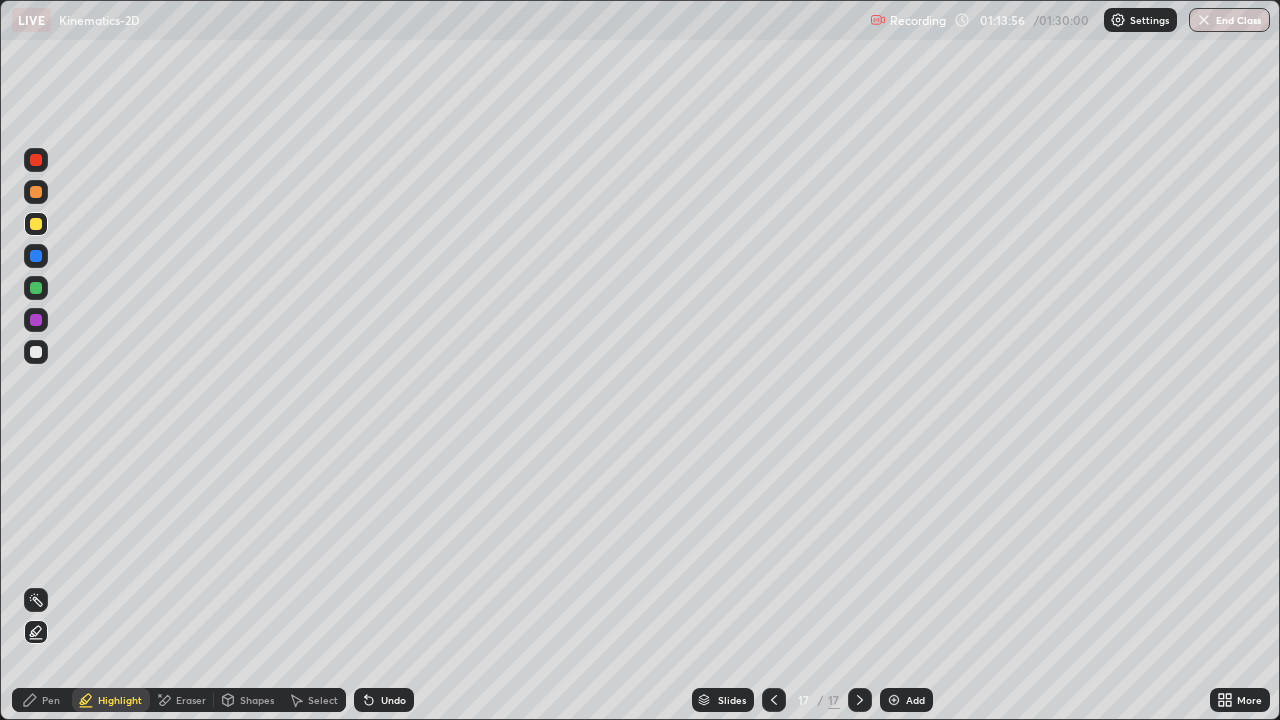 click on "Undo" at bounding box center (384, 700) 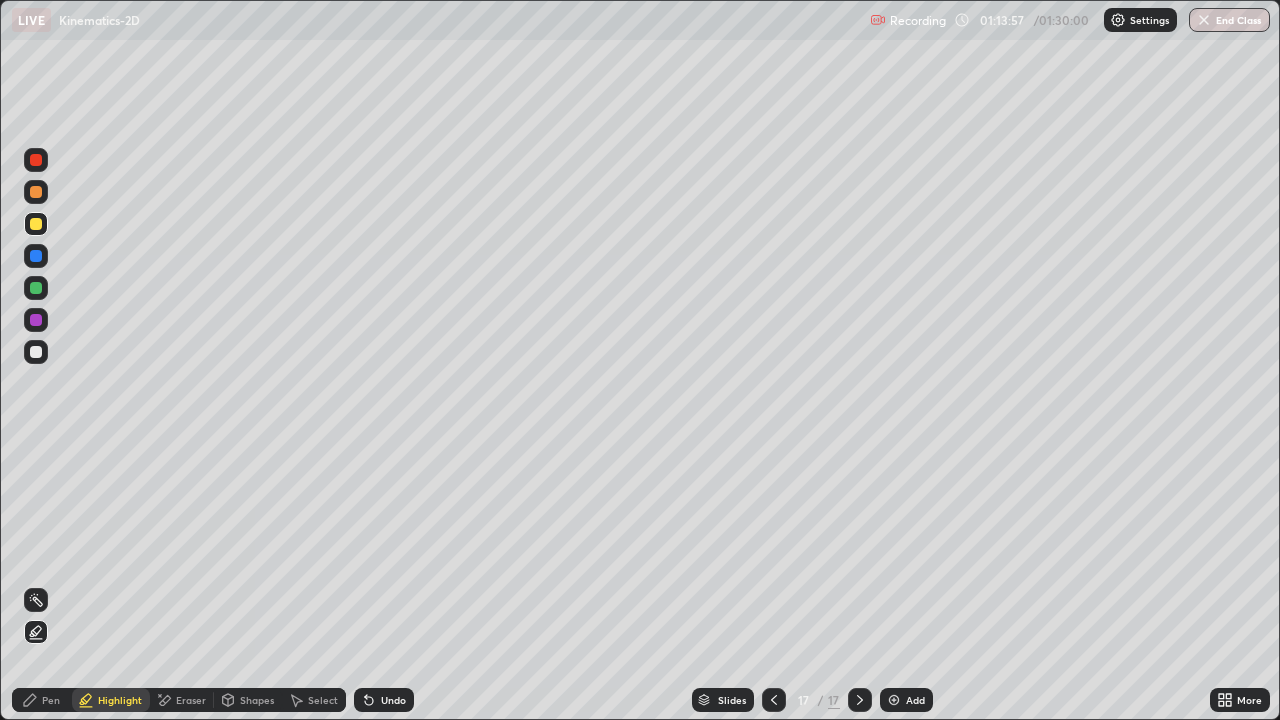 click on "Undo" at bounding box center [384, 700] 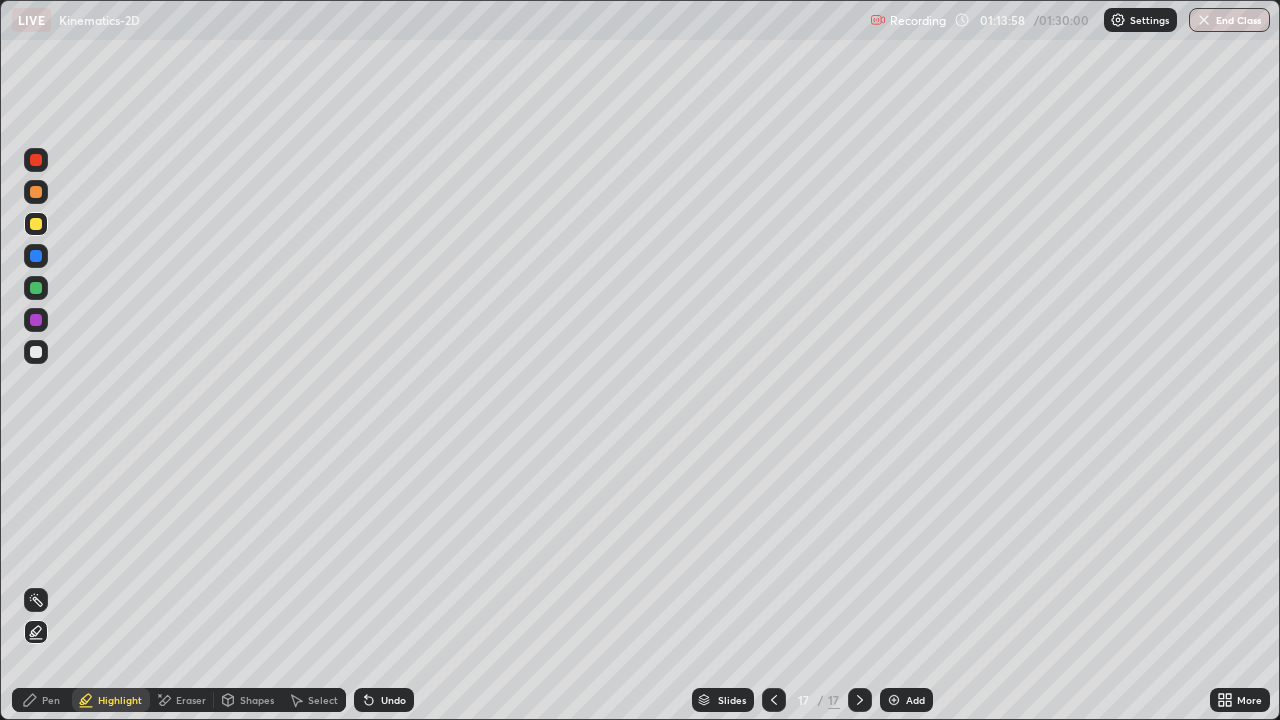 click on "Pen" at bounding box center (51, 700) 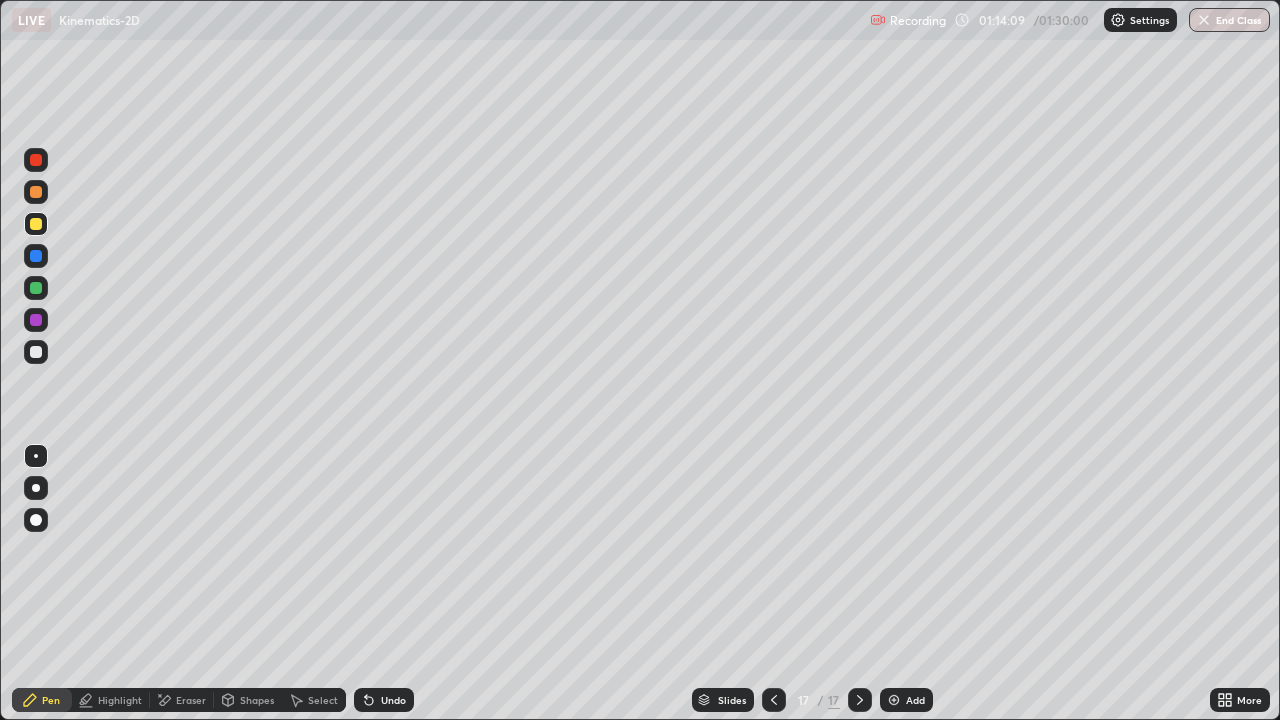 click on "Undo" at bounding box center [393, 700] 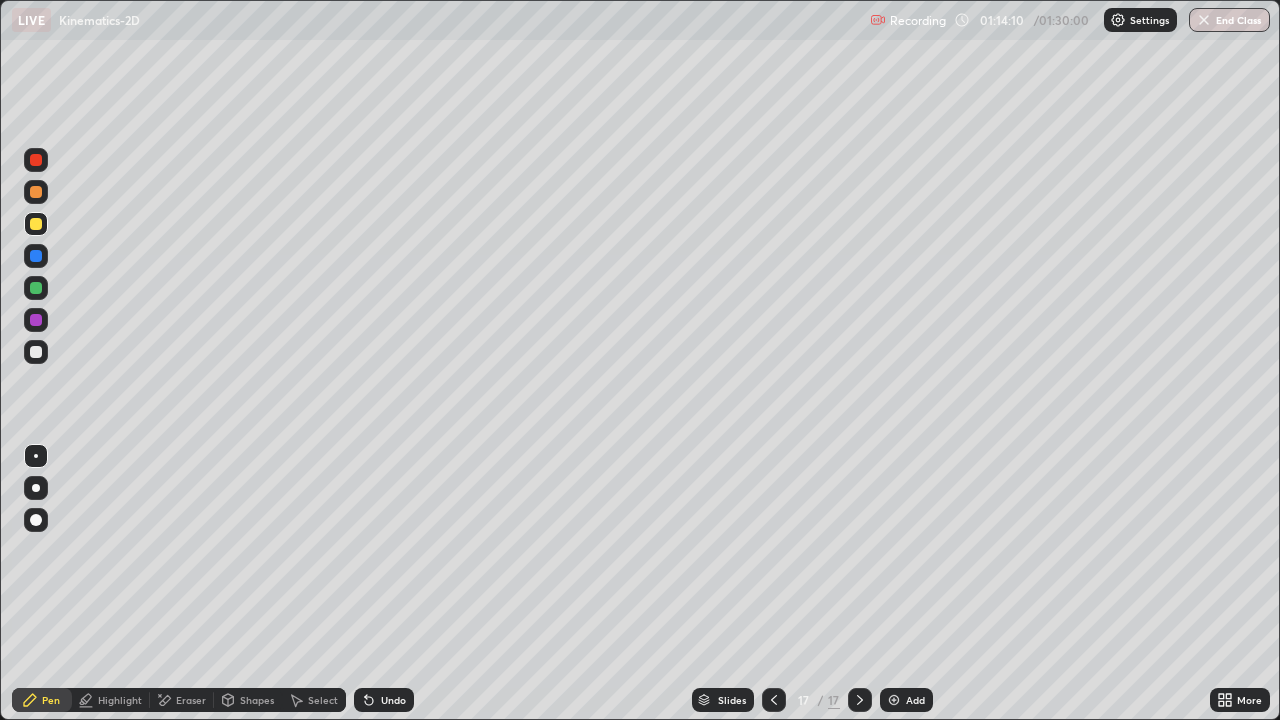 click on "Undo" at bounding box center [393, 700] 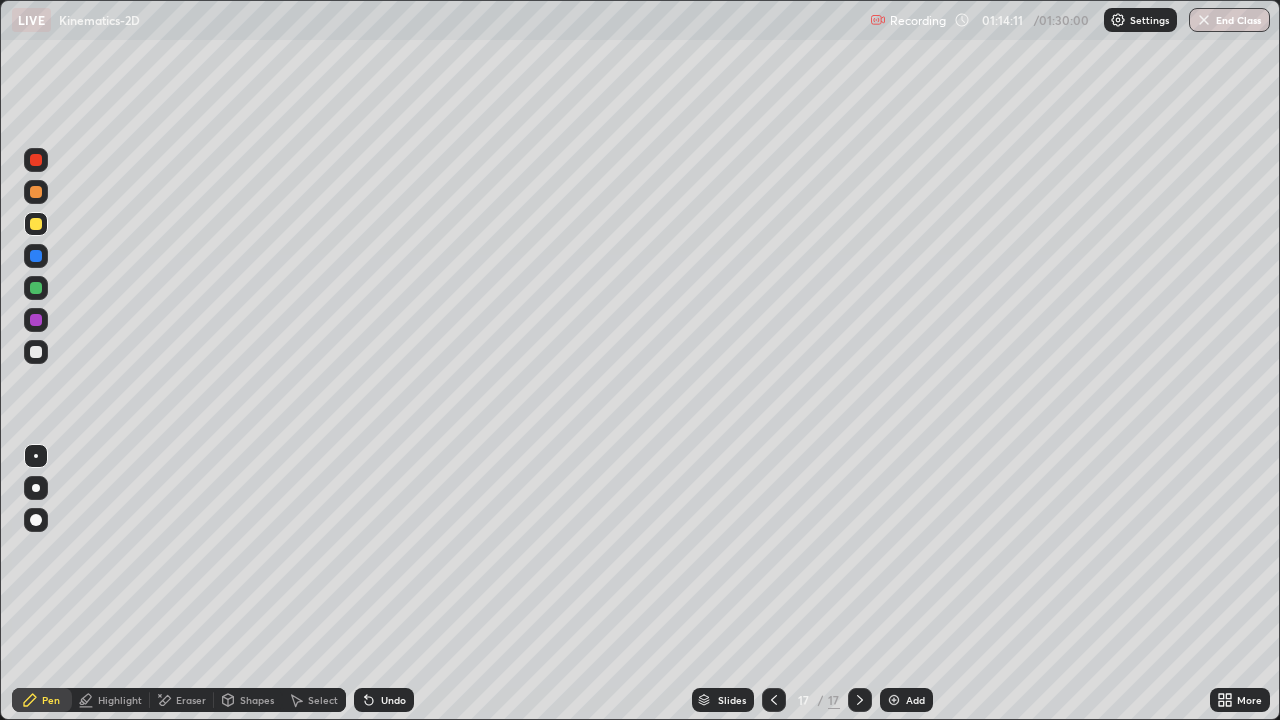 click on "Undo" at bounding box center [393, 700] 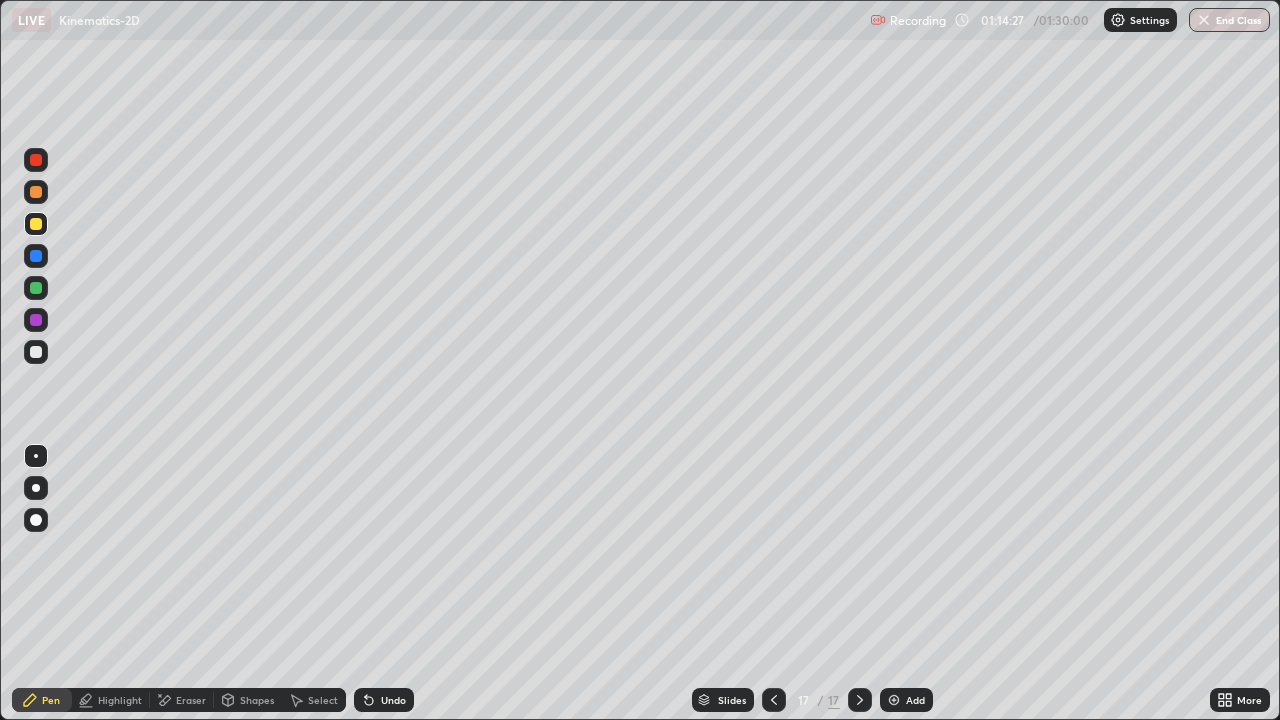 click on "Undo" at bounding box center [384, 700] 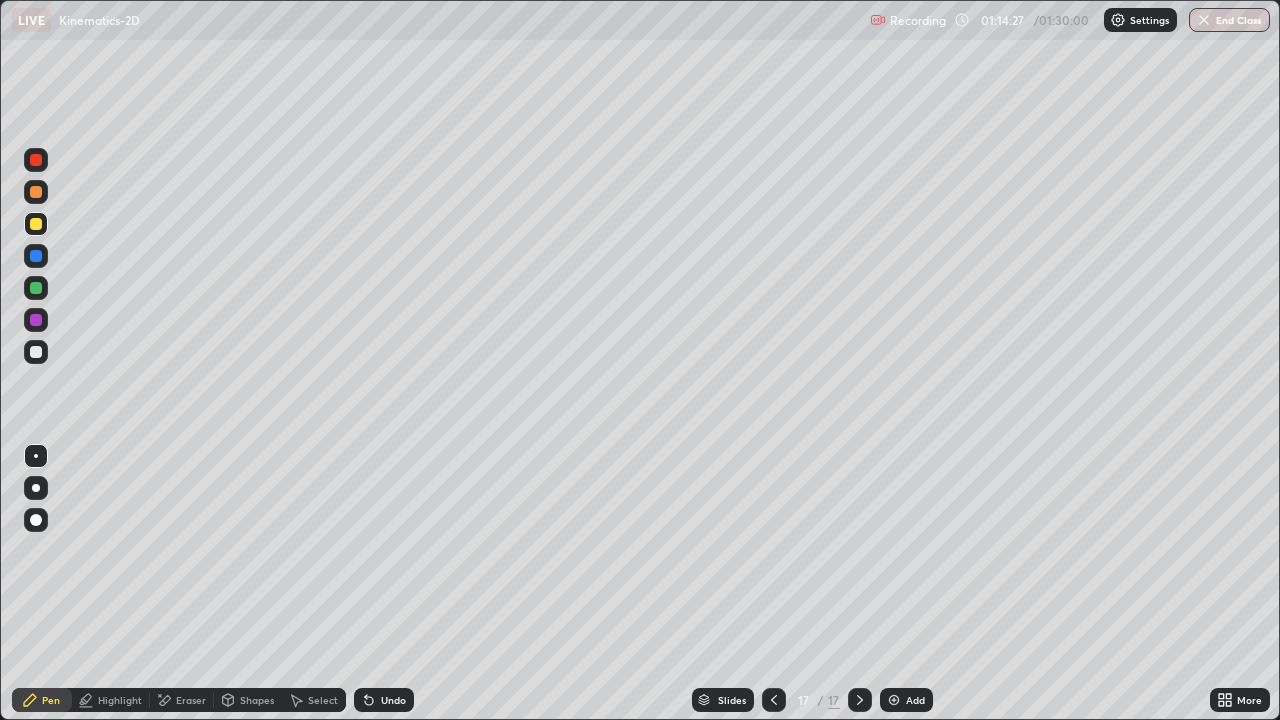 click on "Undo" at bounding box center (393, 700) 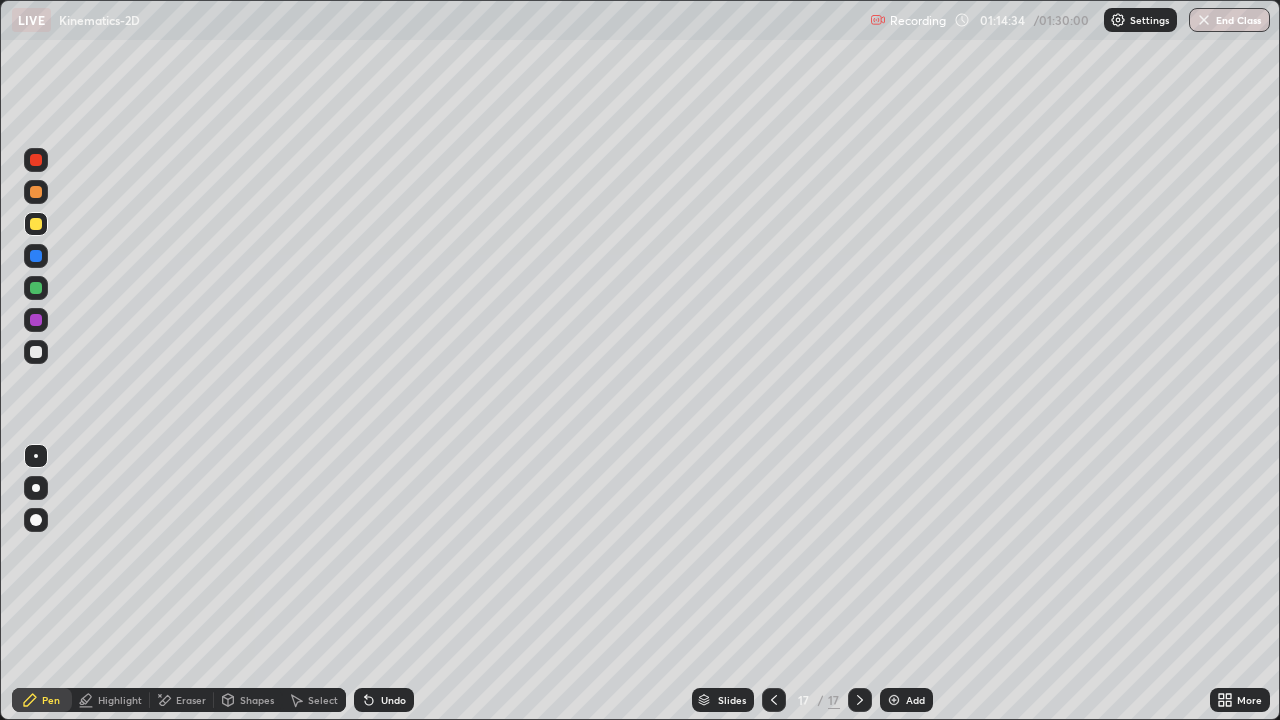 click on "Undo" at bounding box center (384, 700) 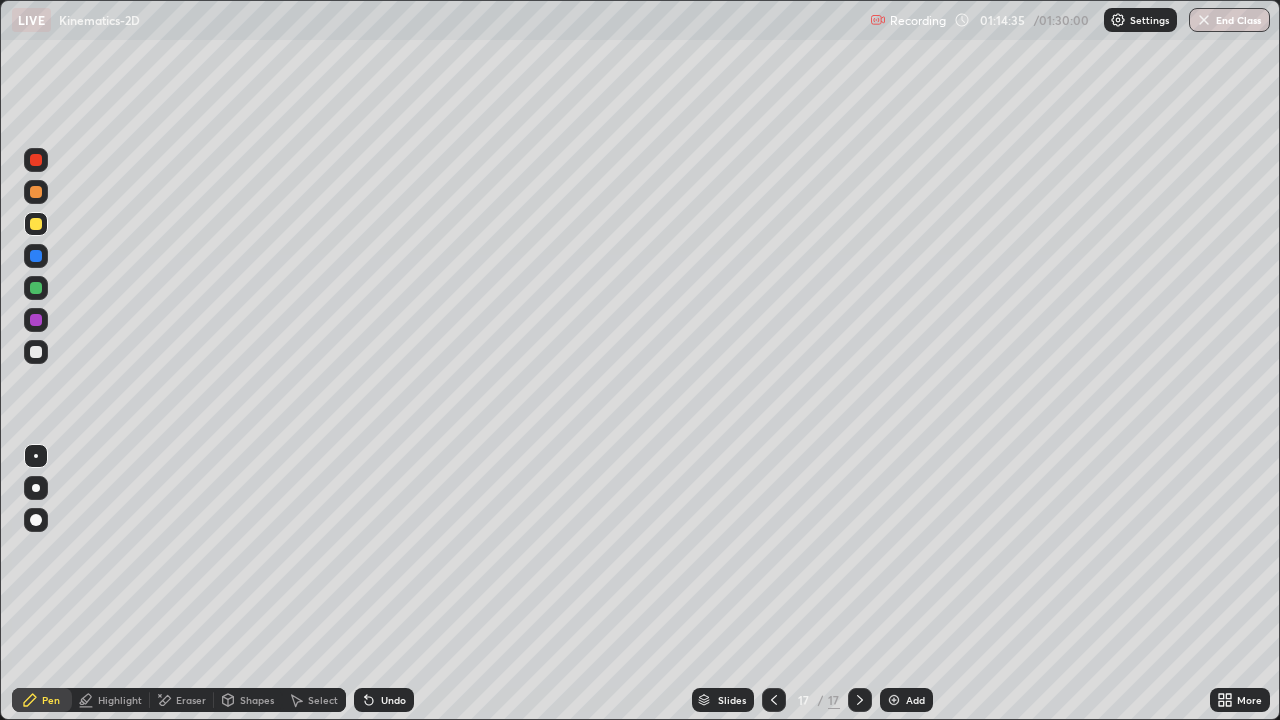 click on "Undo" at bounding box center [384, 700] 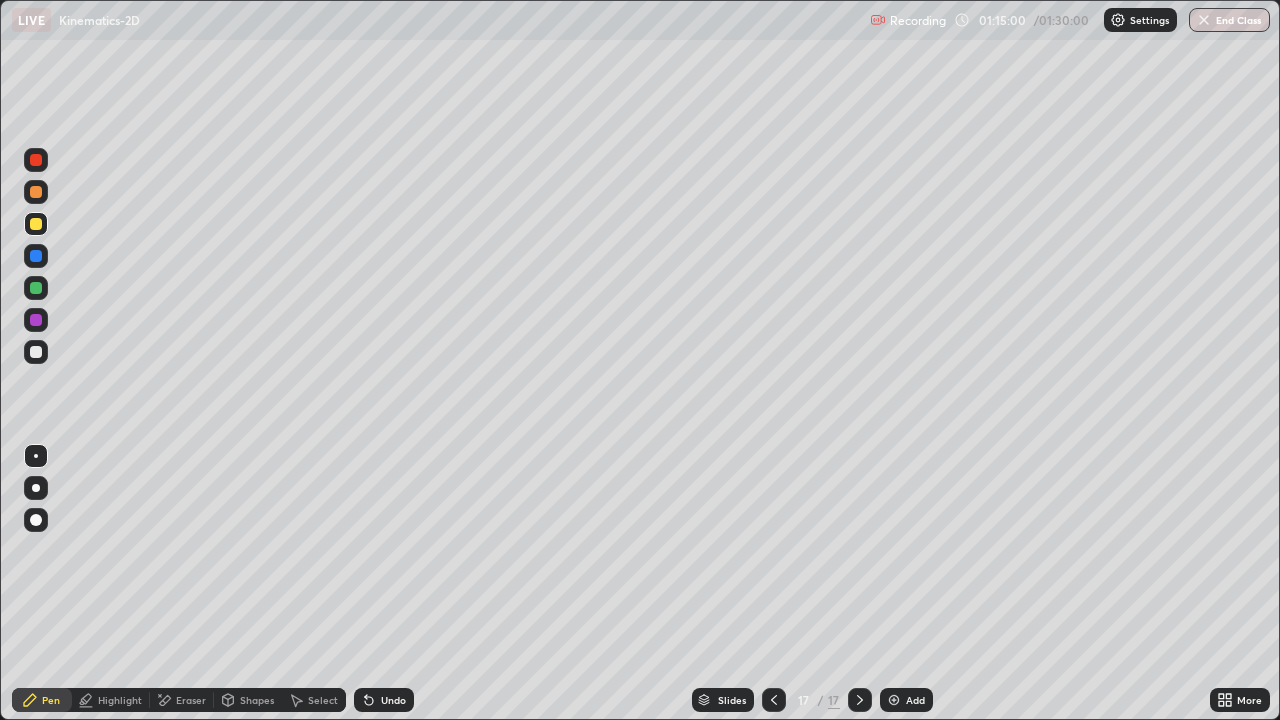 click on "Eraser" at bounding box center (191, 700) 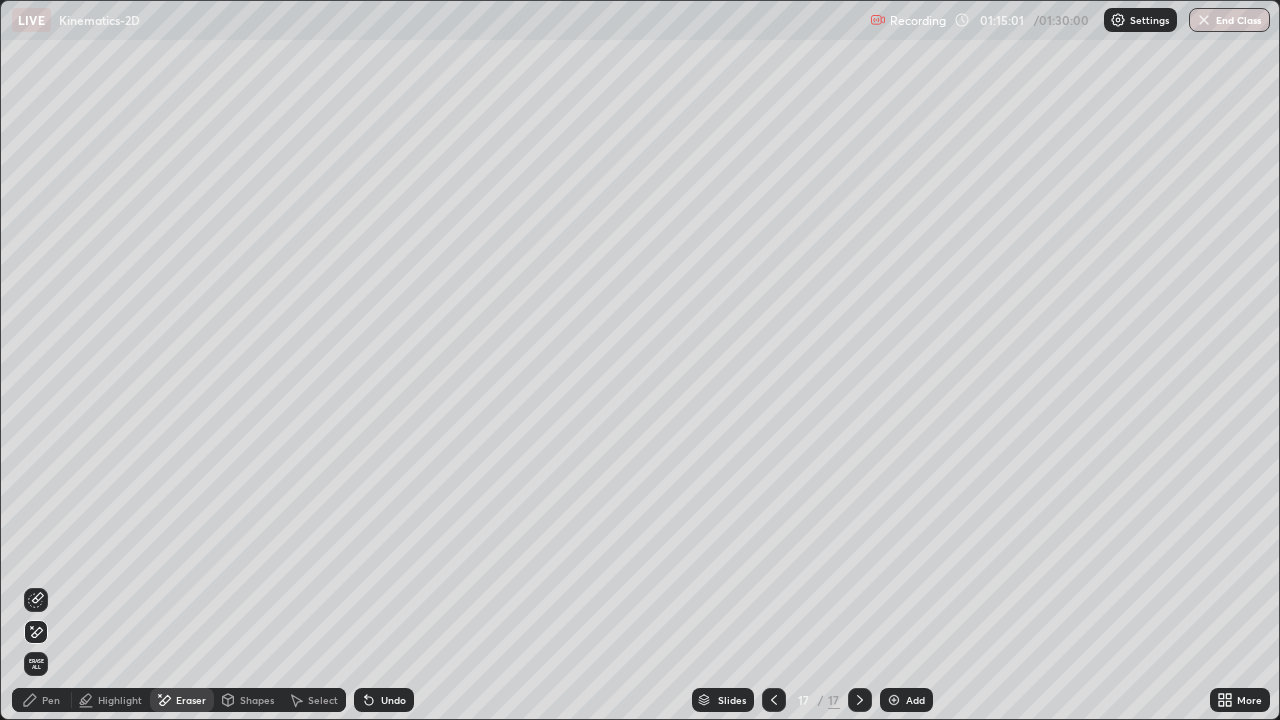 click on "Pen" at bounding box center [42, 700] 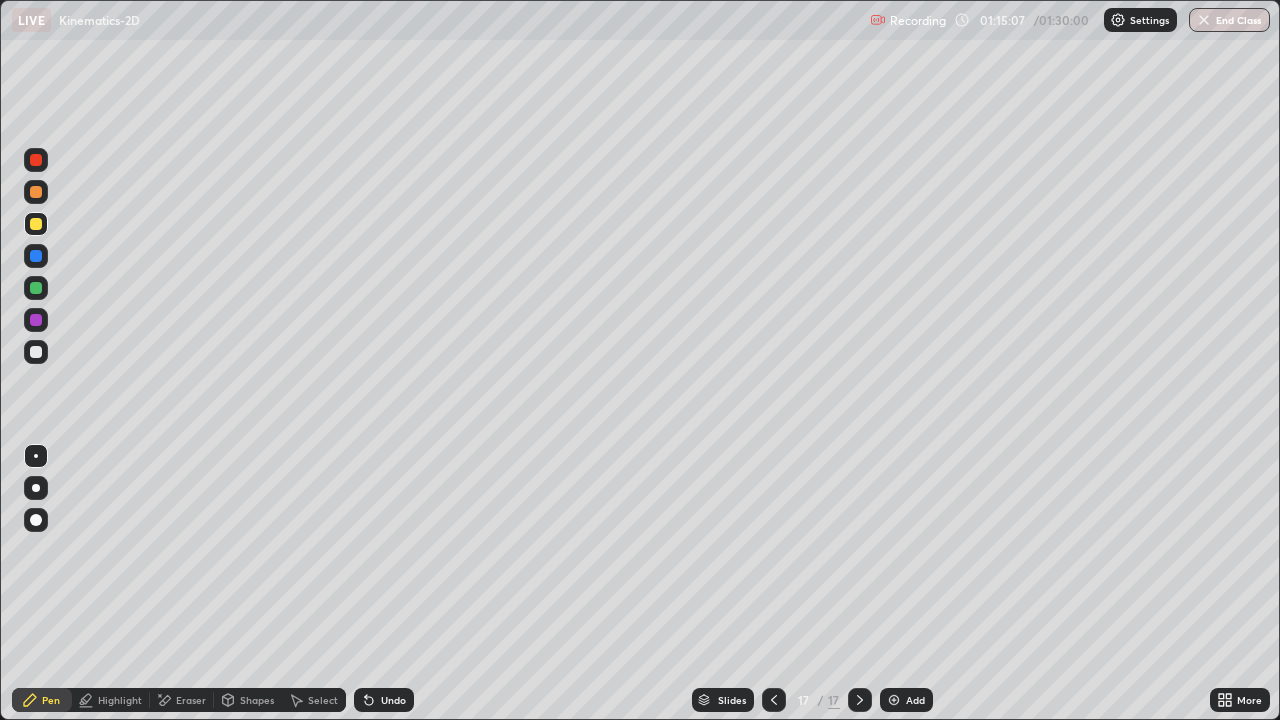 click at bounding box center [36, 320] 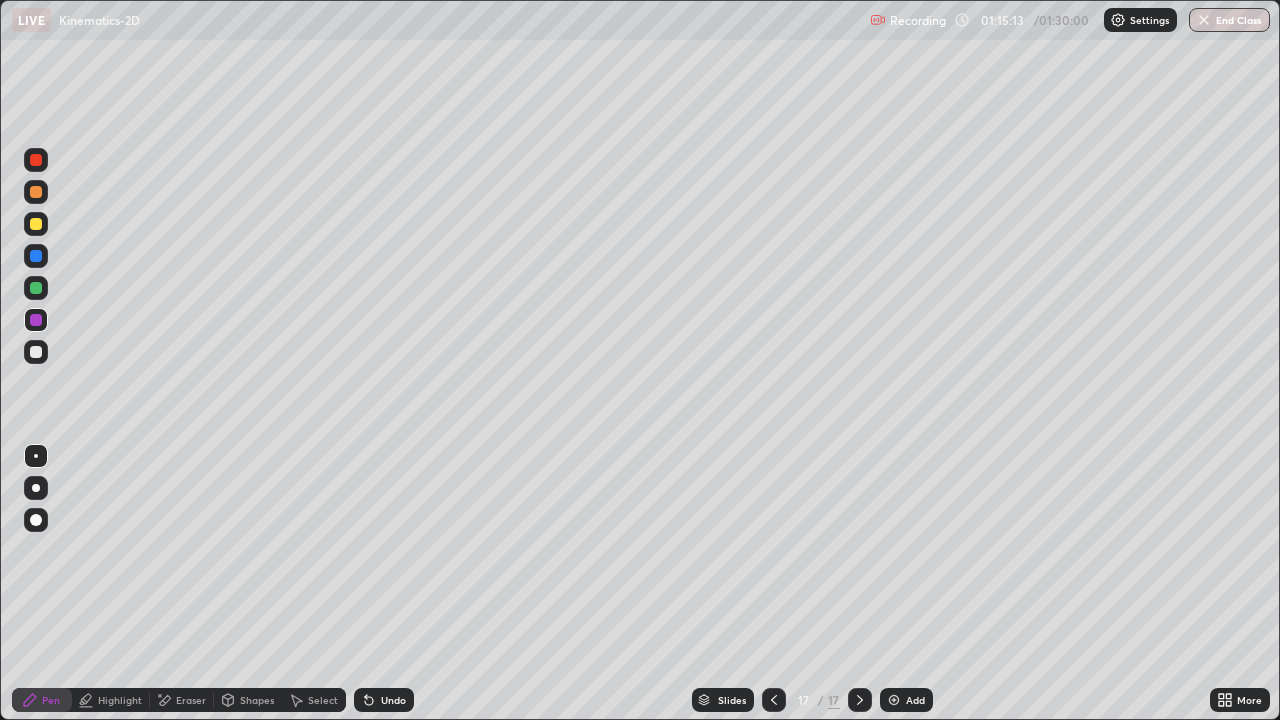 click 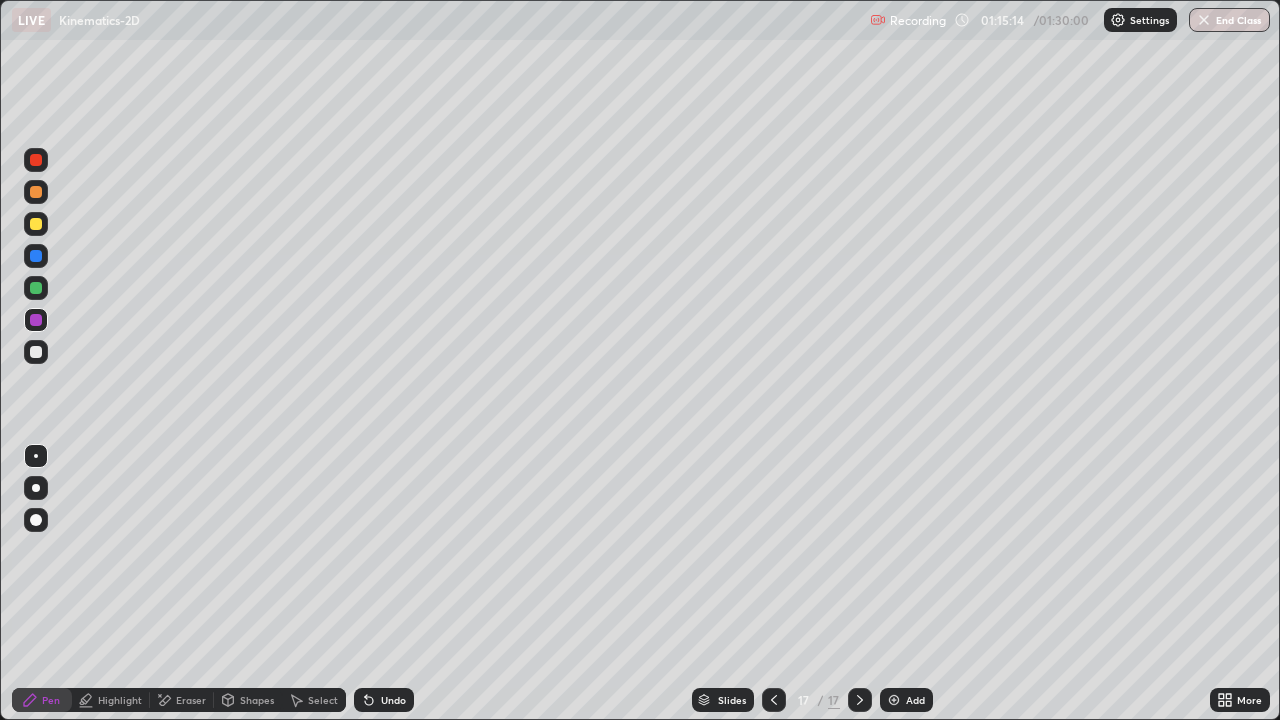 click on "Undo" at bounding box center [384, 700] 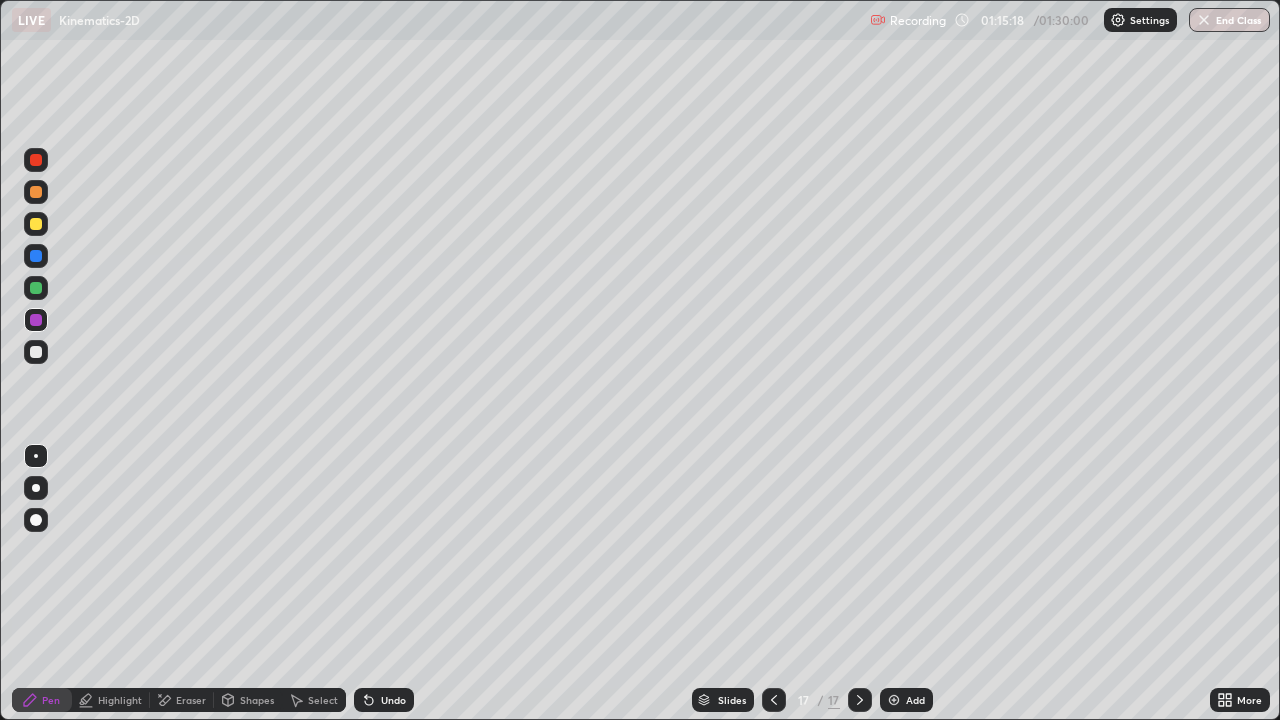 click 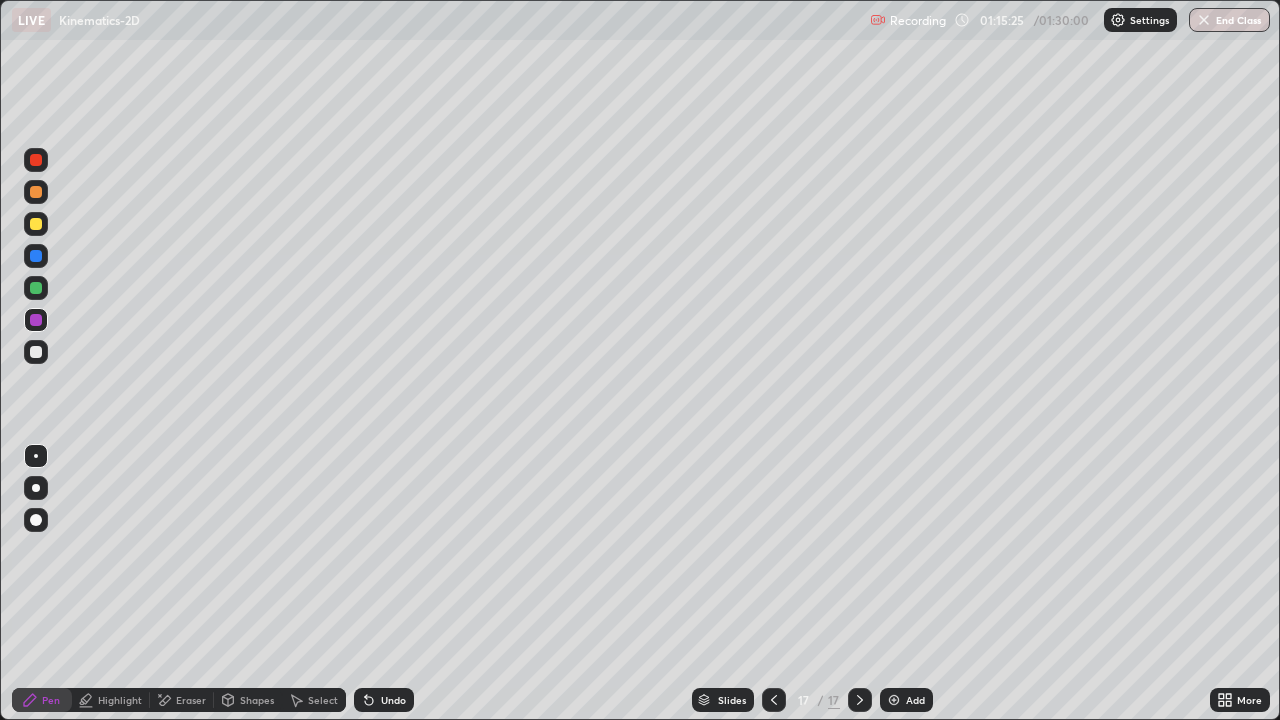 click on "Undo" at bounding box center (384, 700) 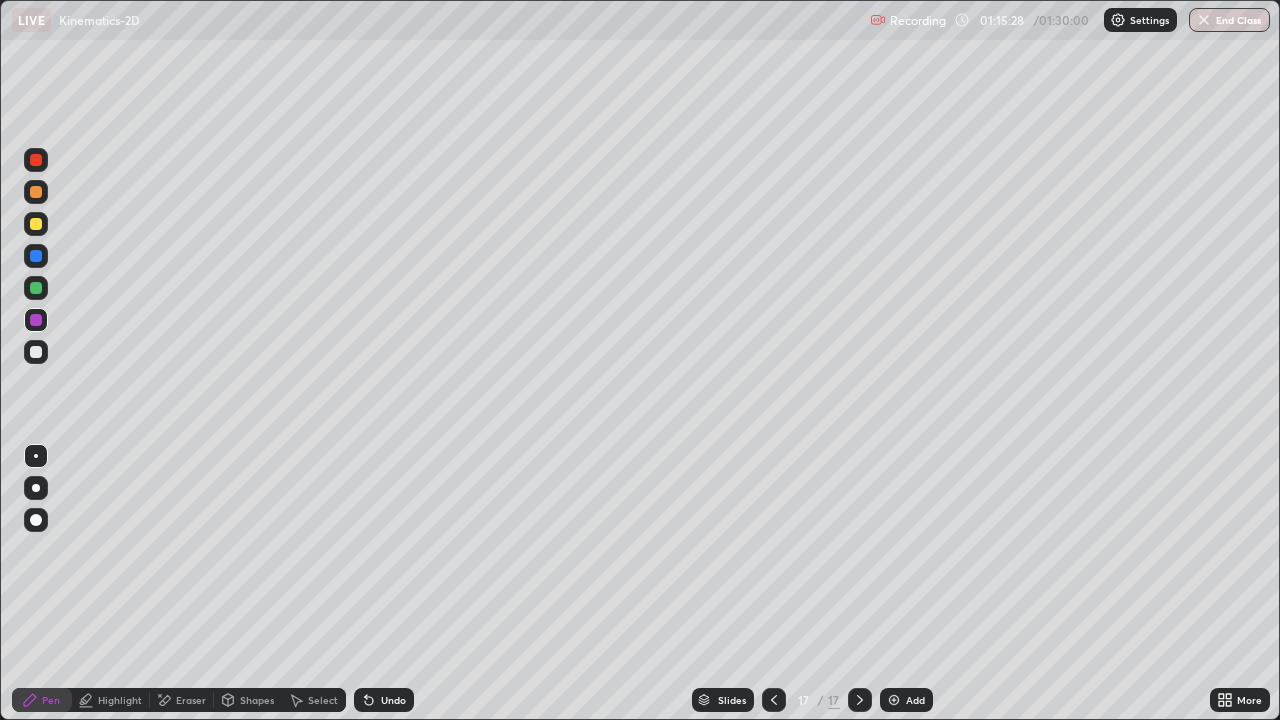 click on "Slides 17 / 17 Add" at bounding box center (812, 700) 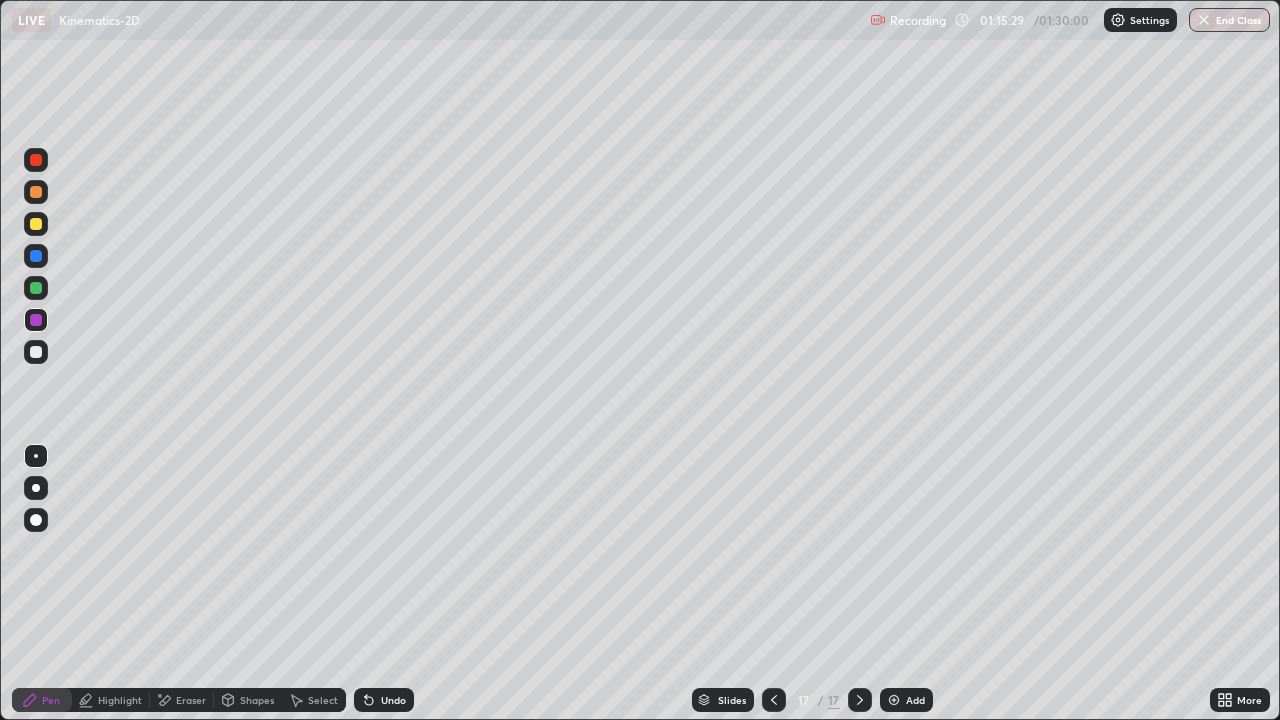 click on "Undo" at bounding box center (393, 700) 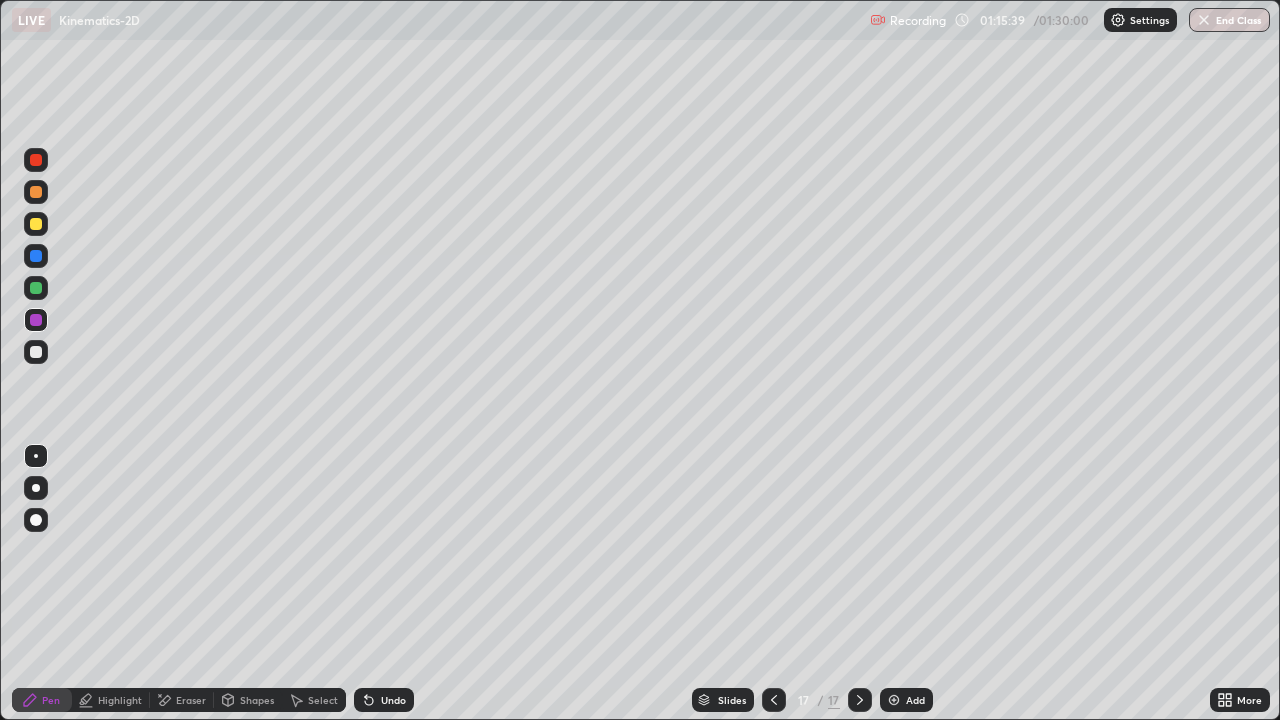 click 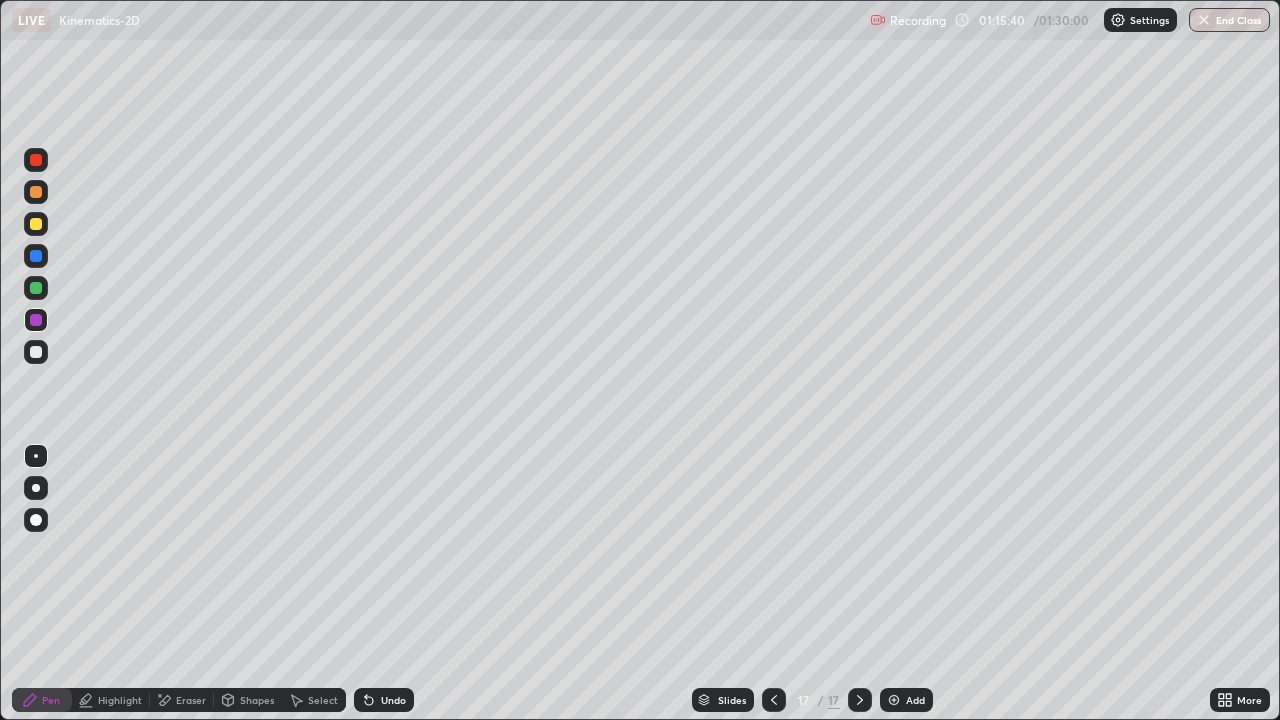 click on "Undo" at bounding box center (384, 700) 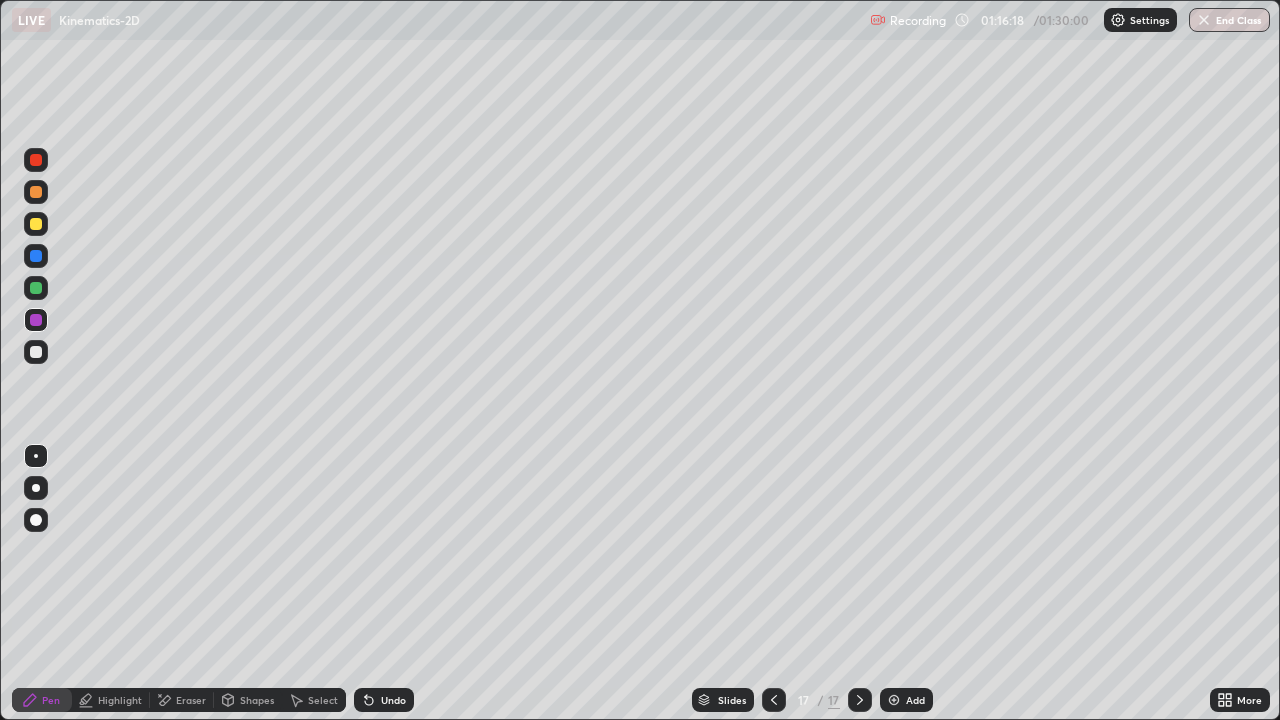 click at bounding box center [36, 288] 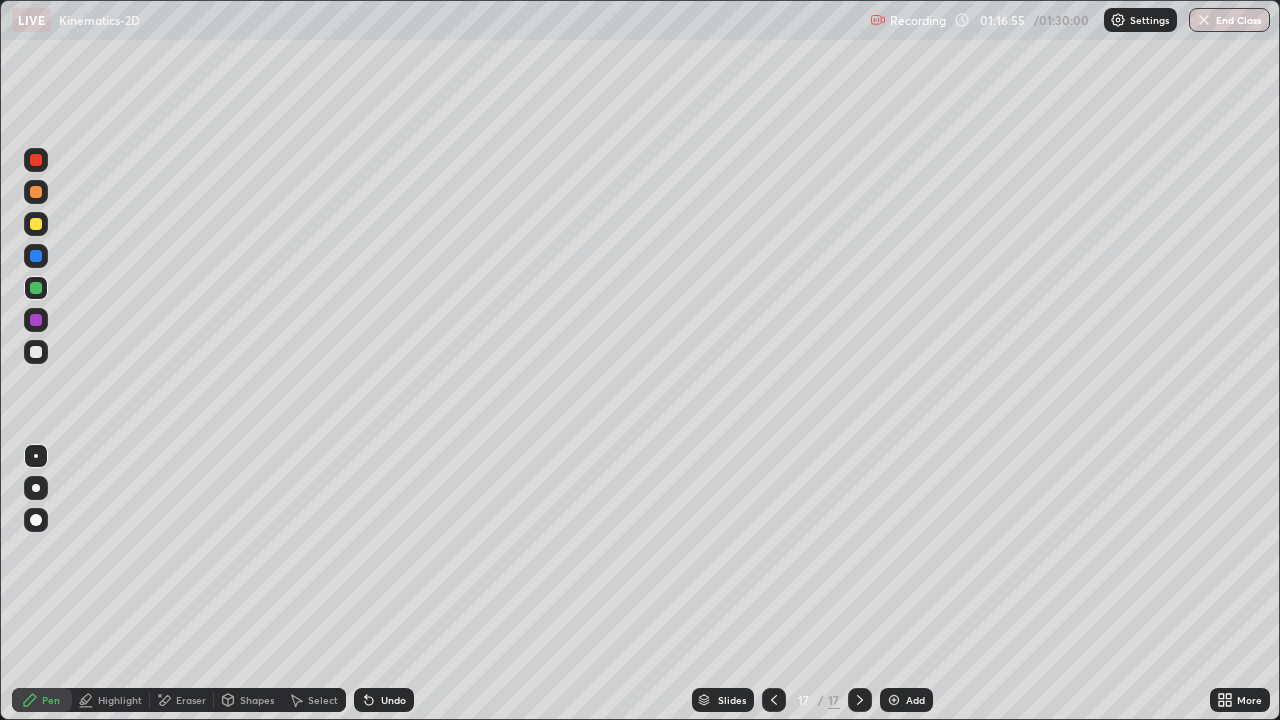 click at bounding box center [36, 352] 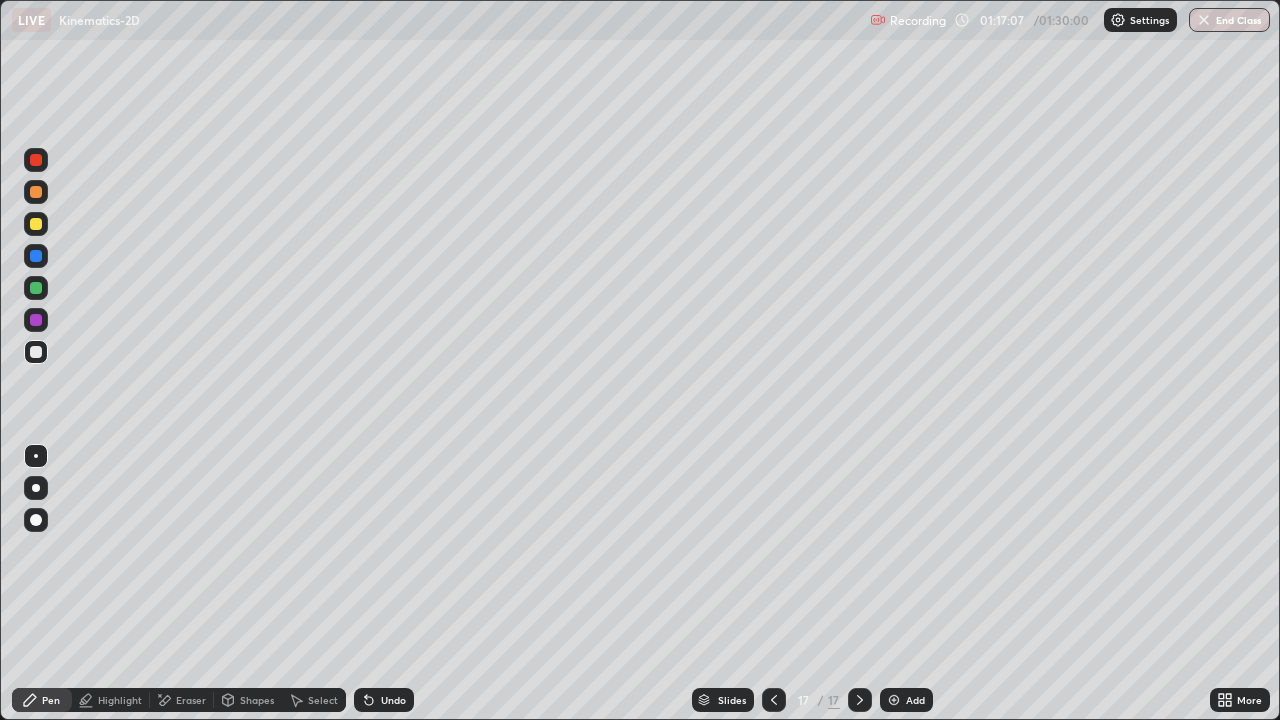 click on "Undo" at bounding box center (393, 700) 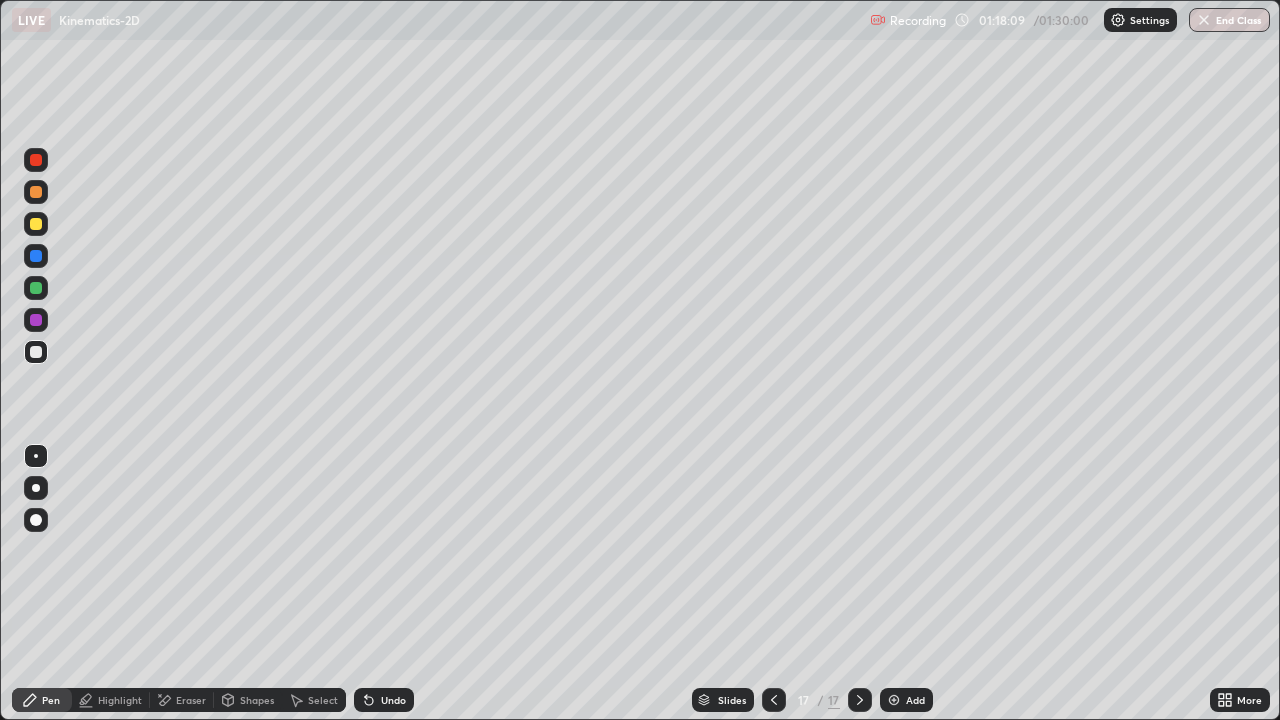 click on "Undo" at bounding box center [393, 700] 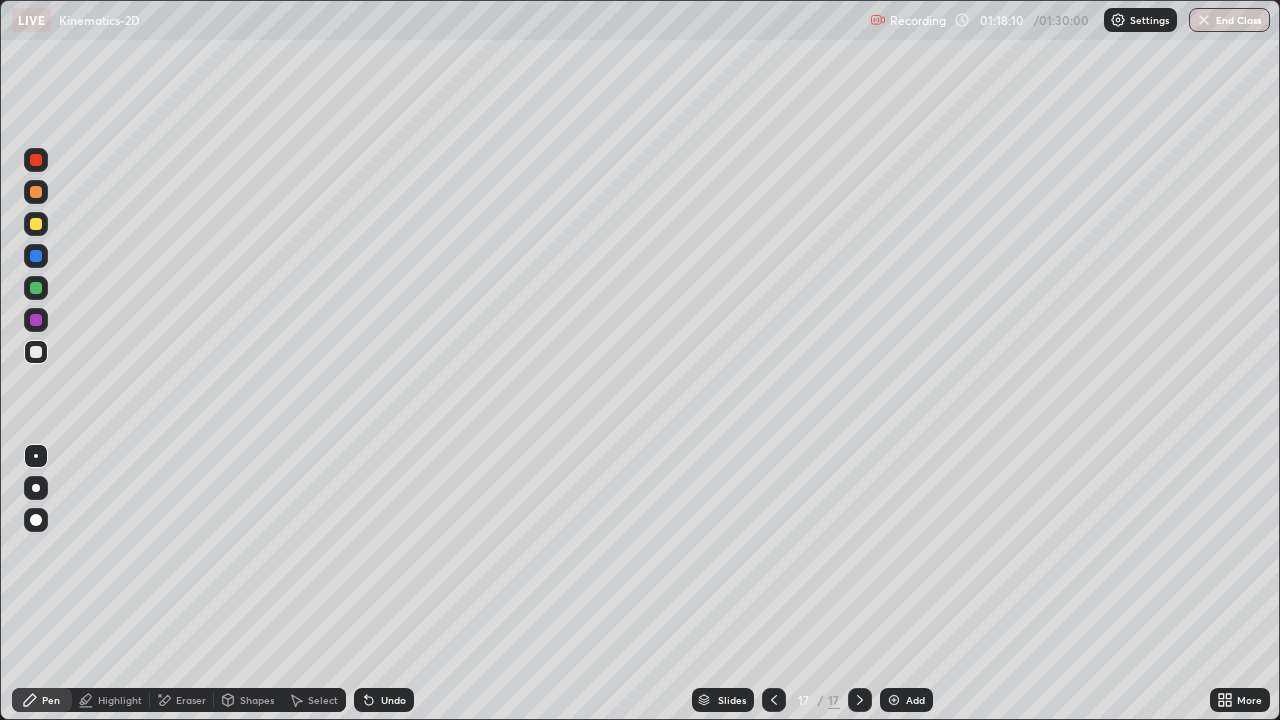 click on "Undo" at bounding box center [384, 700] 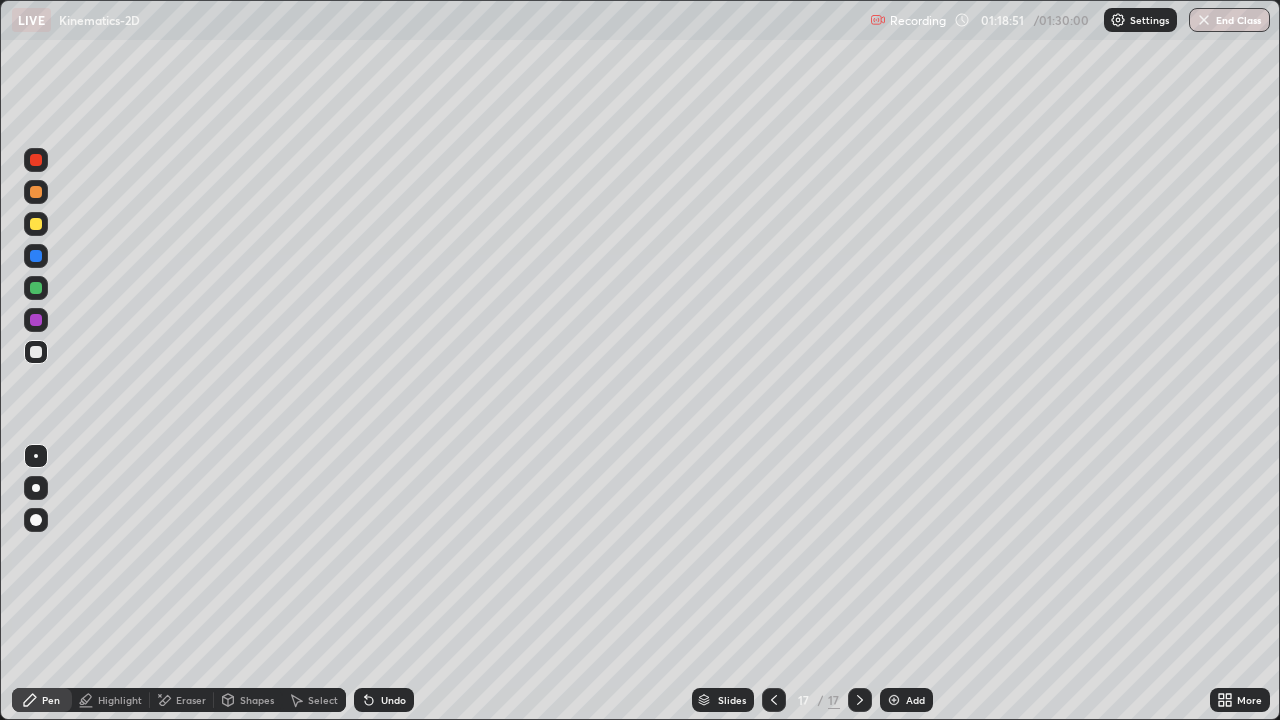 click on "Eraser" at bounding box center [182, 700] 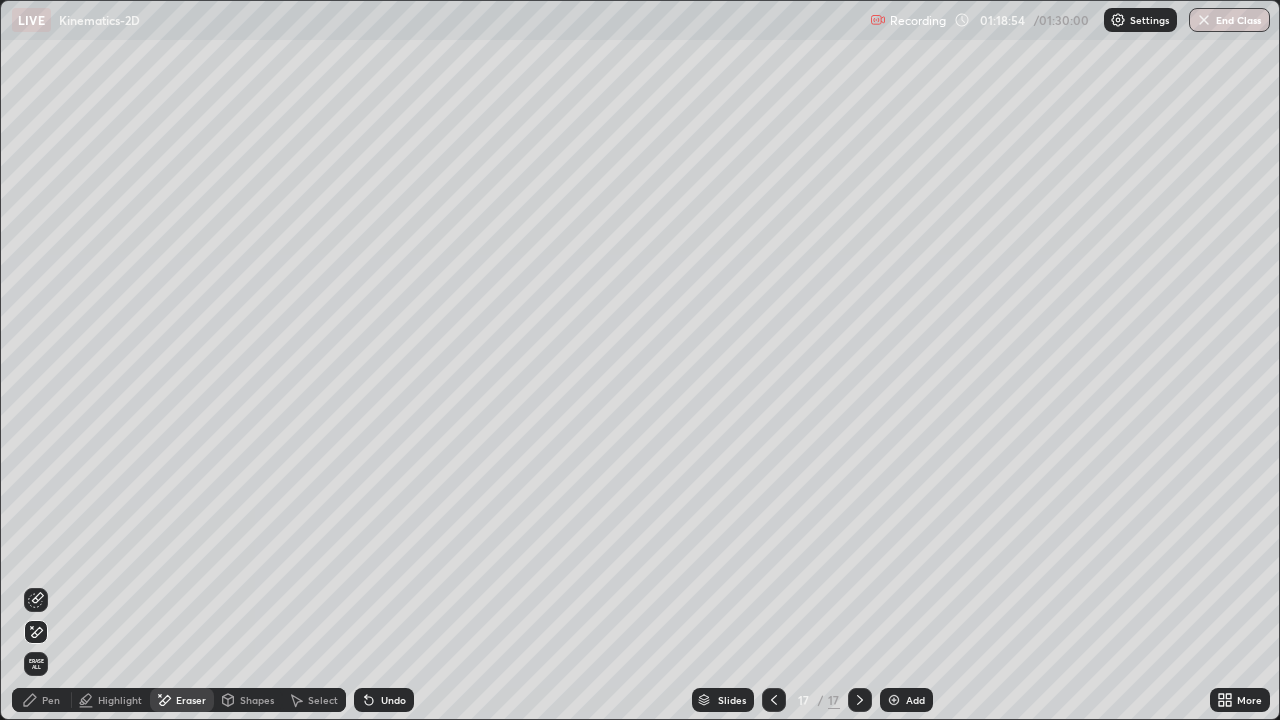 click on "Pen" at bounding box center (51, 700) 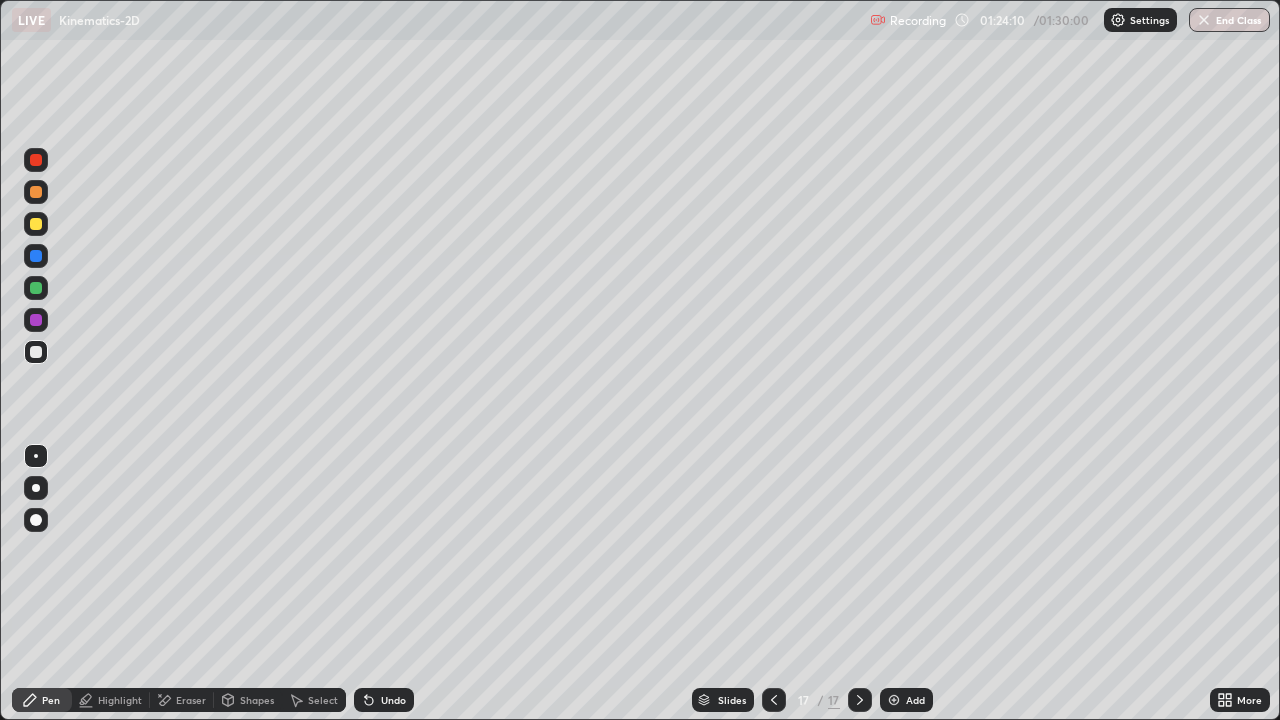 click at bounding box center [36, 256] 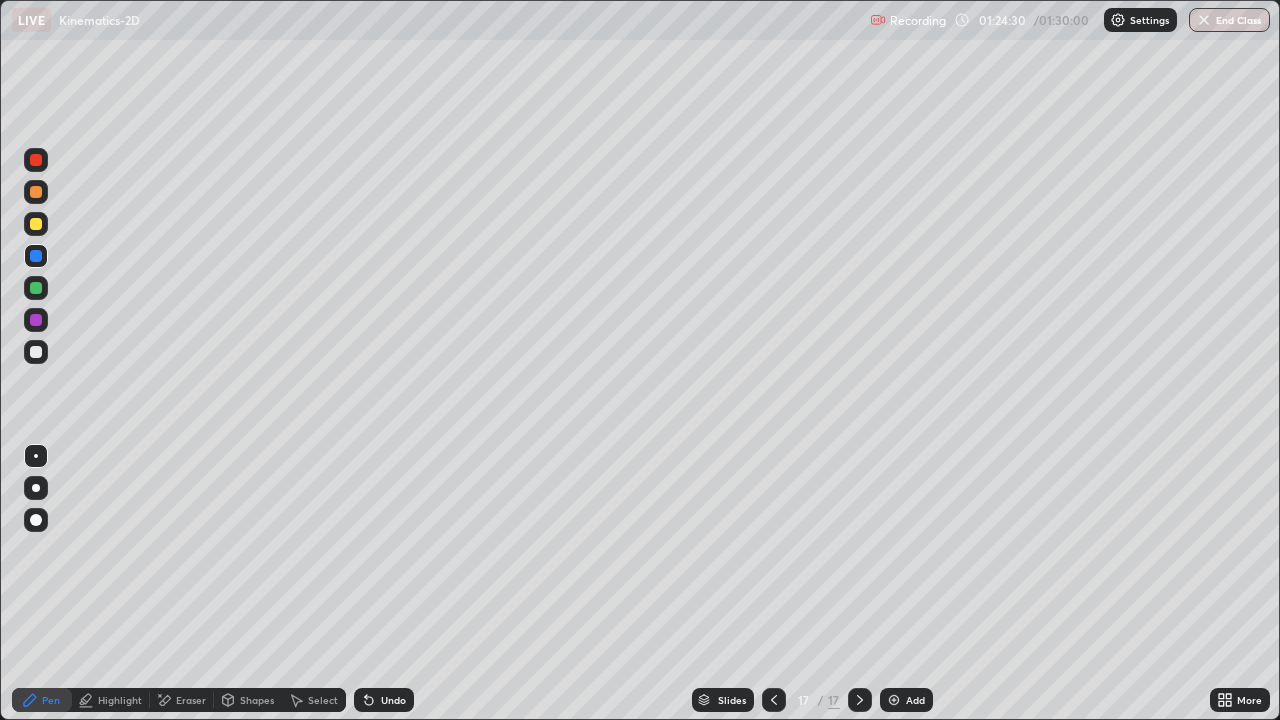 click on "Add" at bounding box center [915, 700] 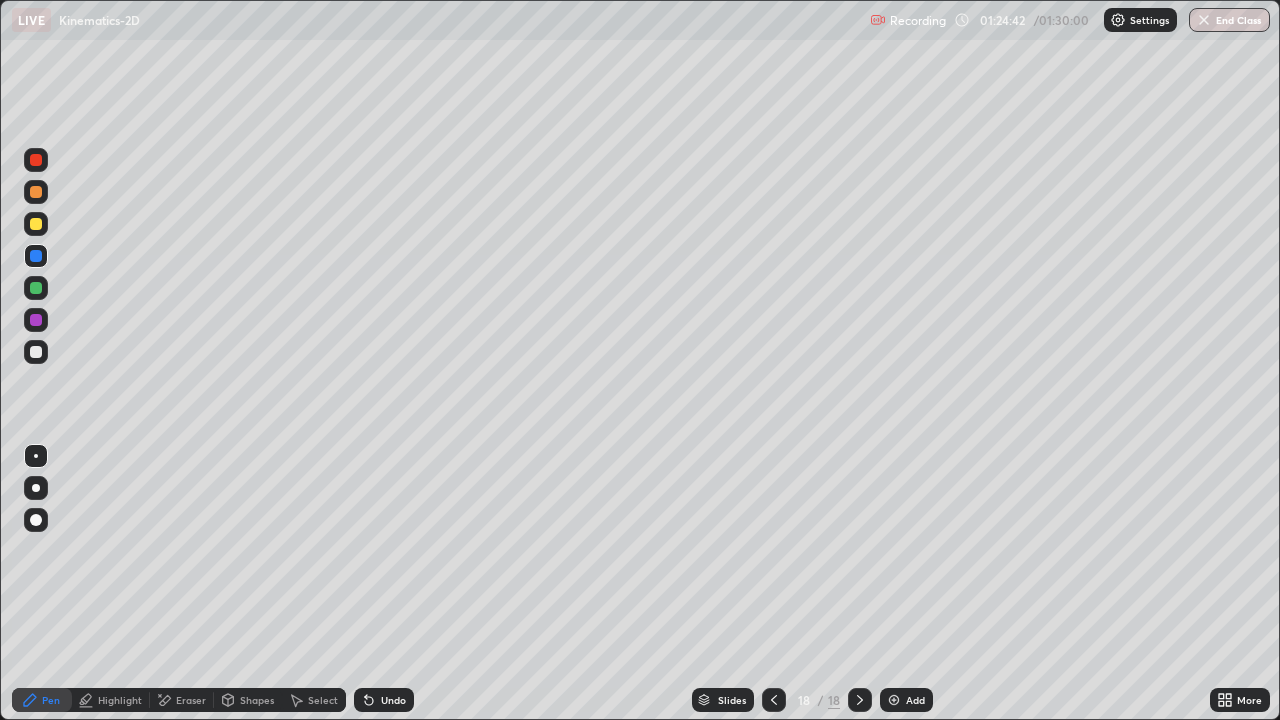 click on "Undo" at bounding box center (393, 700) 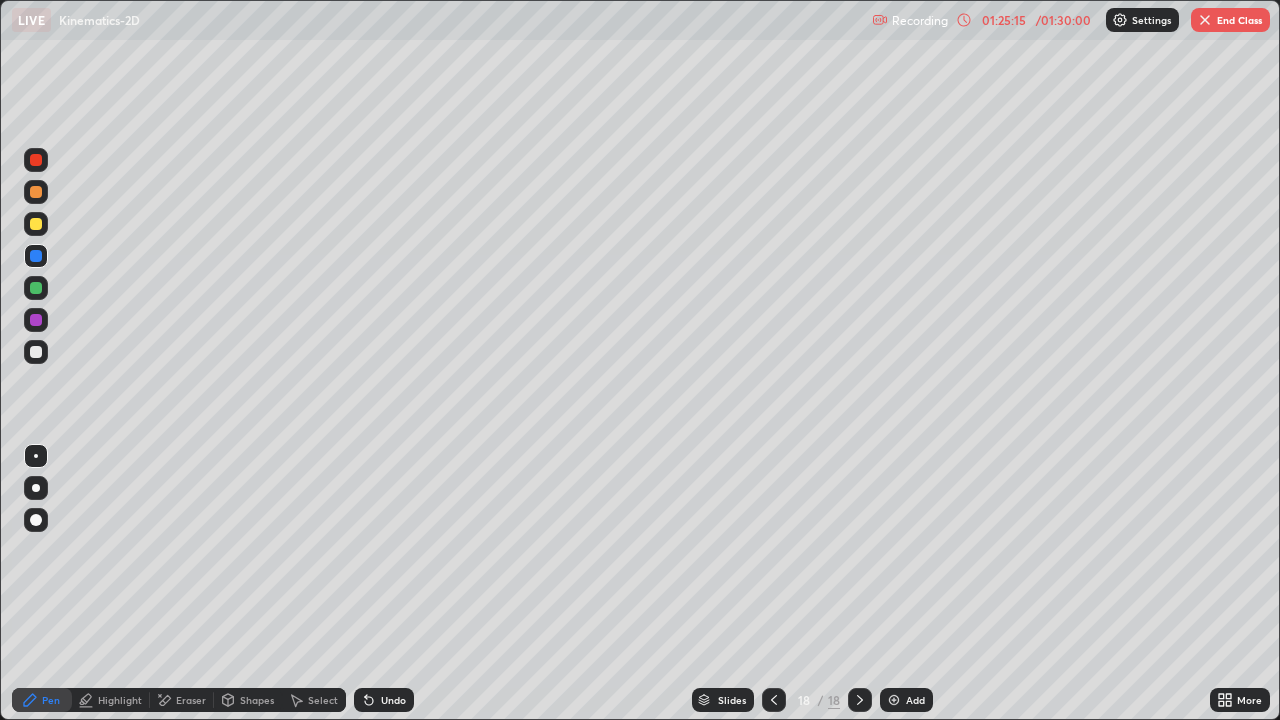 click at bounding box center [36, 352] 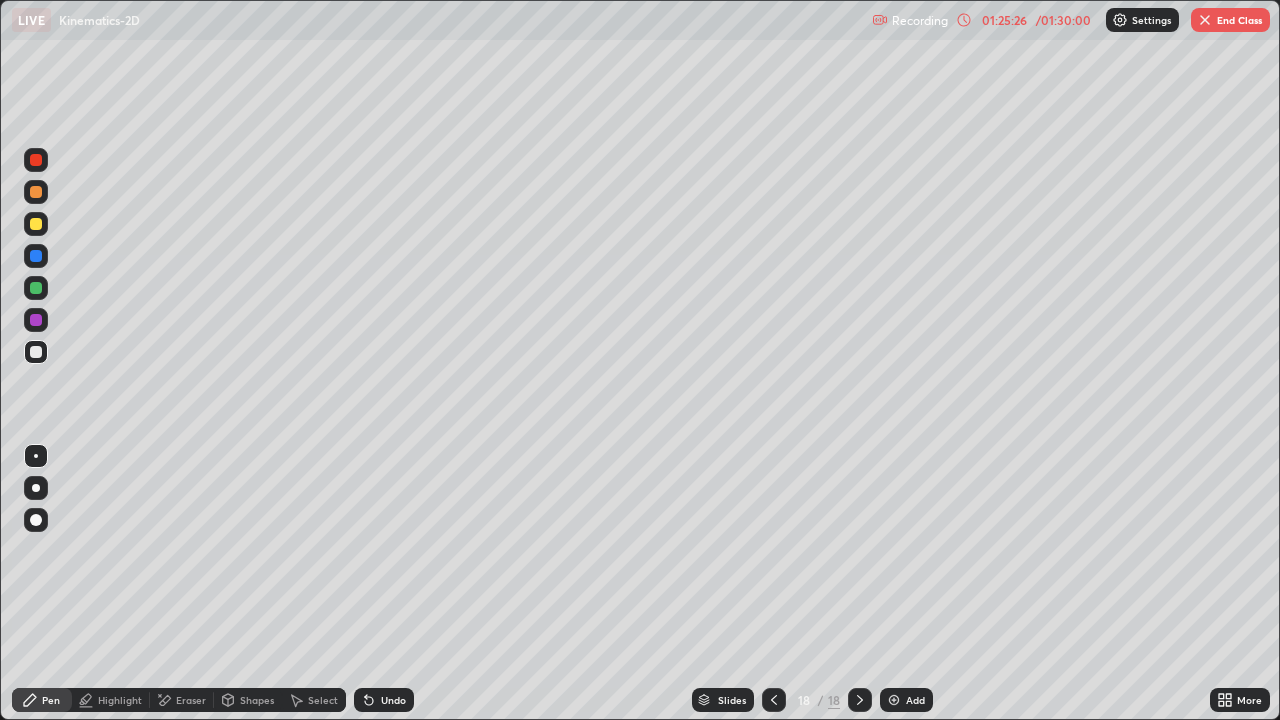 click on "Undo" at bounding box center (393, 700) 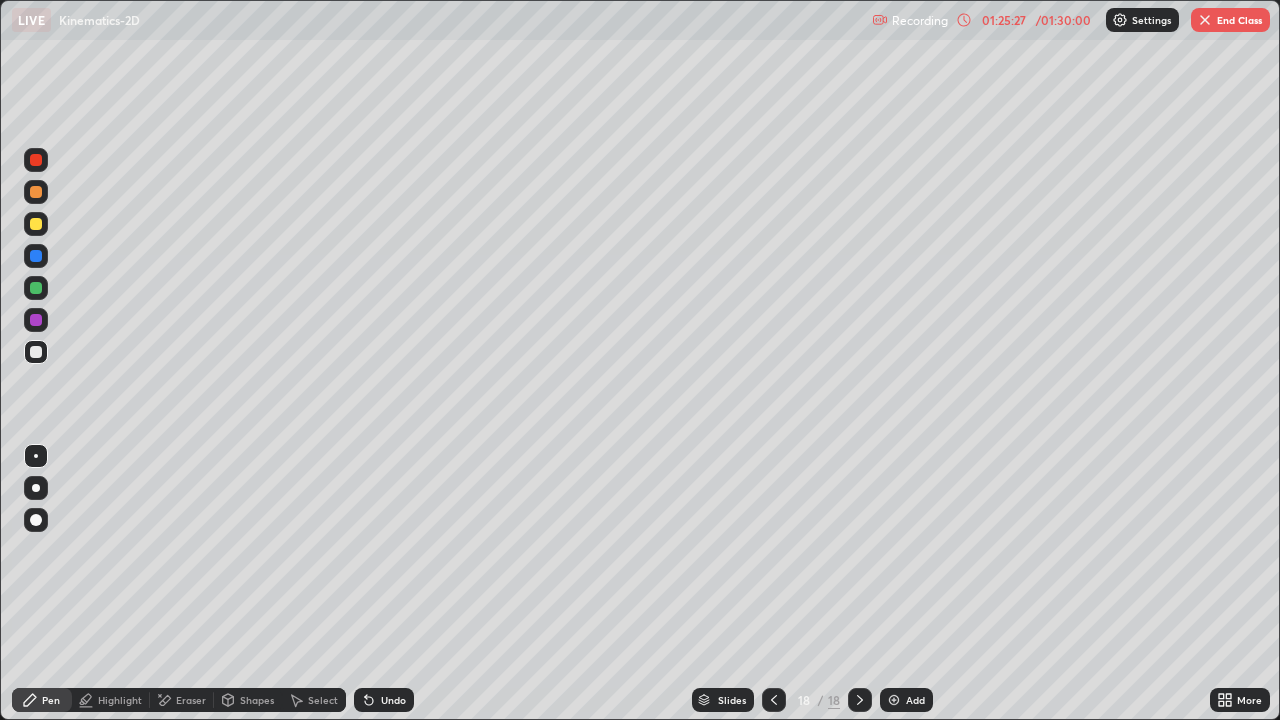 click on "Undo" at bounding box center [384, 700] 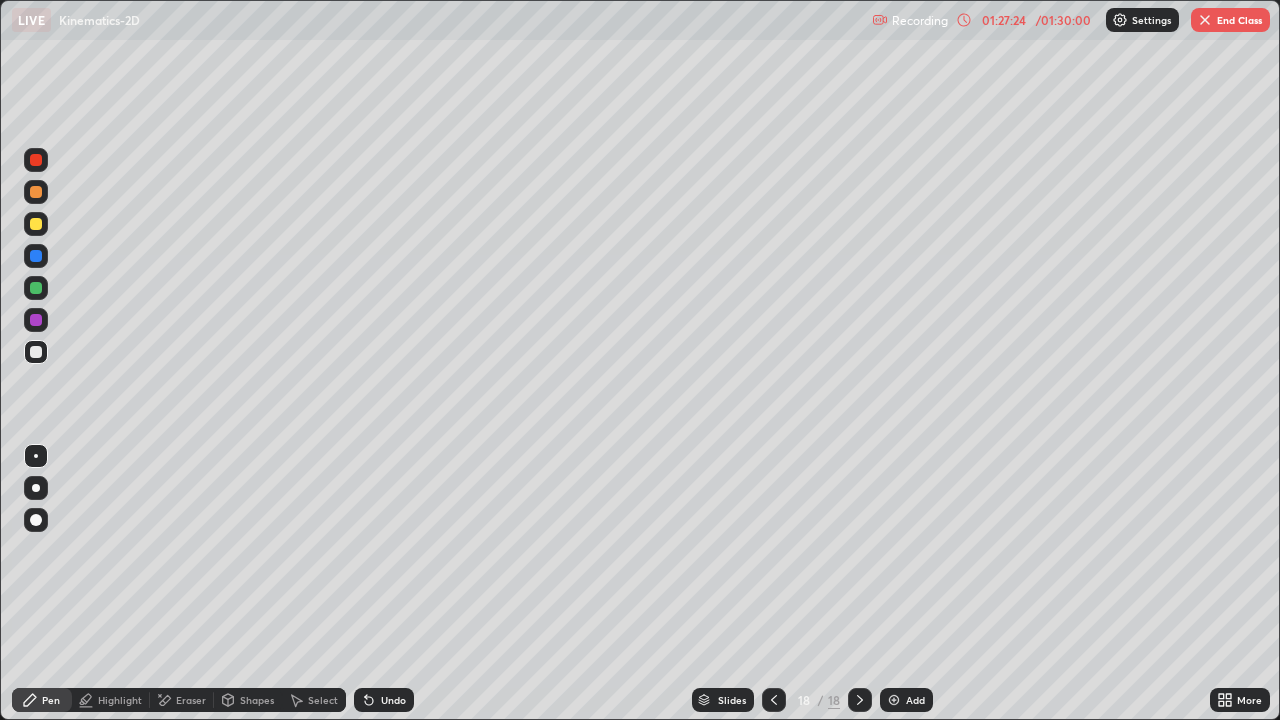 click on "End Class" at bounding box center (1230, 20) 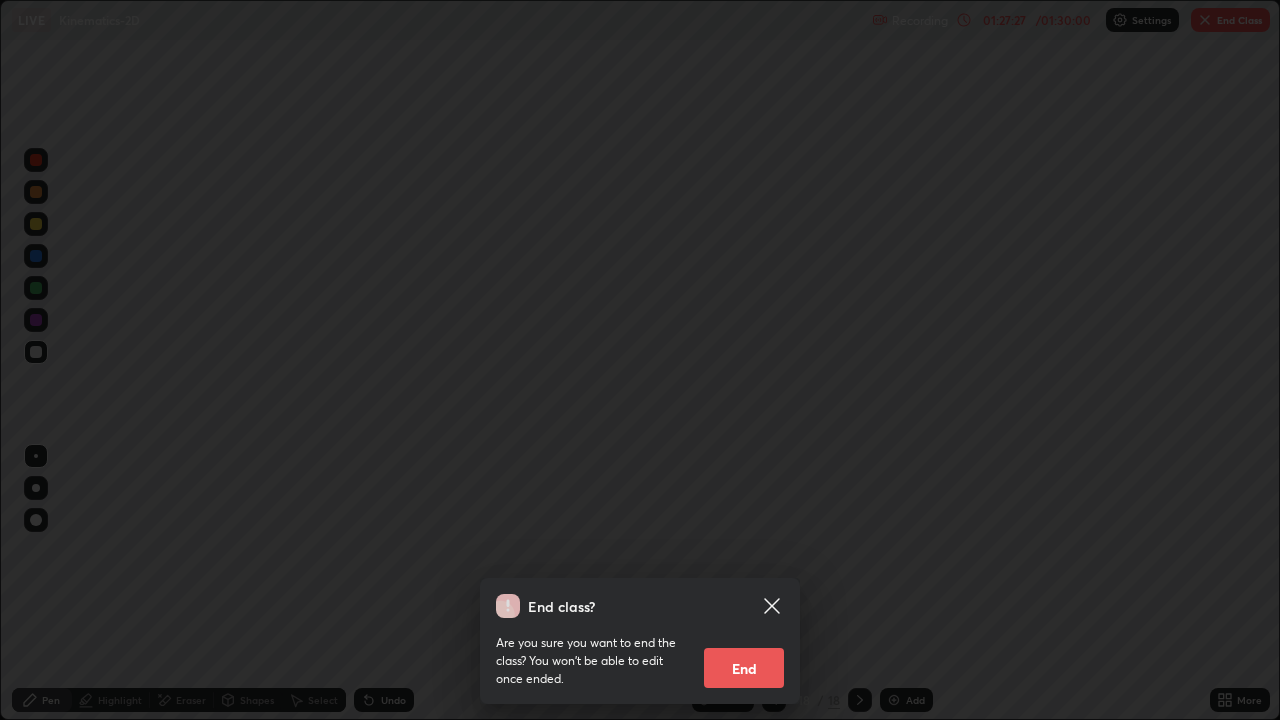 click on "End" at bounding box center (744, 668) 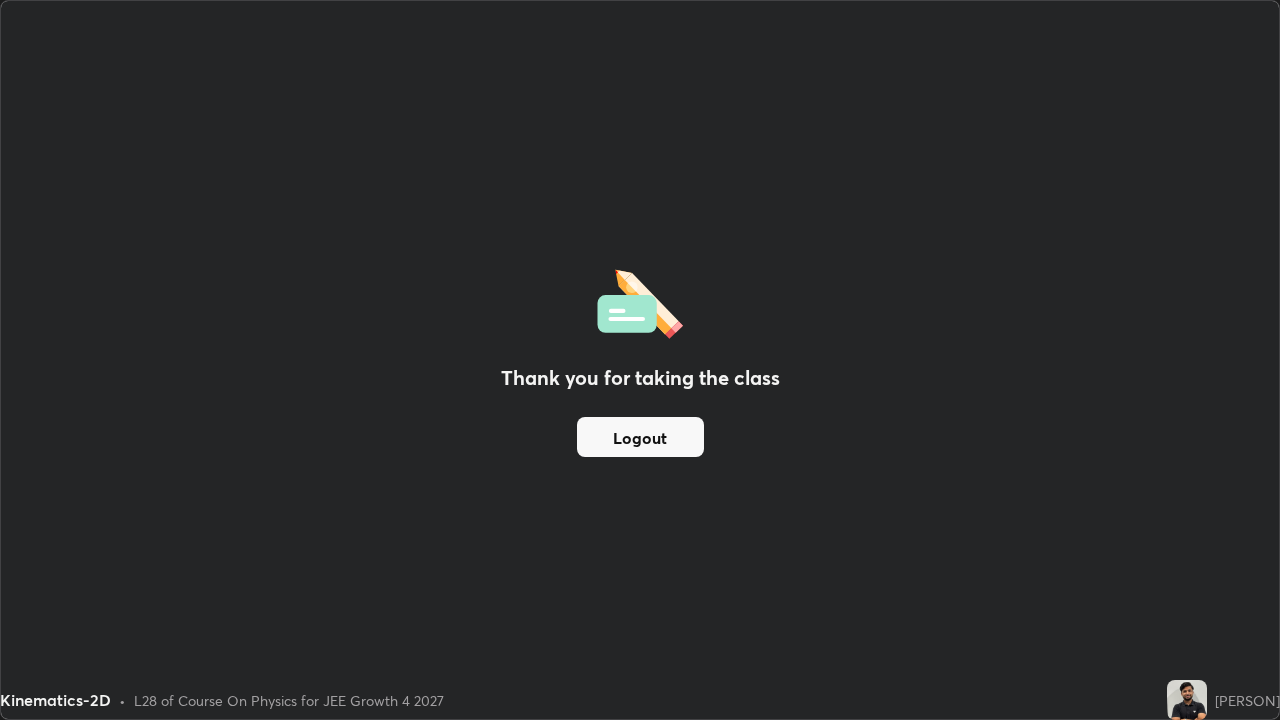 click on "Logout" at bounding box center [640, 437] 